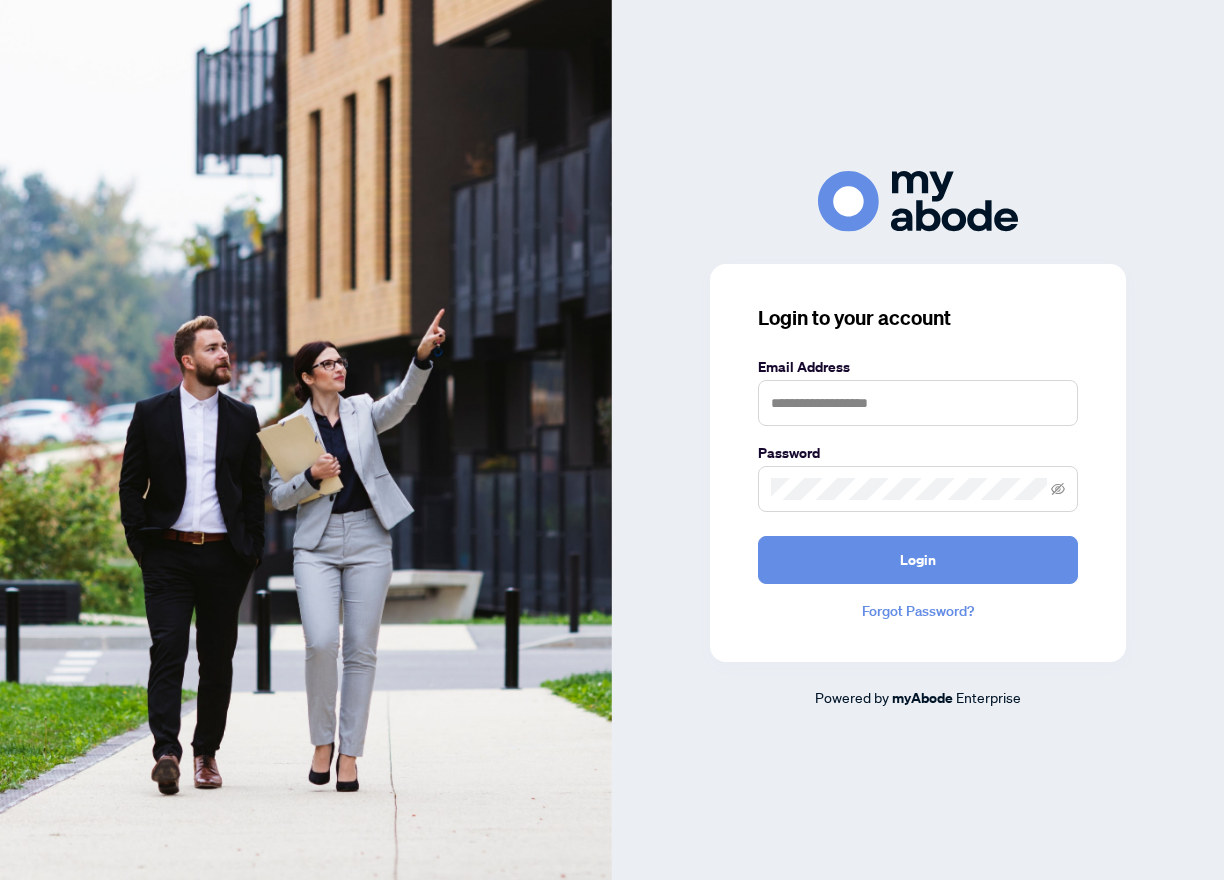 scroll, scrollTop: 0, scrollLeft: 0, axis: both 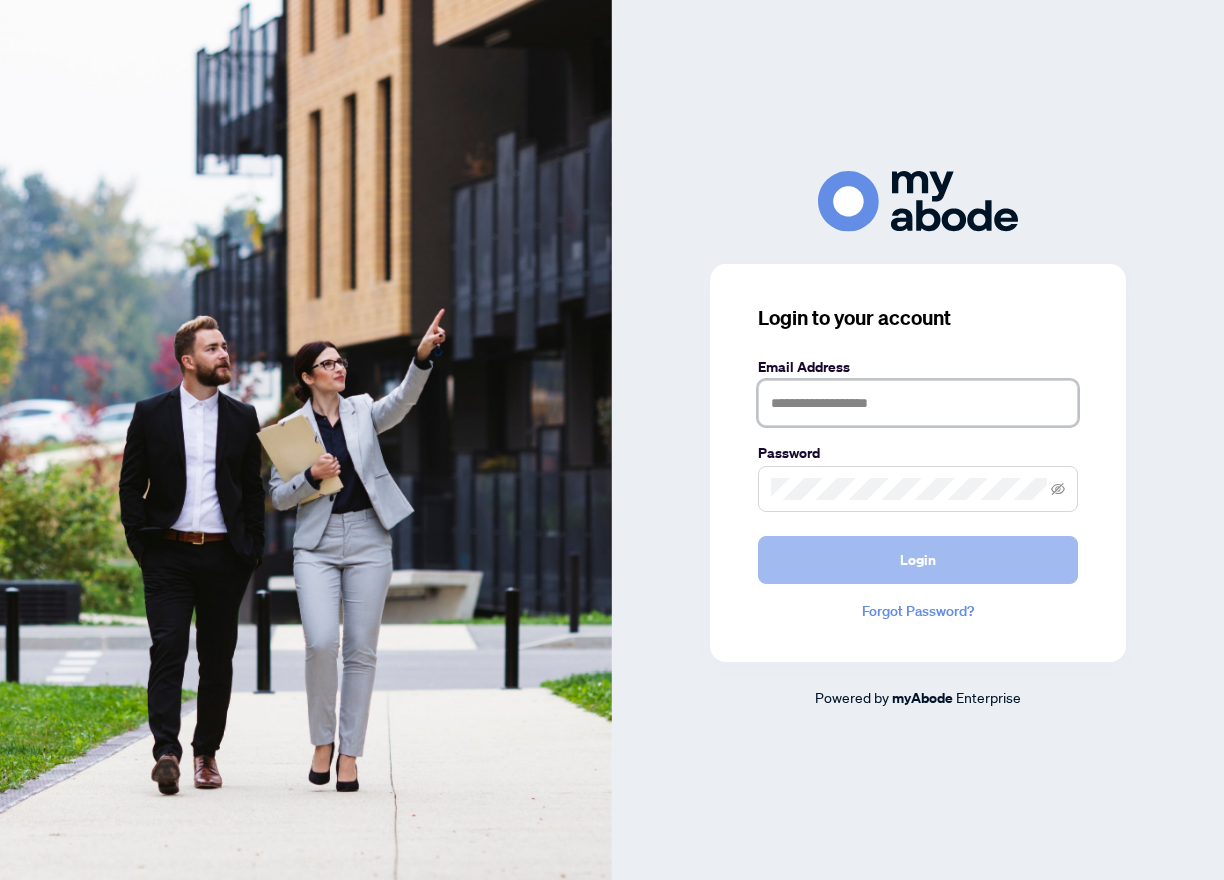 type on "**********" 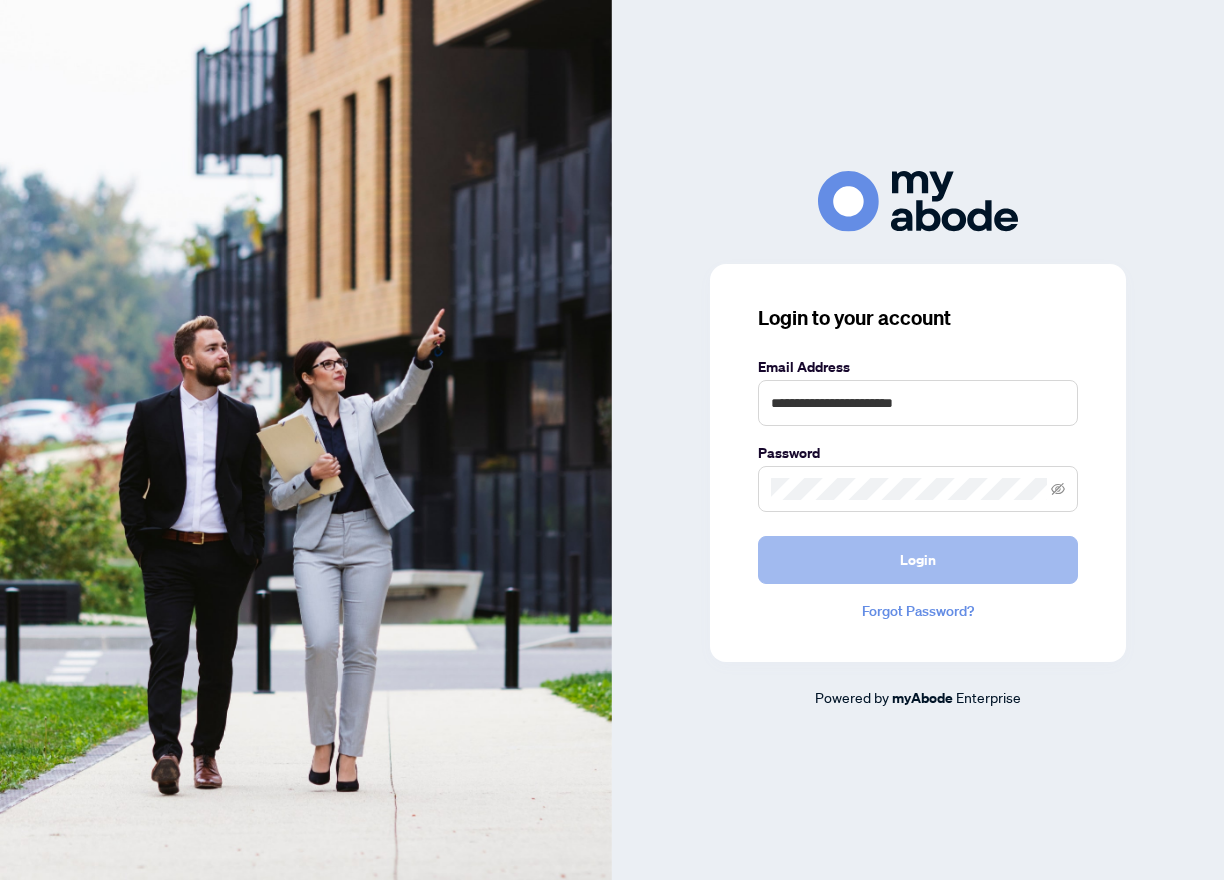 click on "Login" at bounding box center (918, 560) 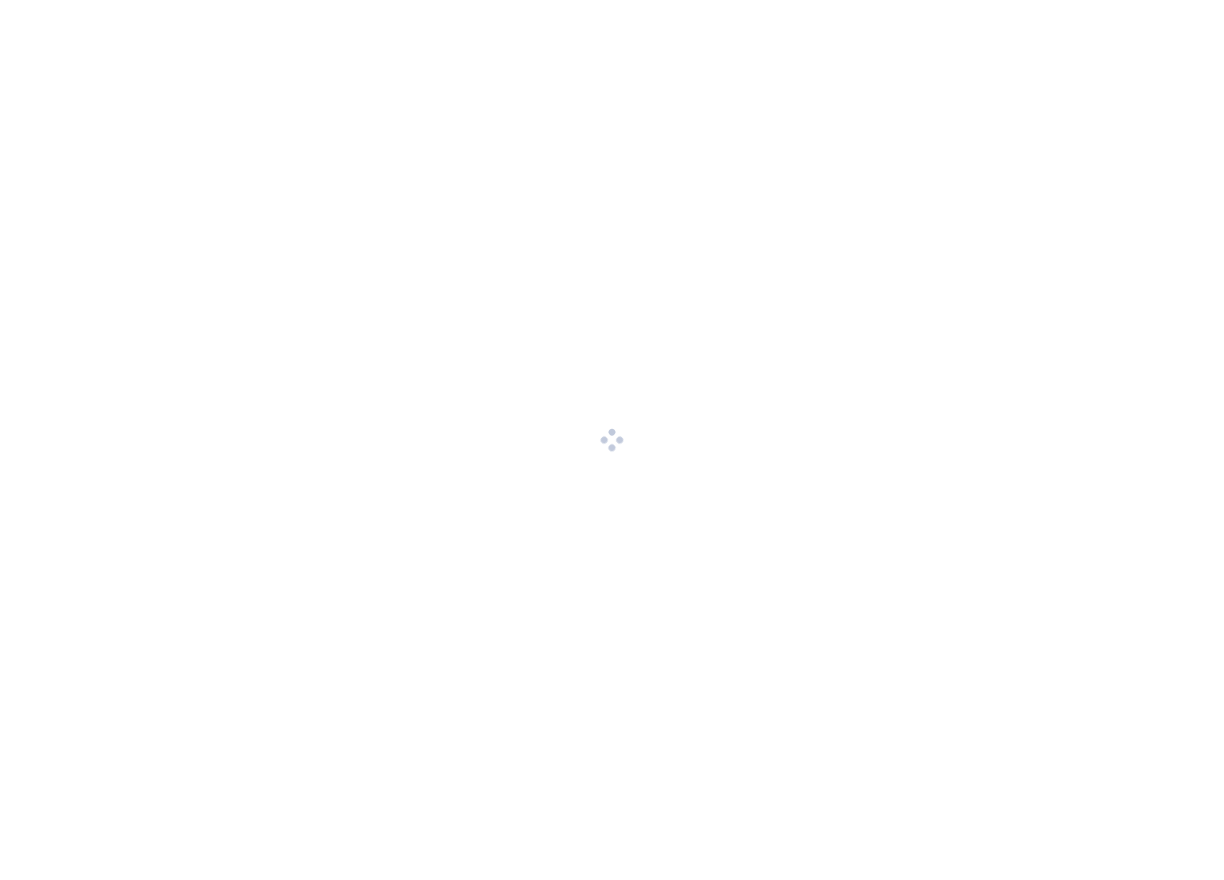 scroll, scrollTop: 0, scrollLeft: 0, axis: both 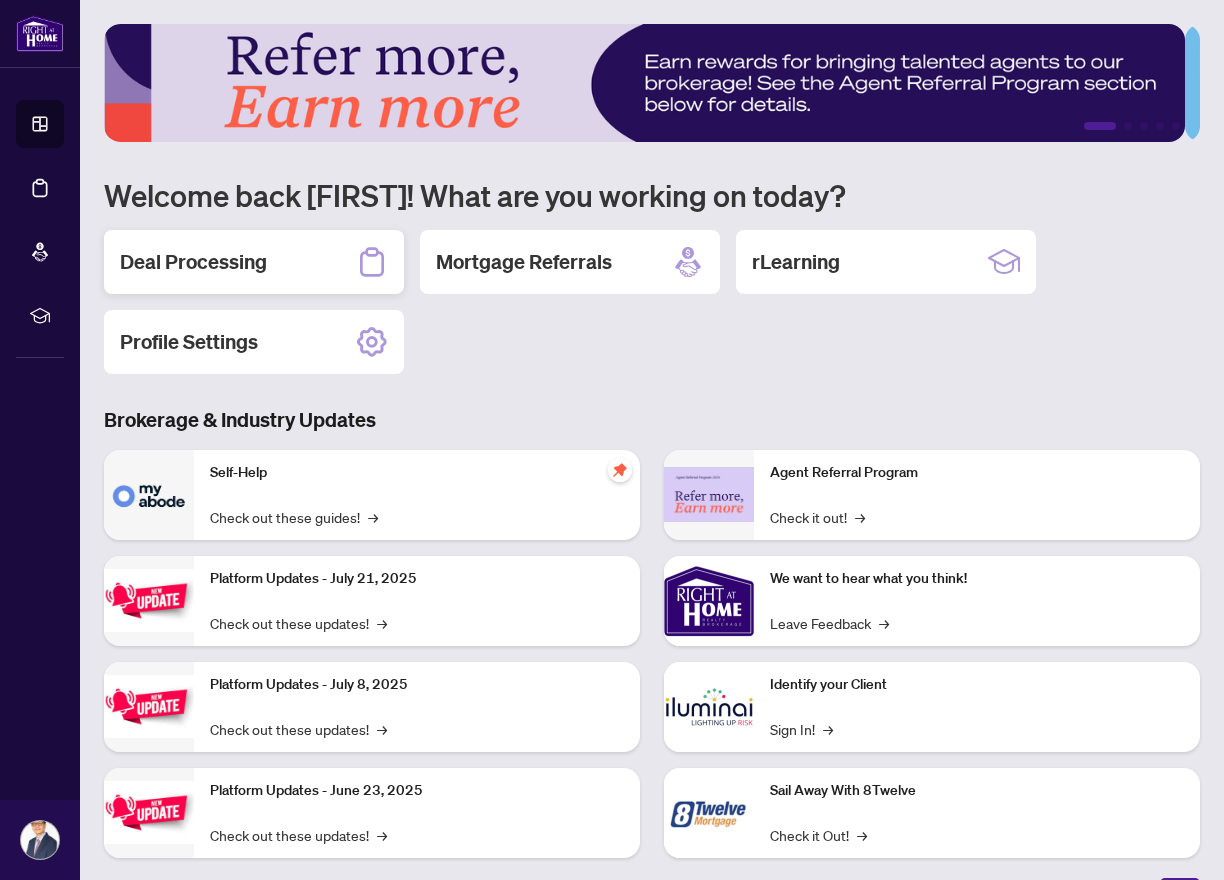 click on "Deal Processing" at bounding box center [193, 262] 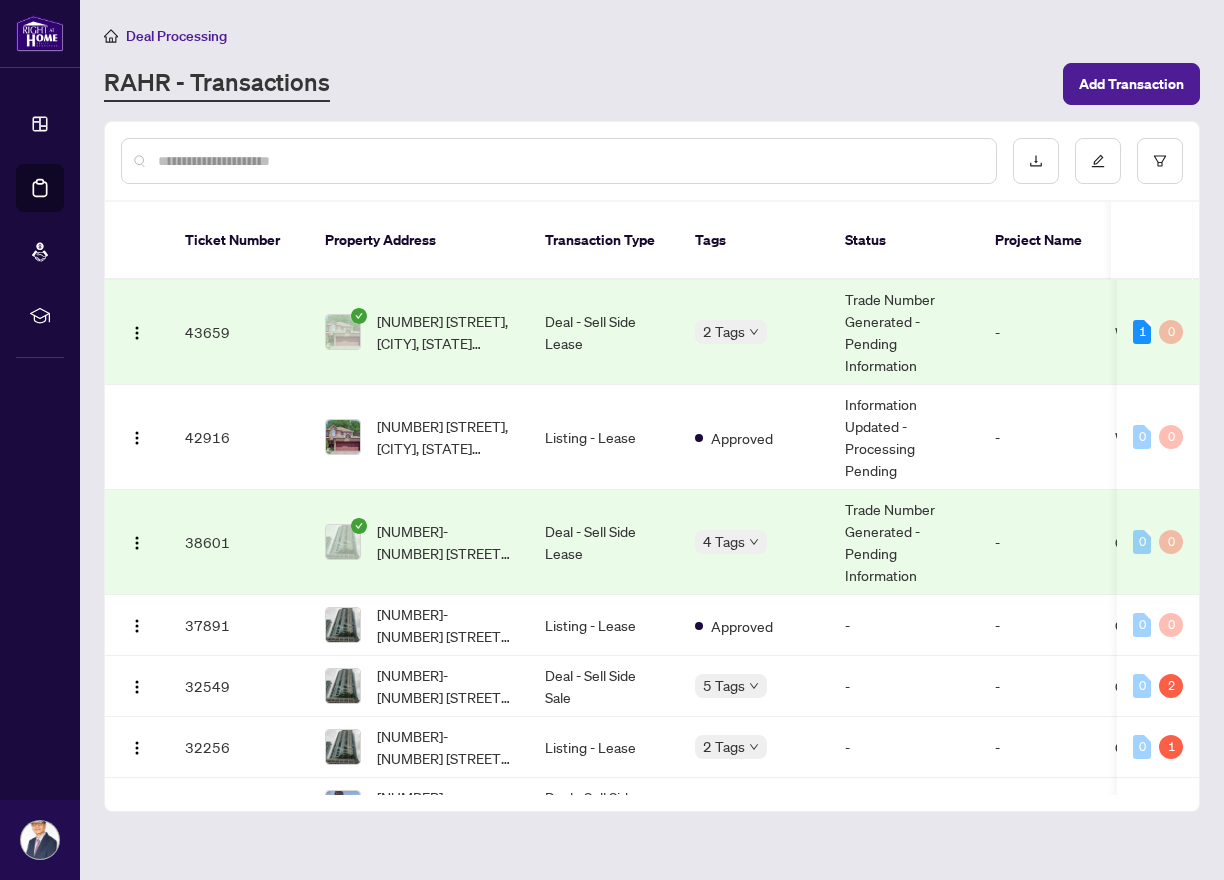 click on "43659" at bounding box center [239, 332] 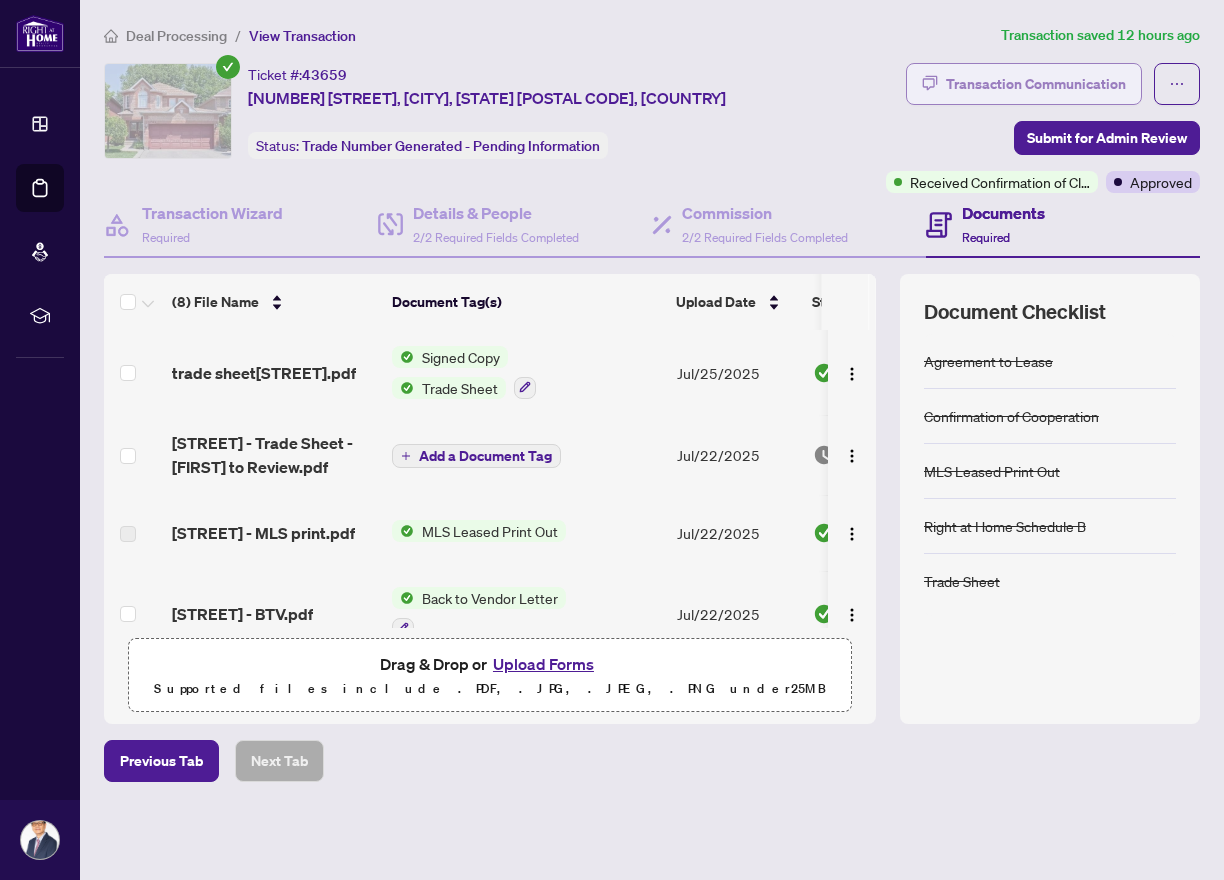 click on "Transaction Communication" at bounding box center [1036, 84] 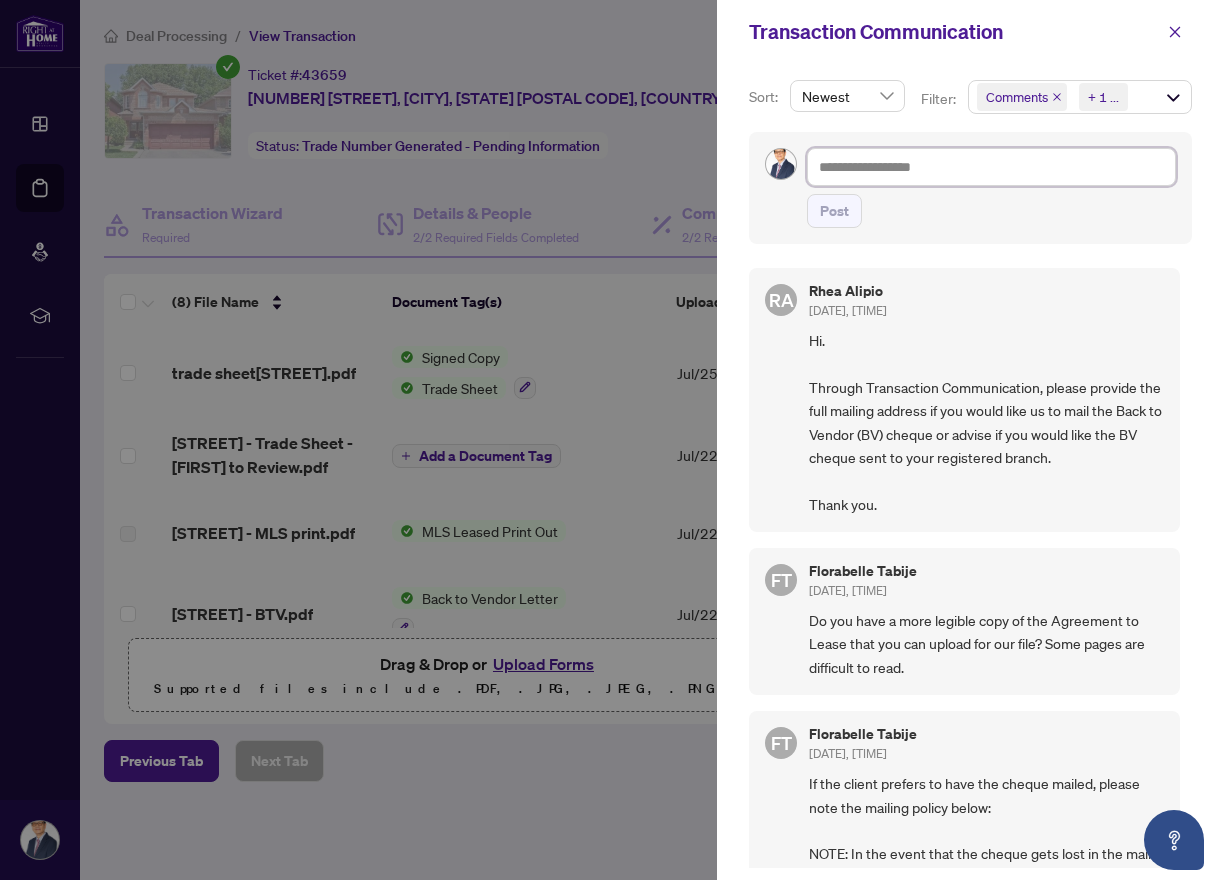 click at bounding box center (991, 167) 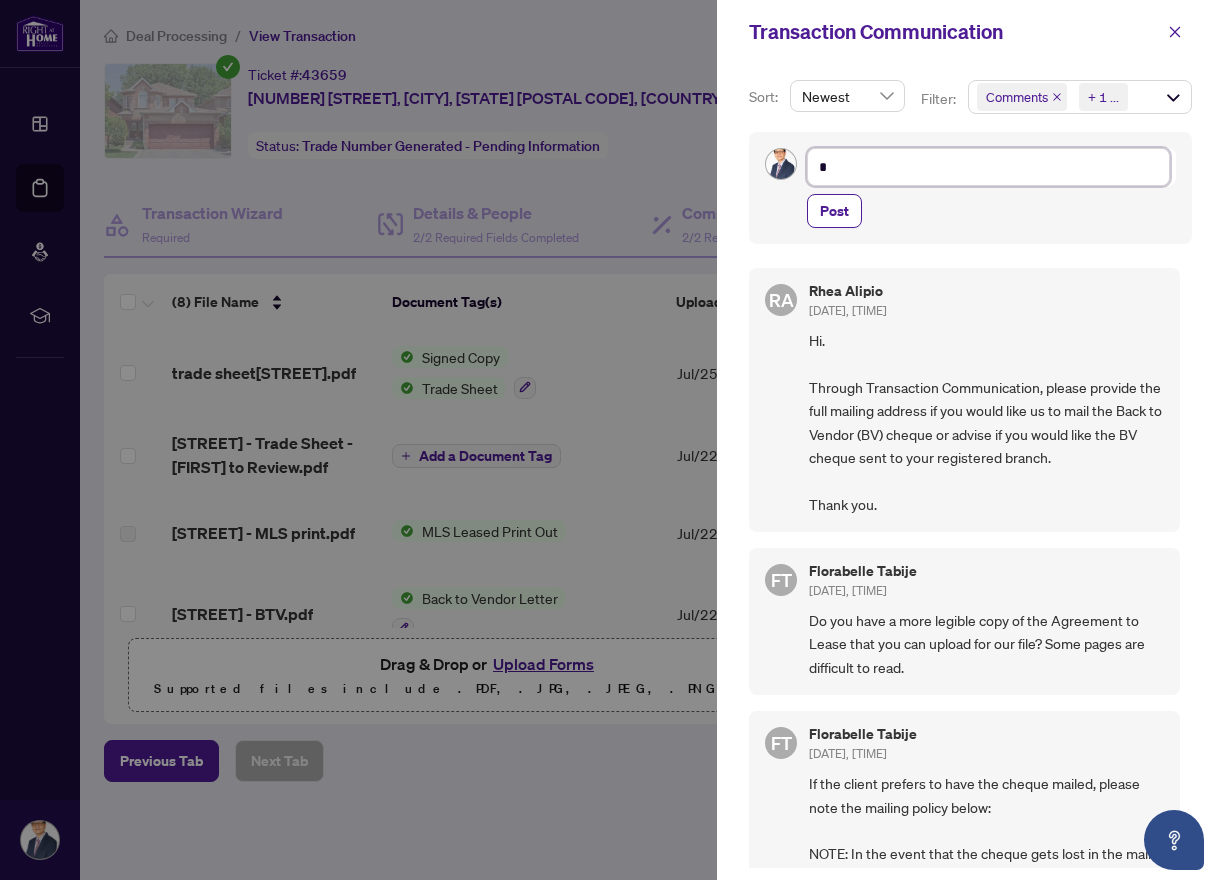 type on "**" 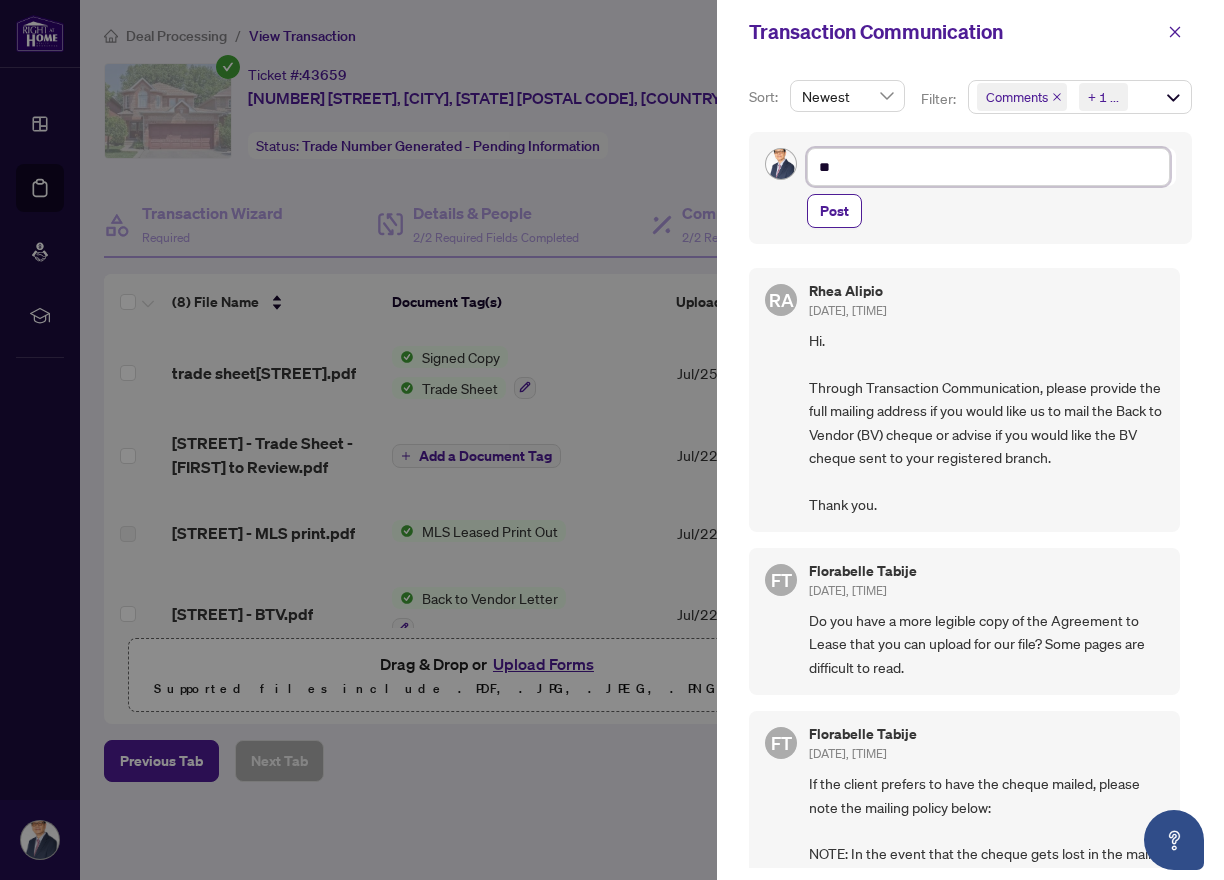 type on "***" 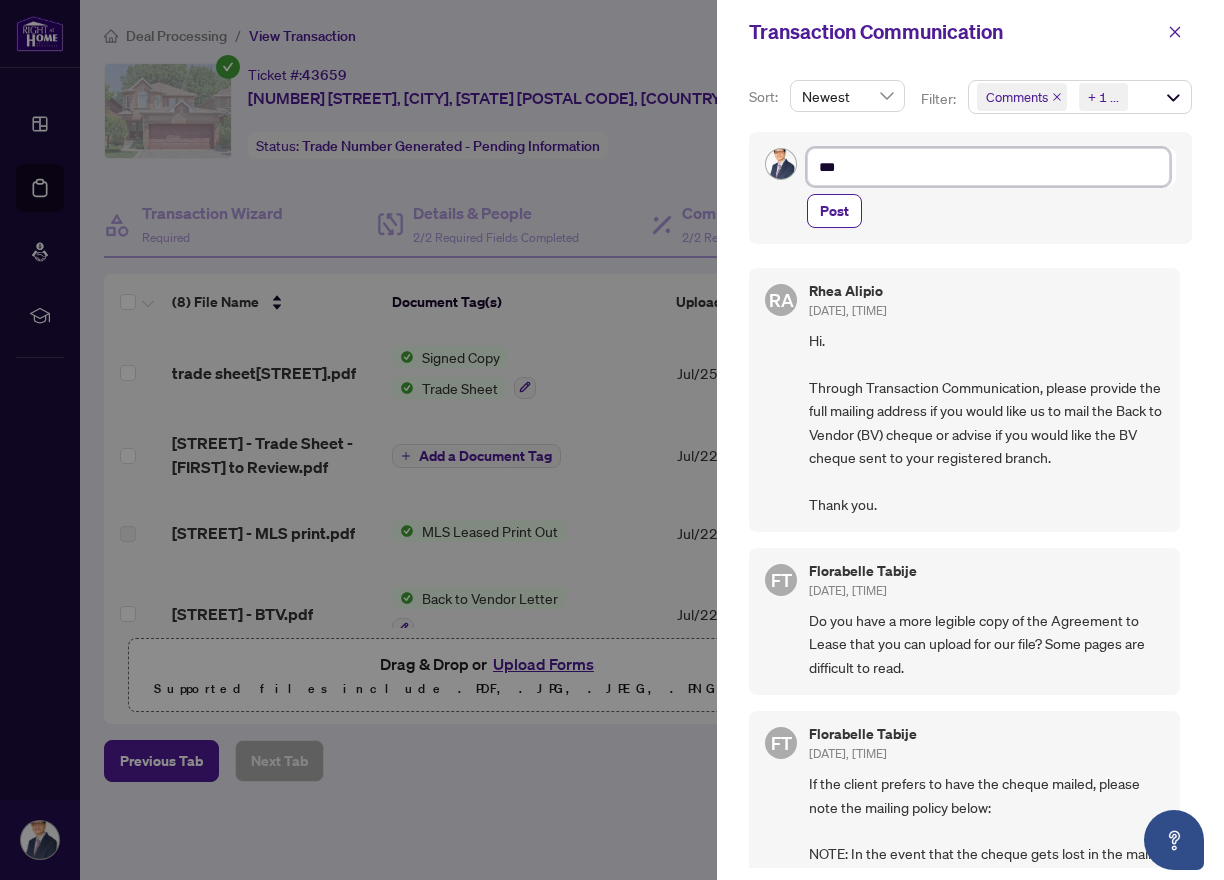 type on "***" 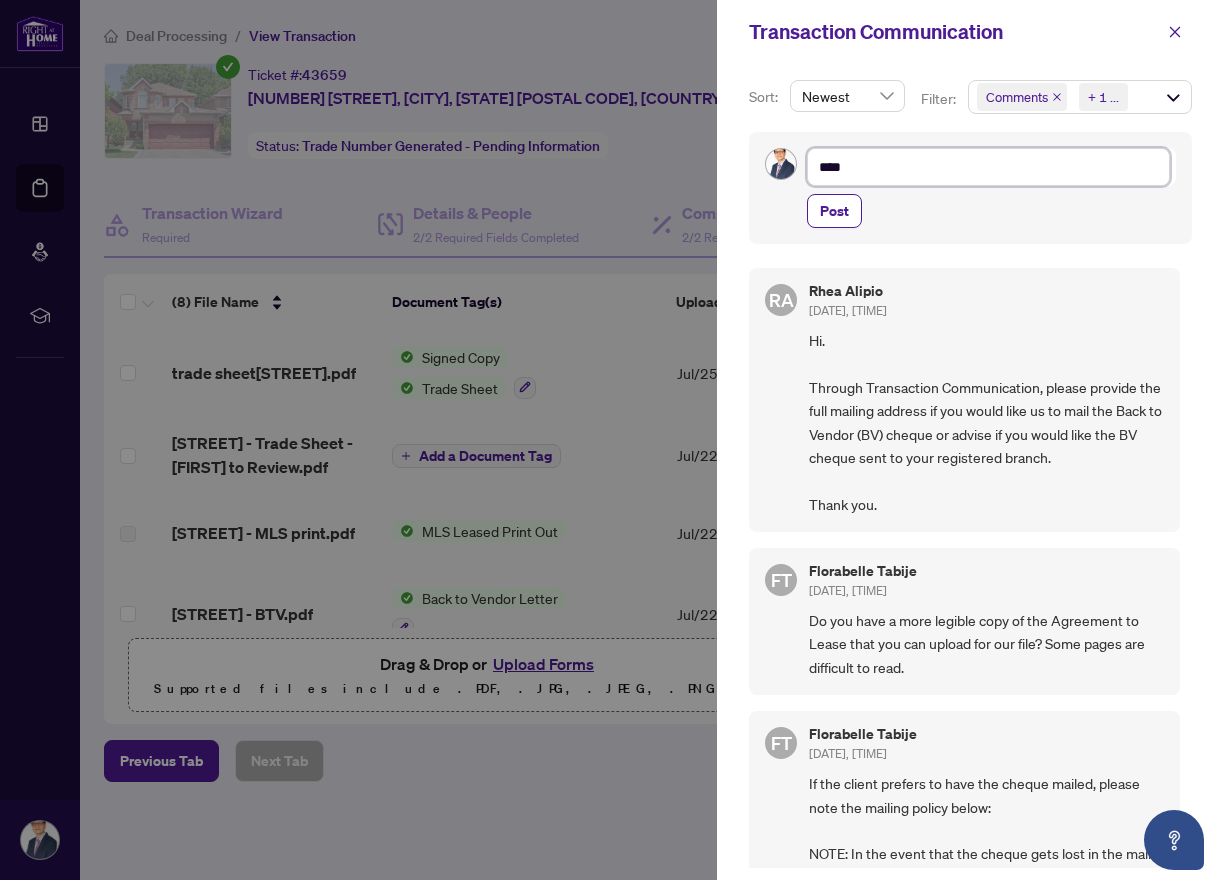 type on "*****" 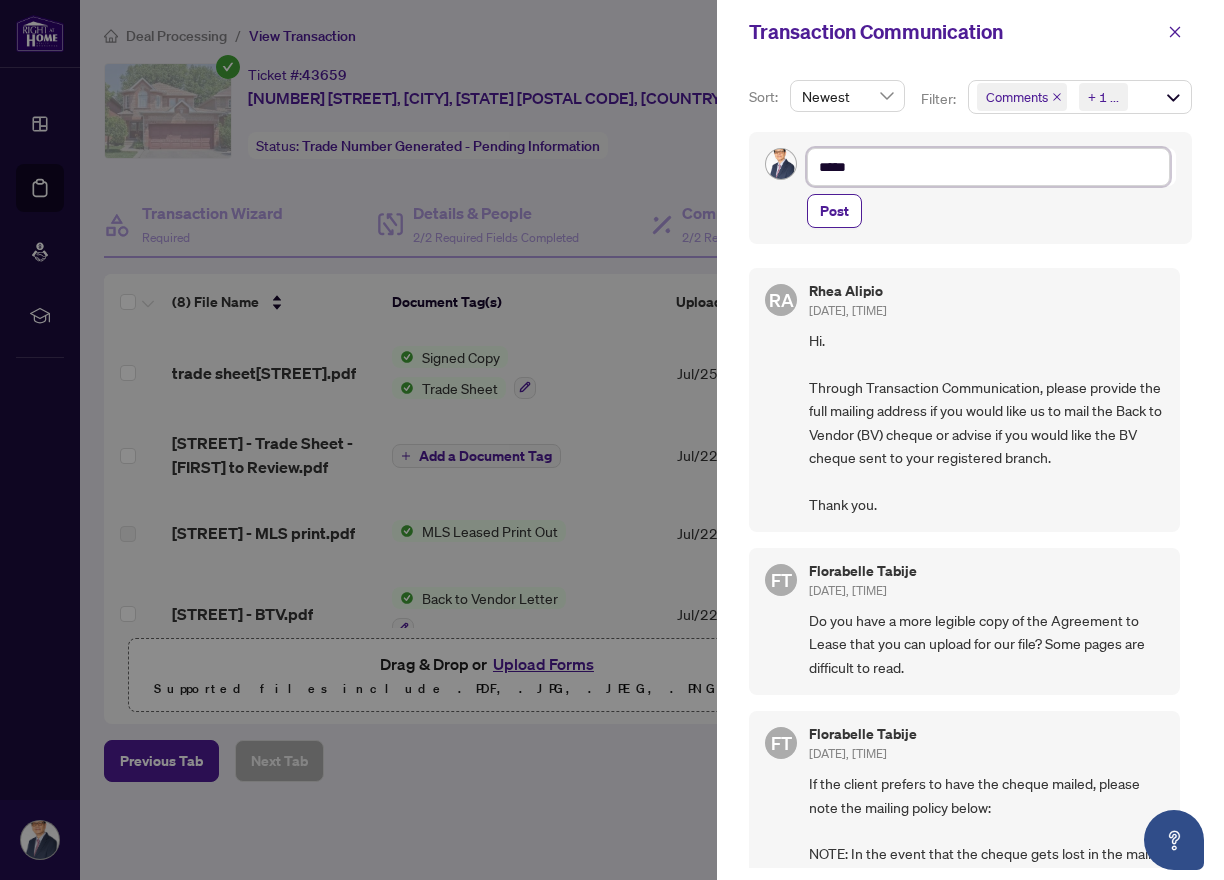 type on "******" 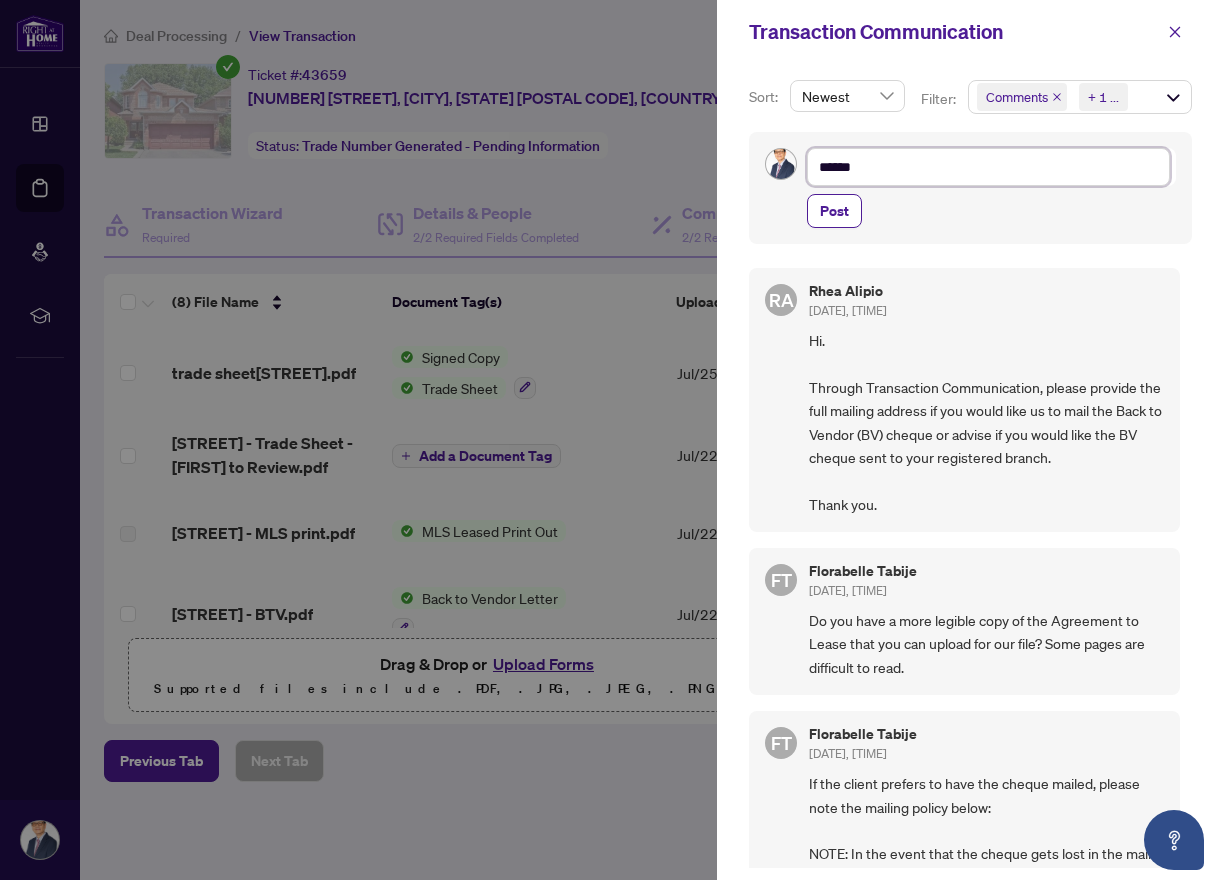 type on "*******" 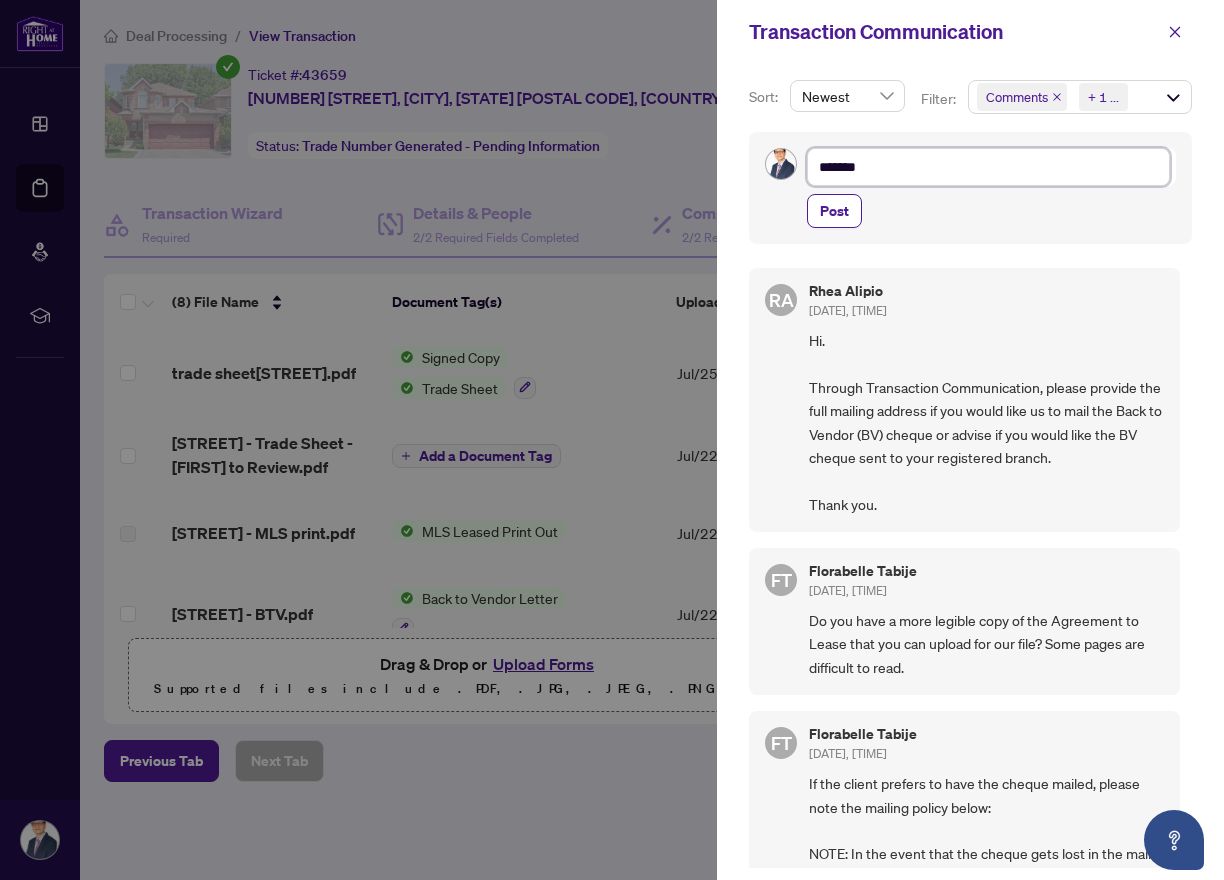 type on "********" 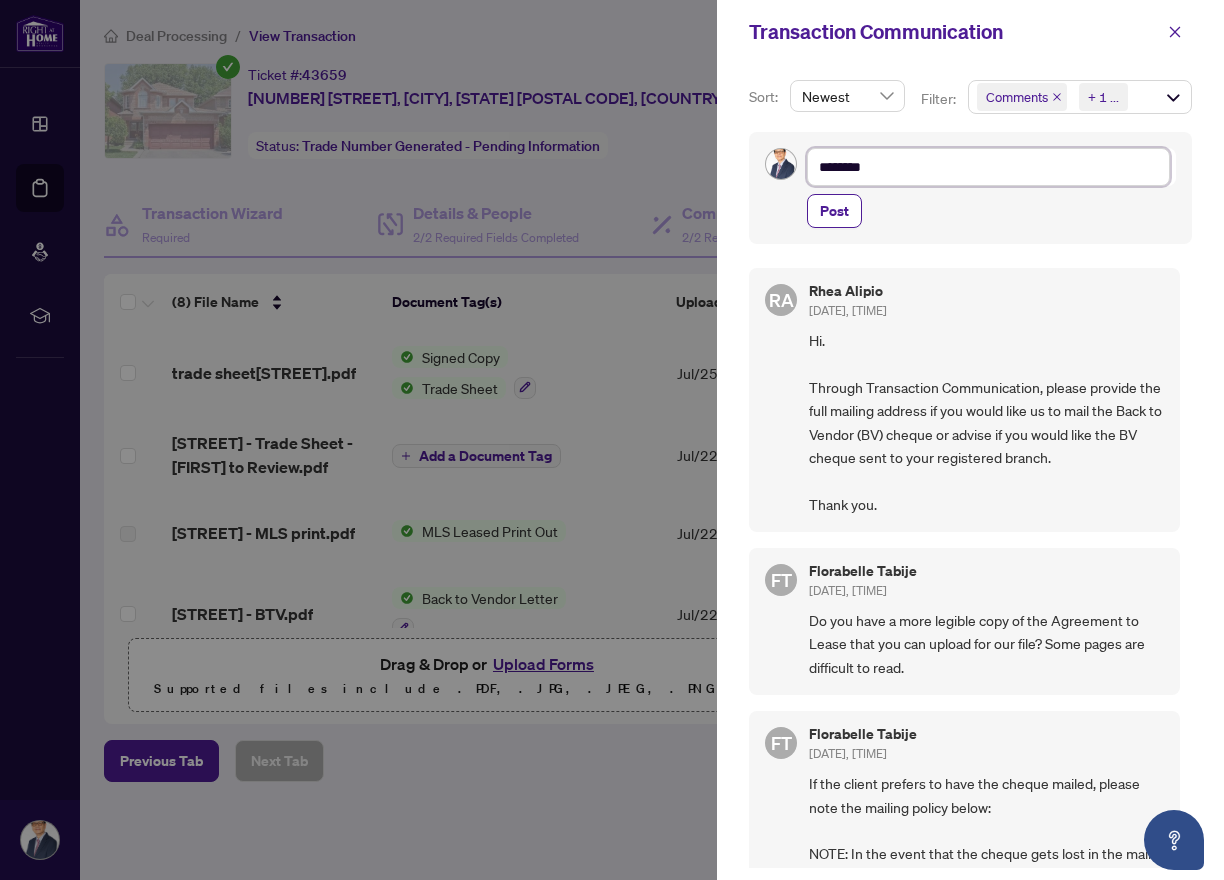 type on "********" 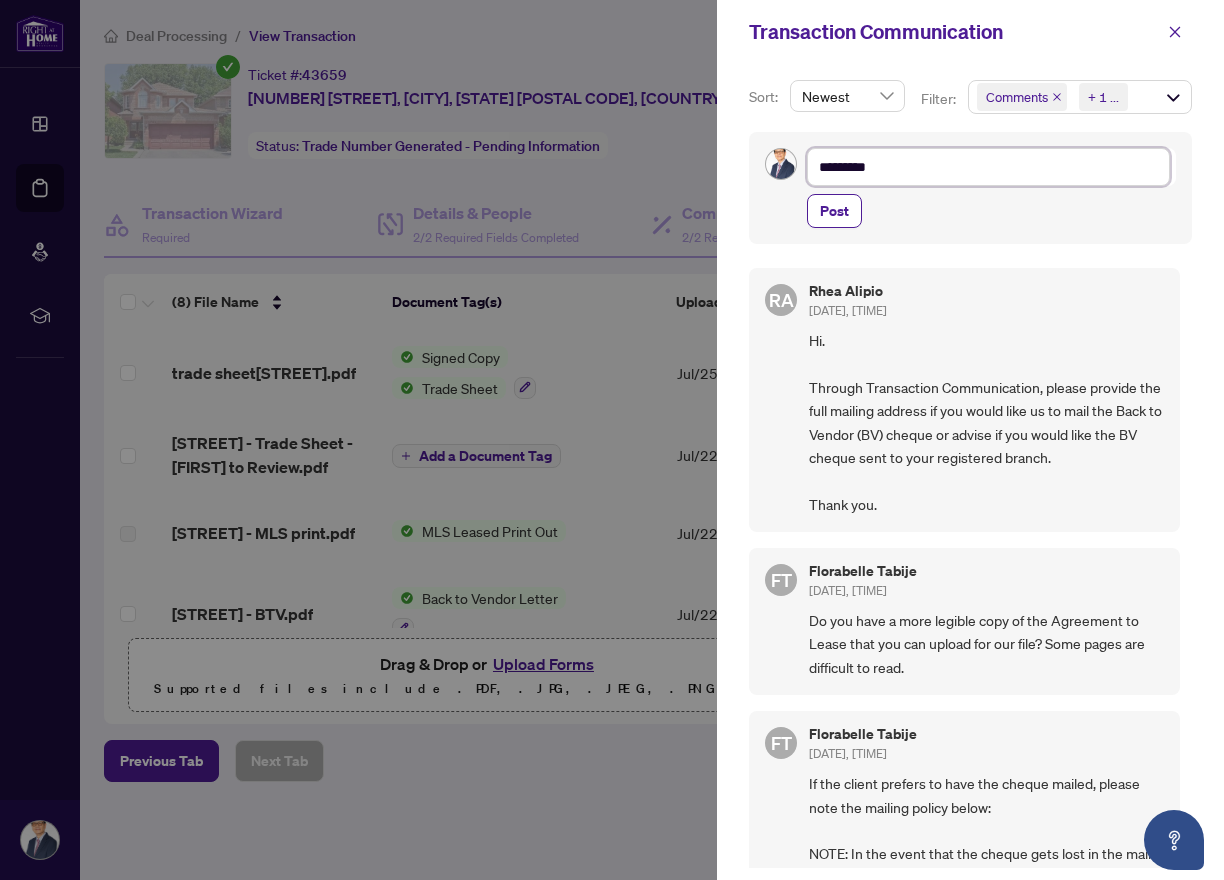type on "**********" 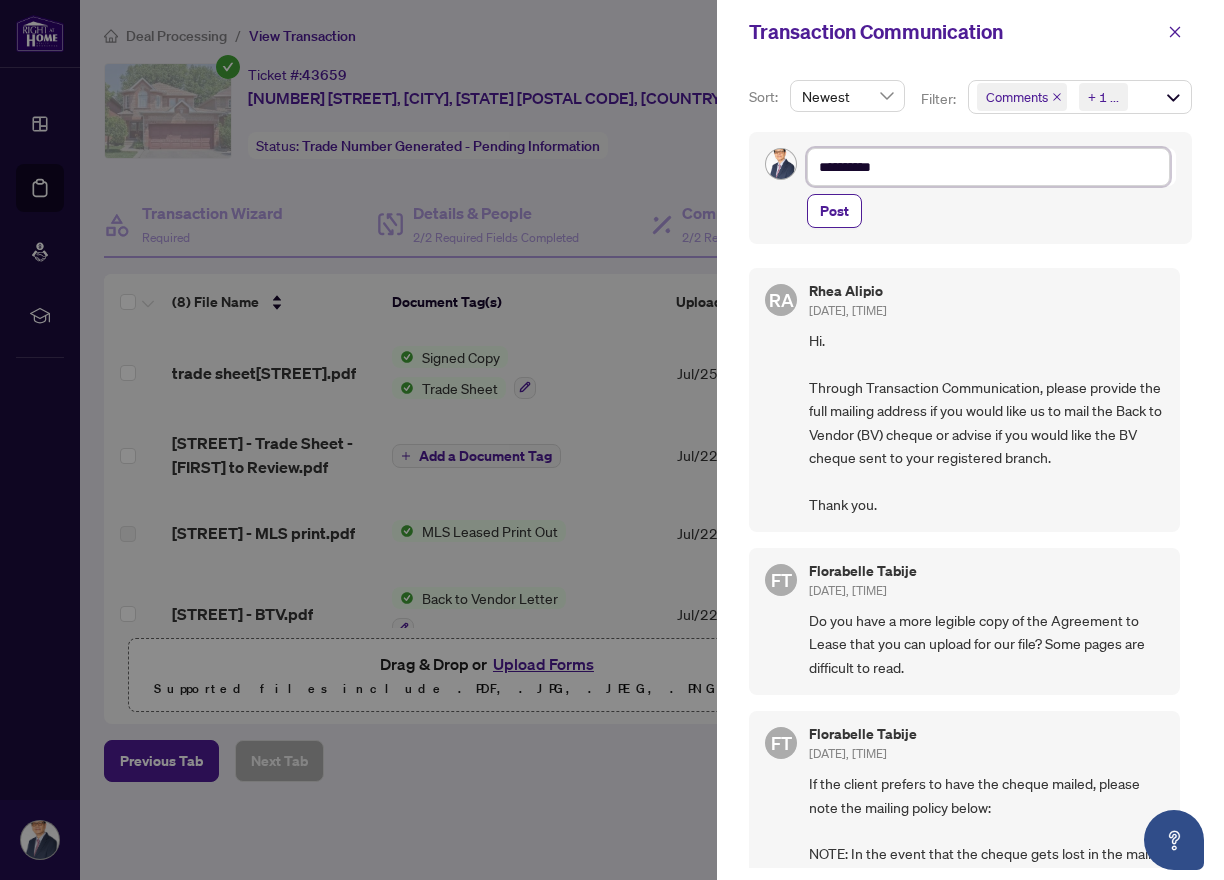 type on "**********" 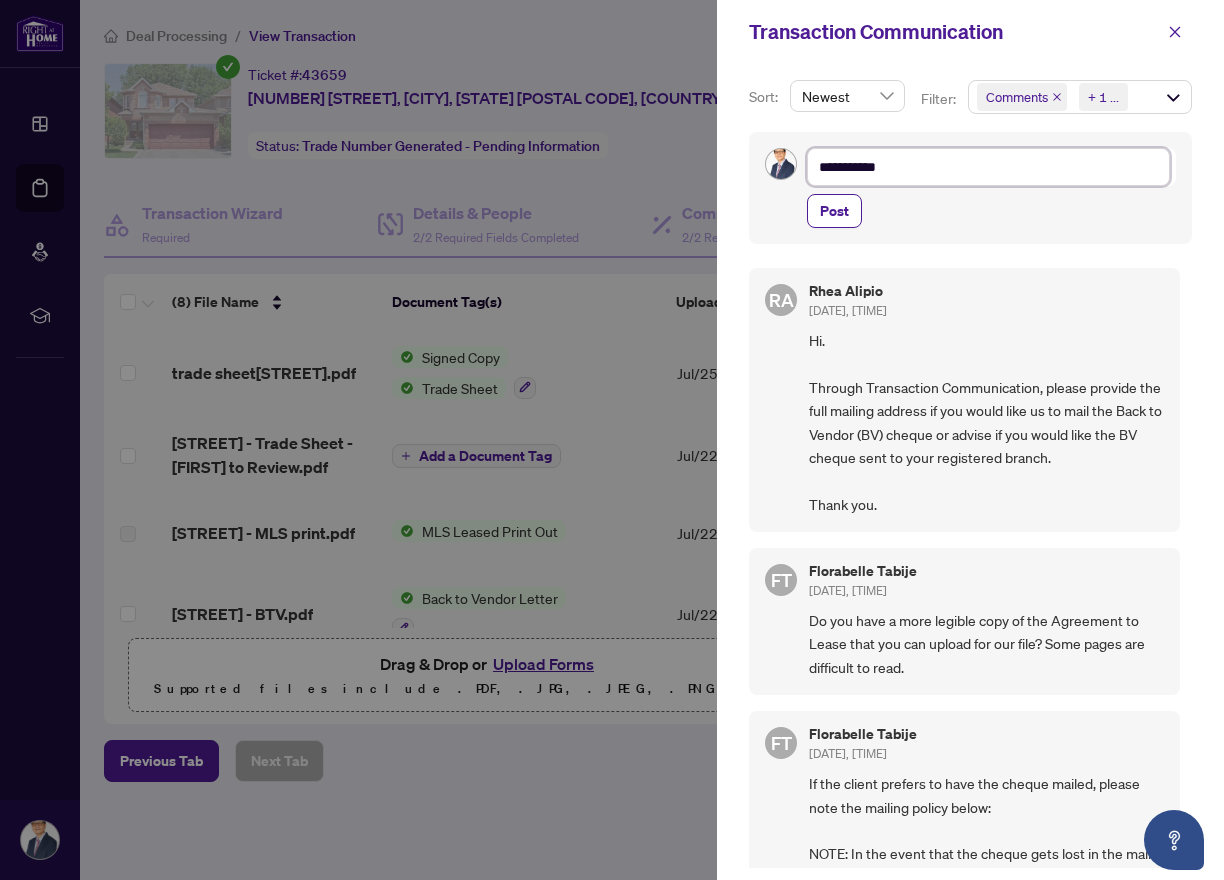 type on "**********" 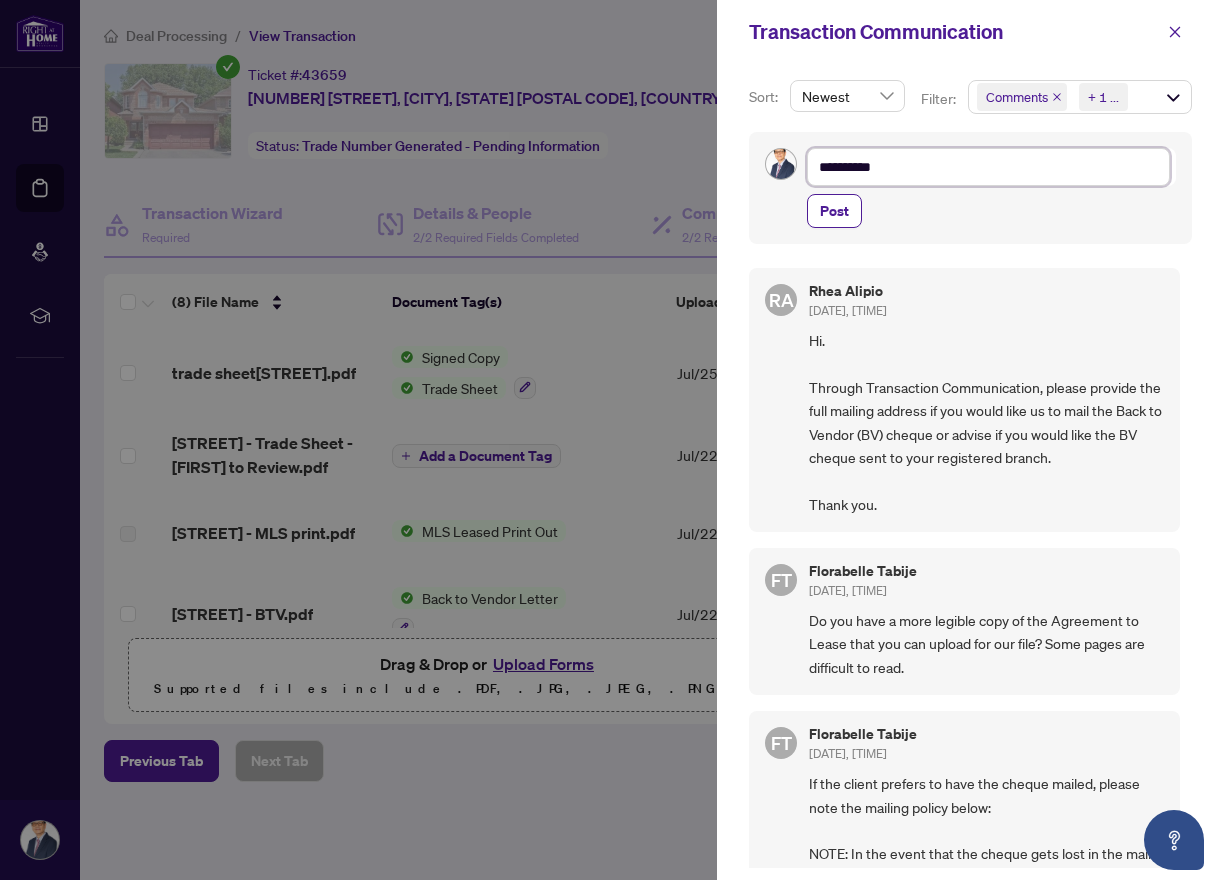 type on "**********" 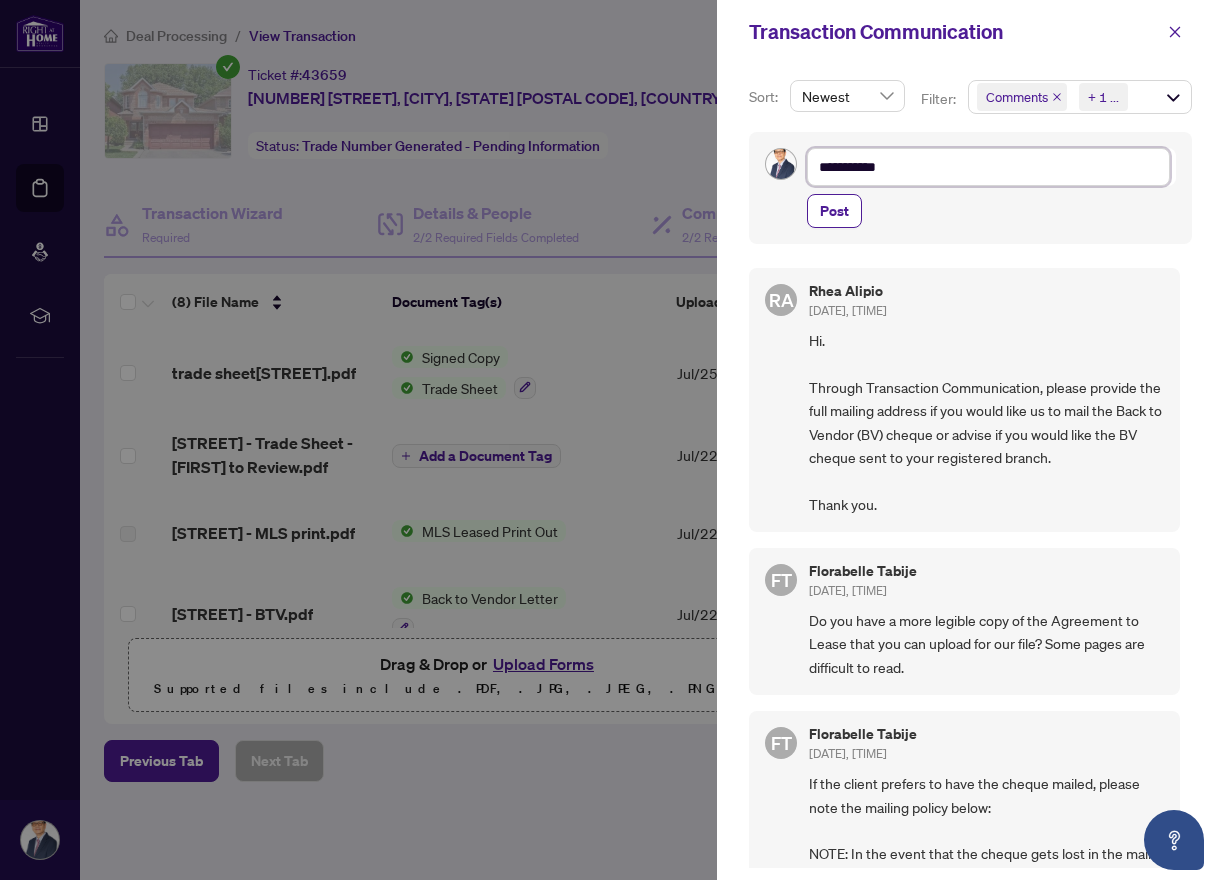 type on "**********" 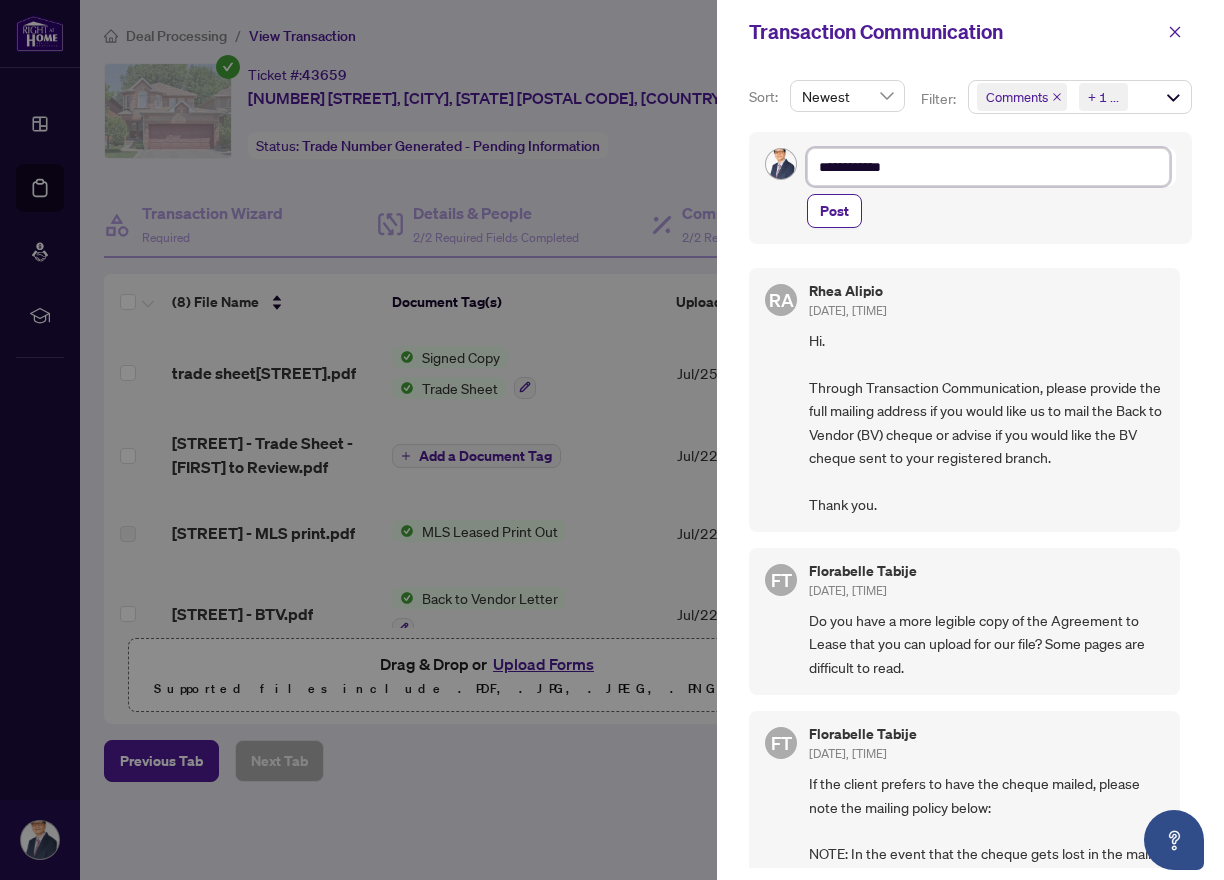 type on "**********" 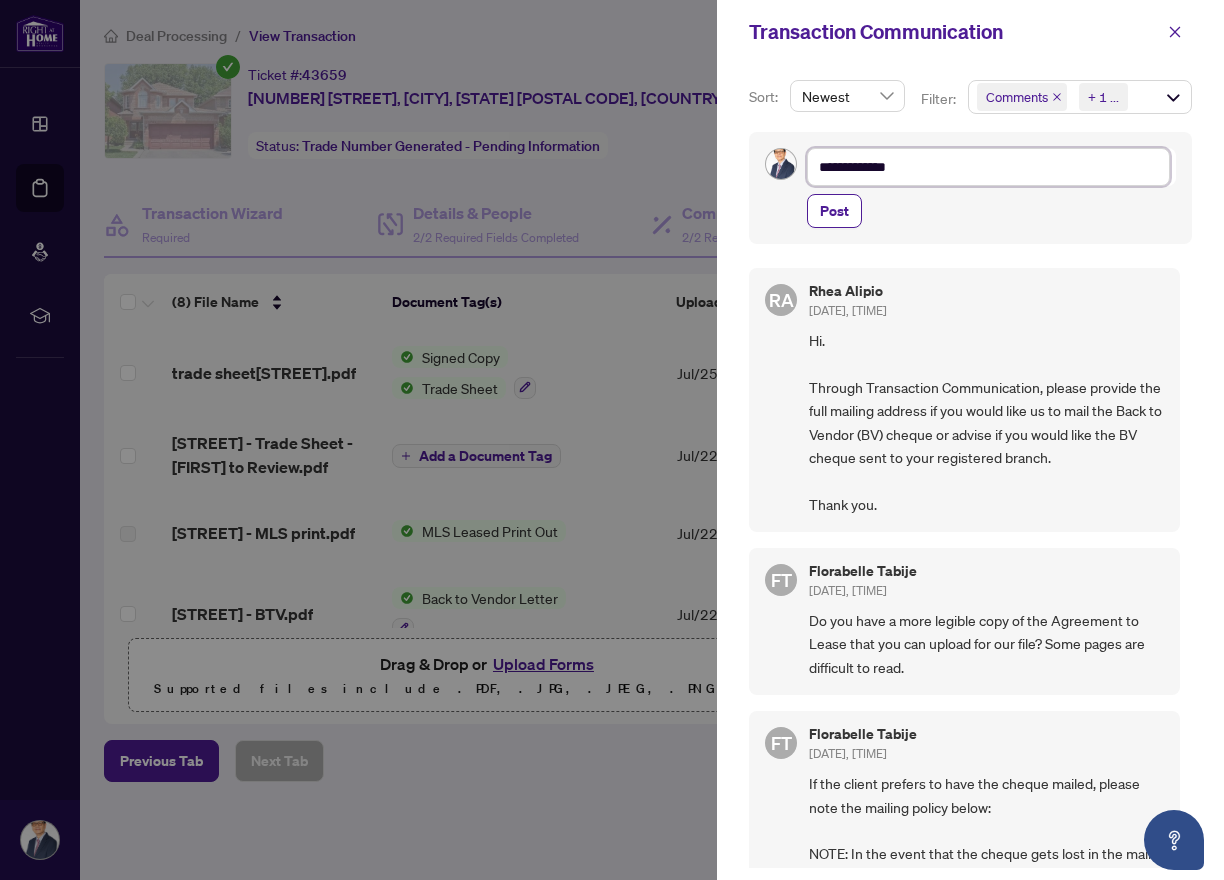 type on "**********" 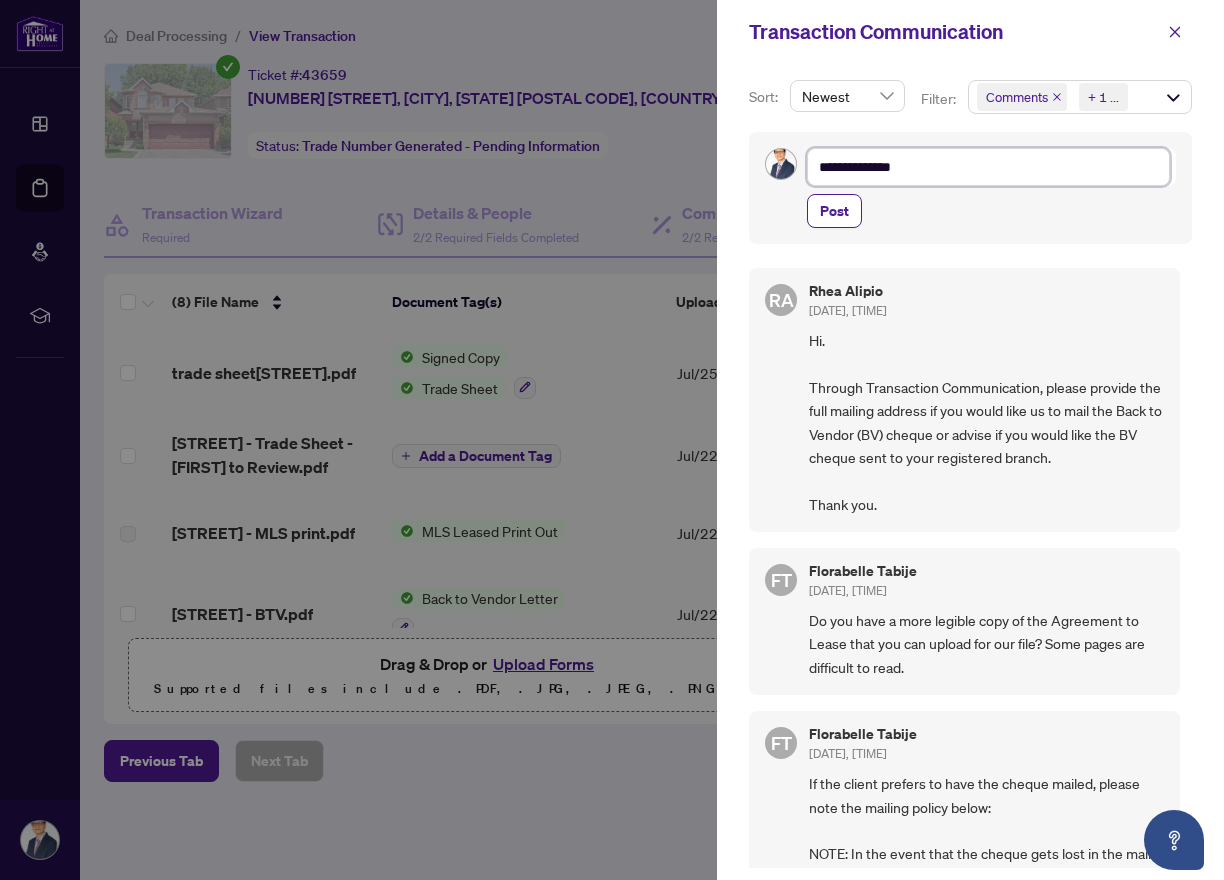 type on "**********" 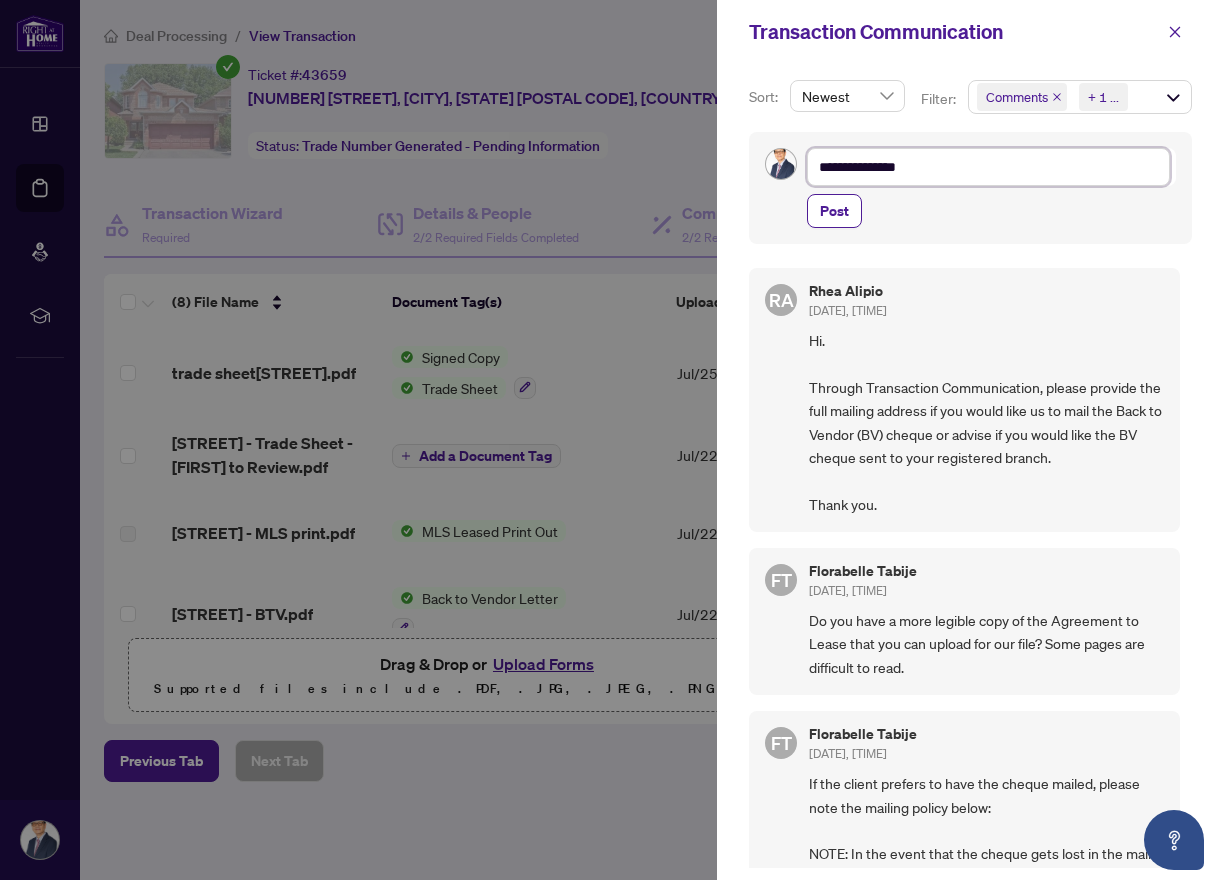 type on "**********" 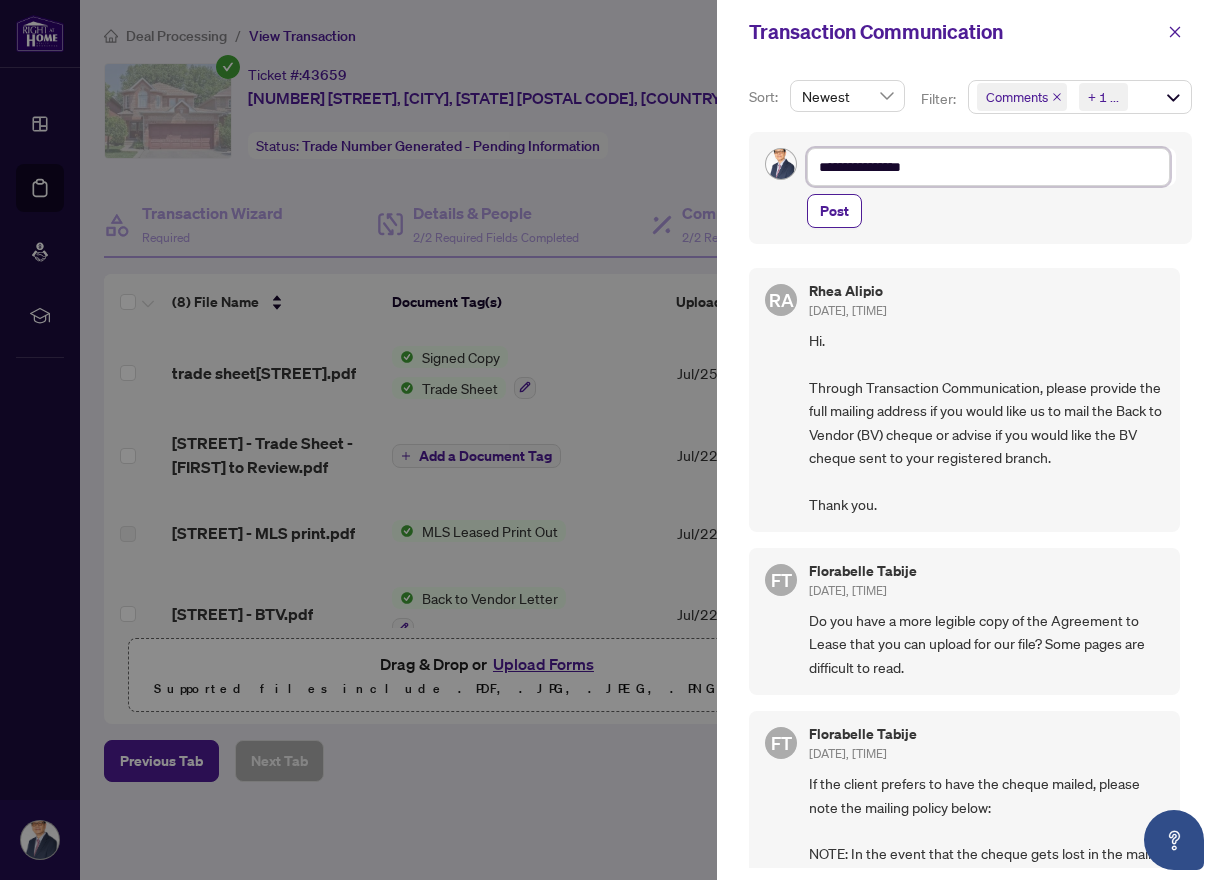 type on "**********" 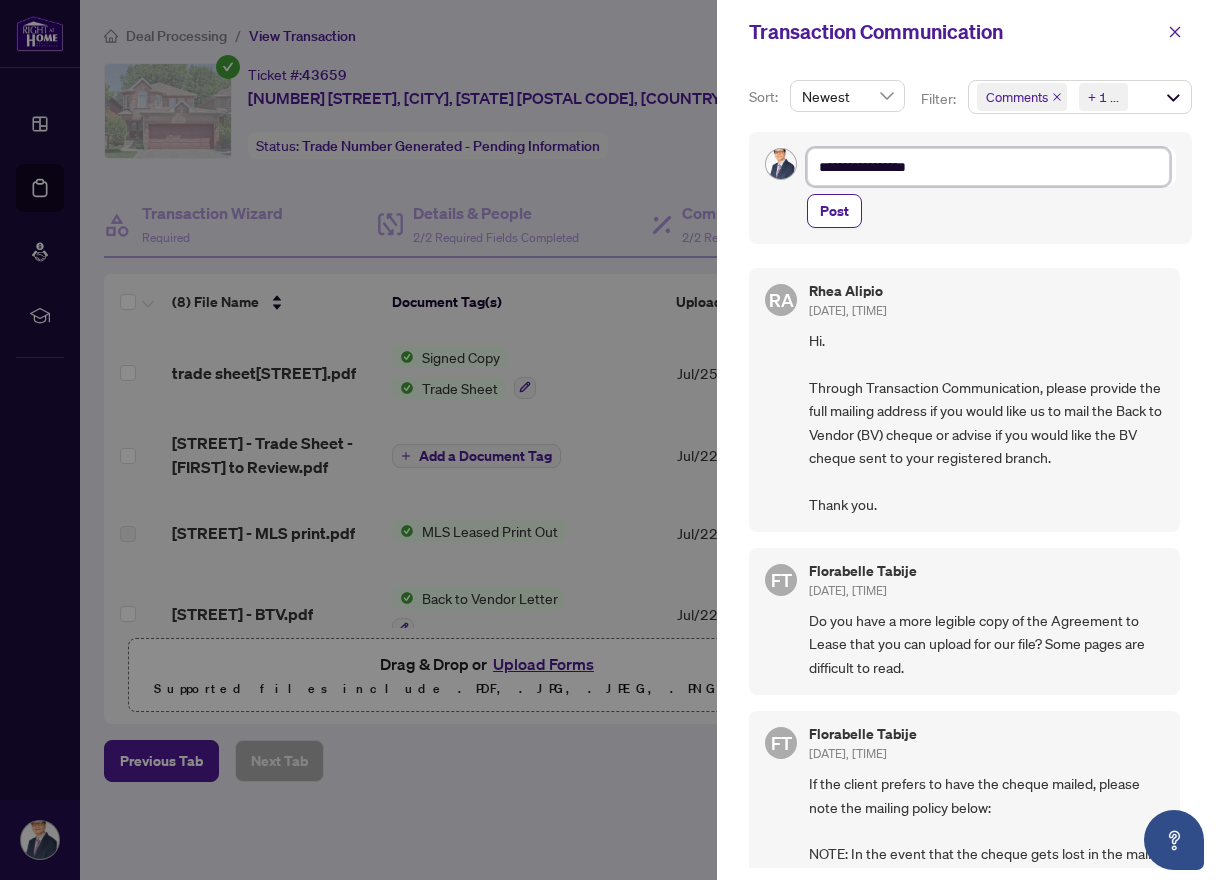 type on "**********" 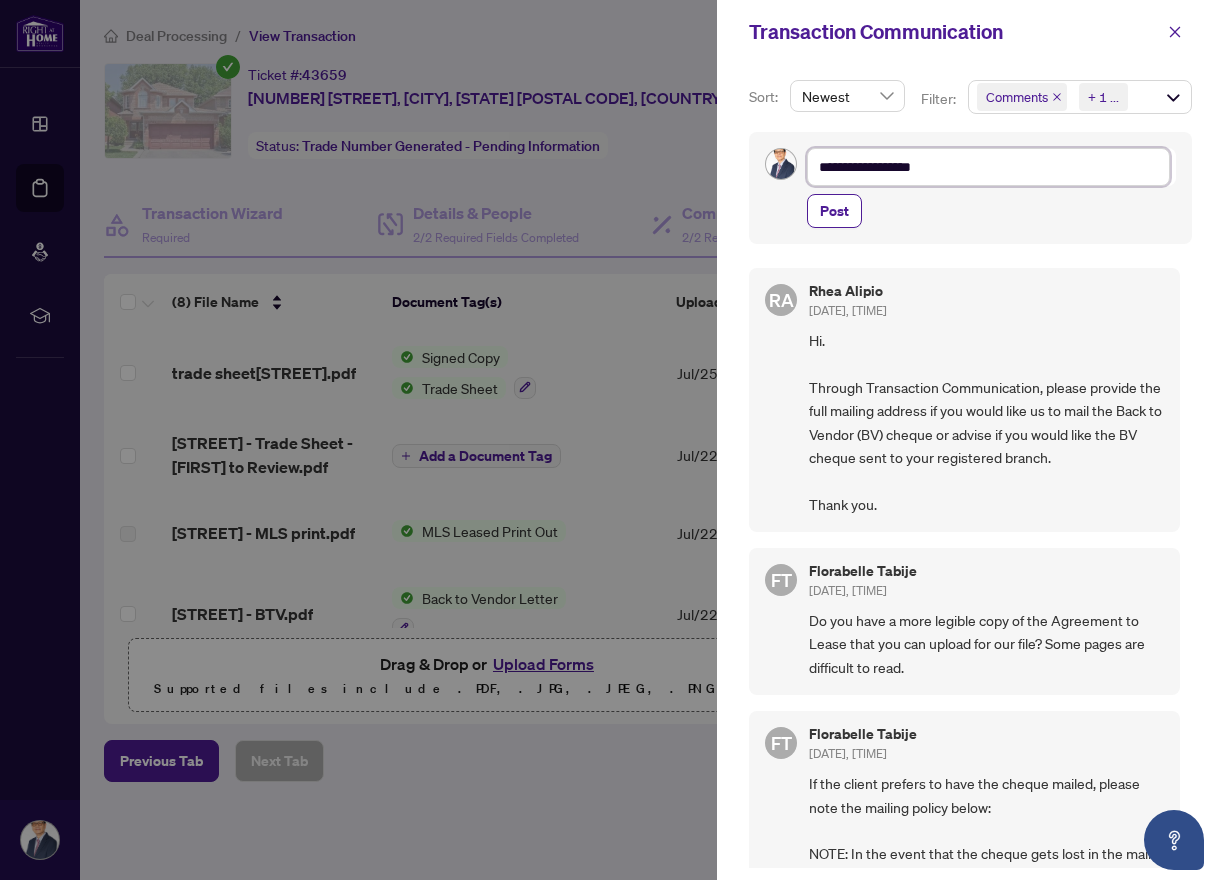 type on "**********" 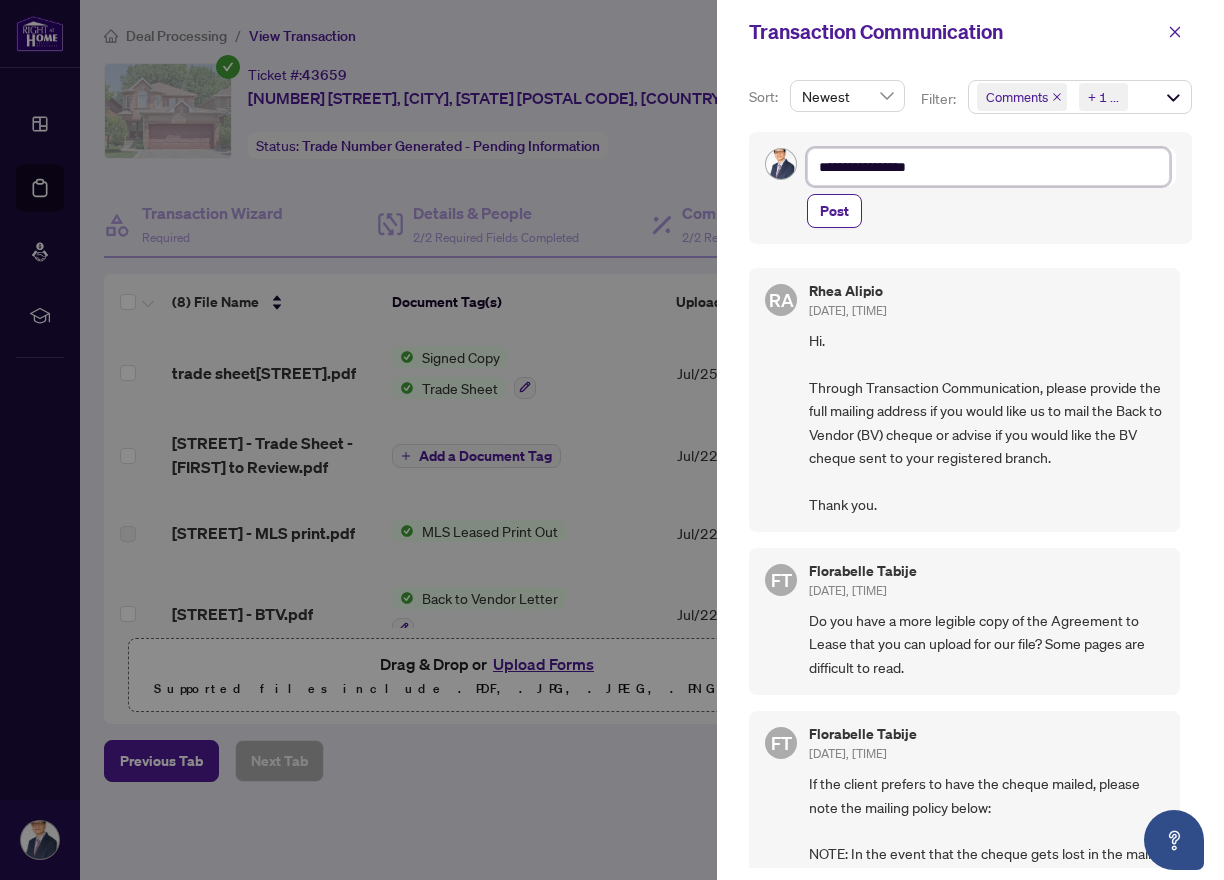 type on "**********" 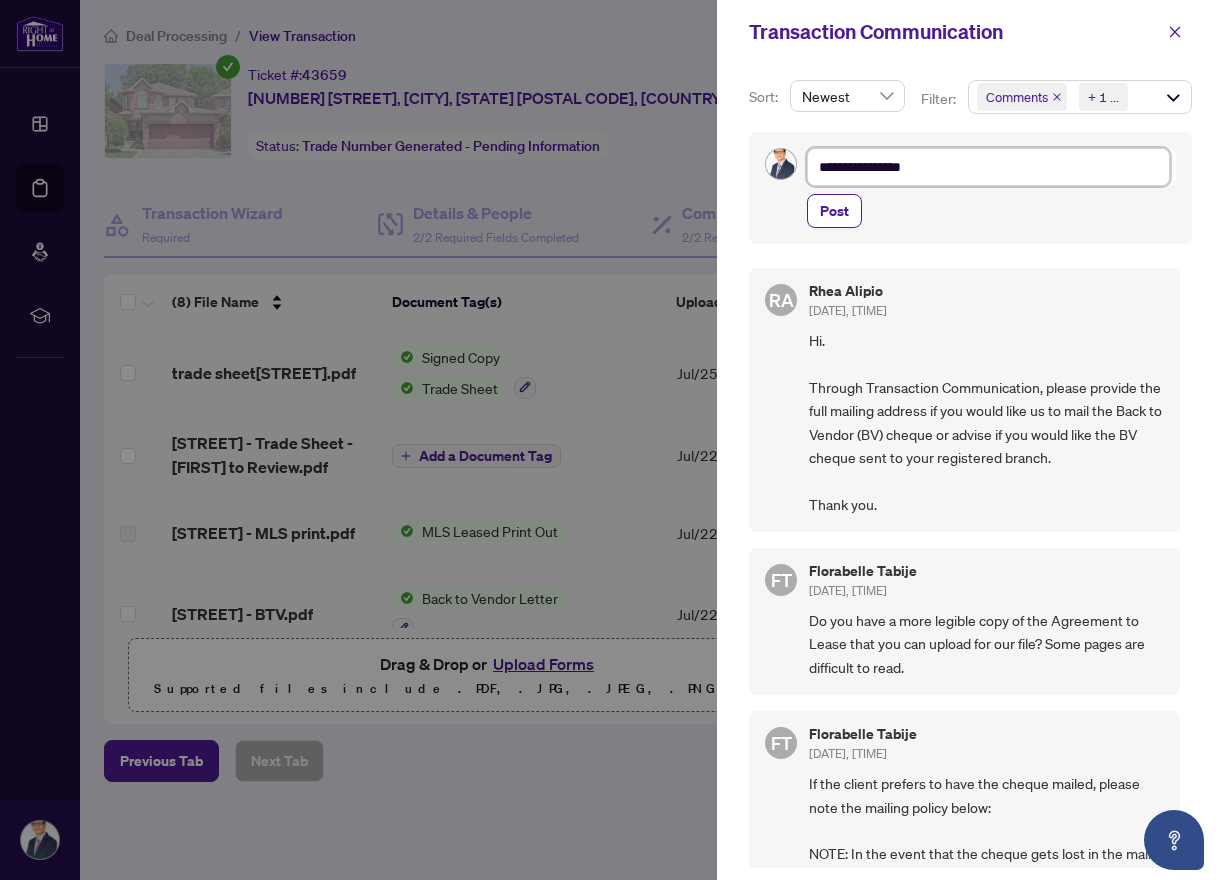 type on "**********" 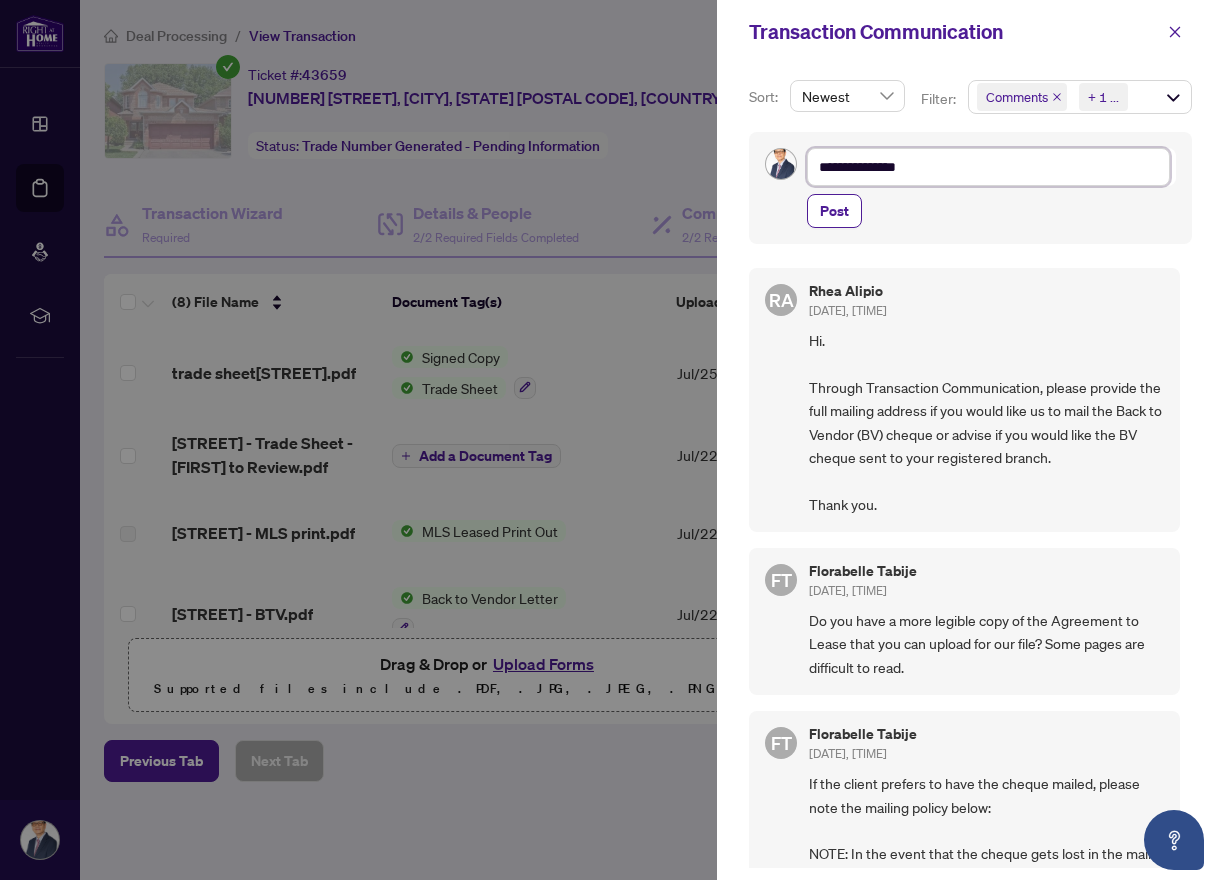 type on "**********" 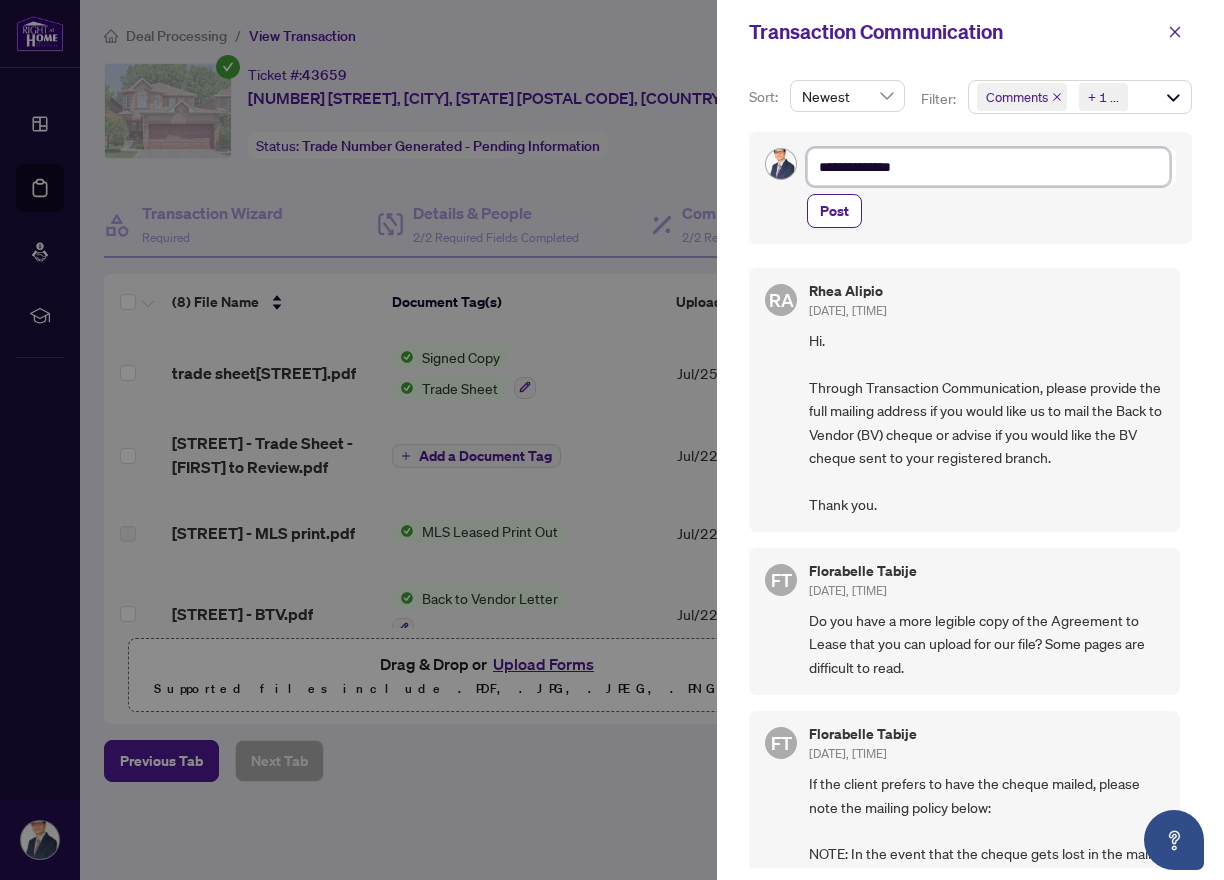 type on "**********" 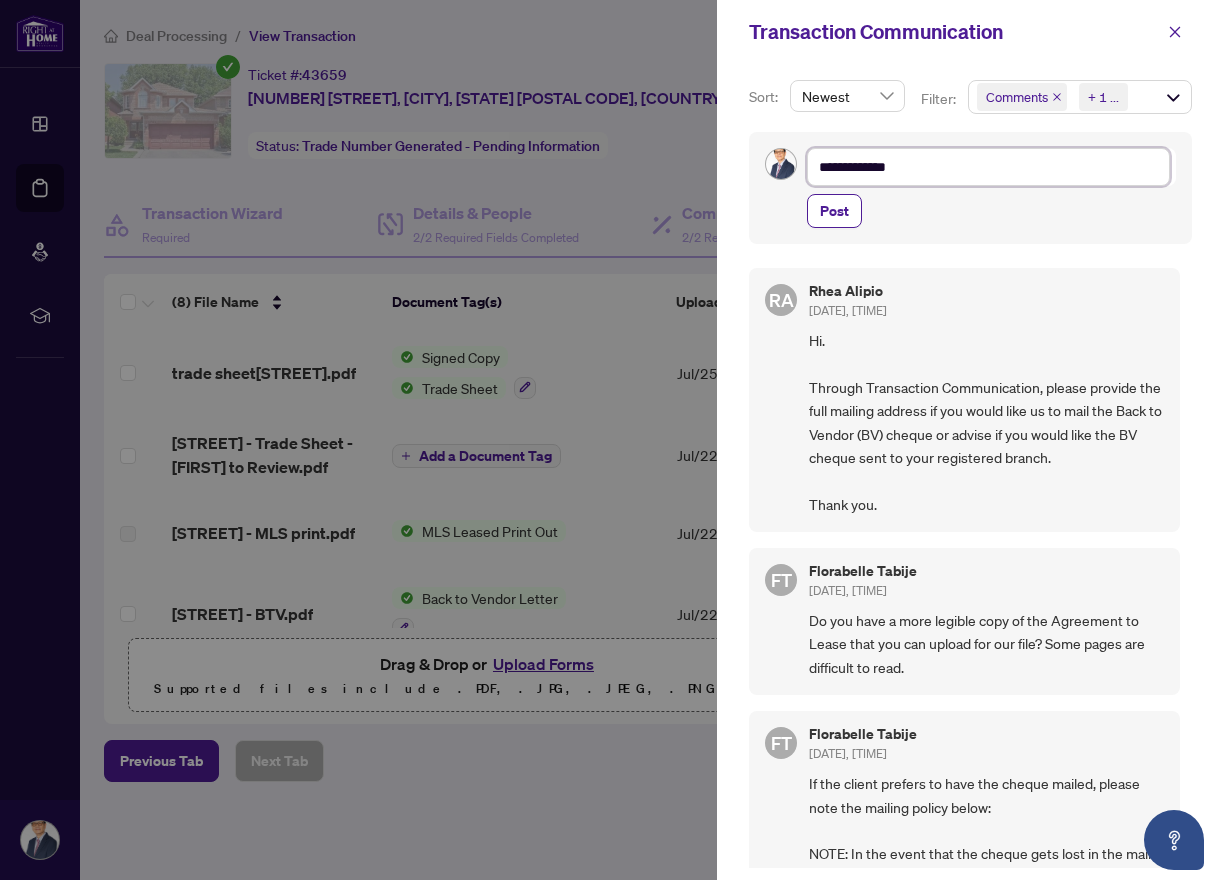 type on "**********" 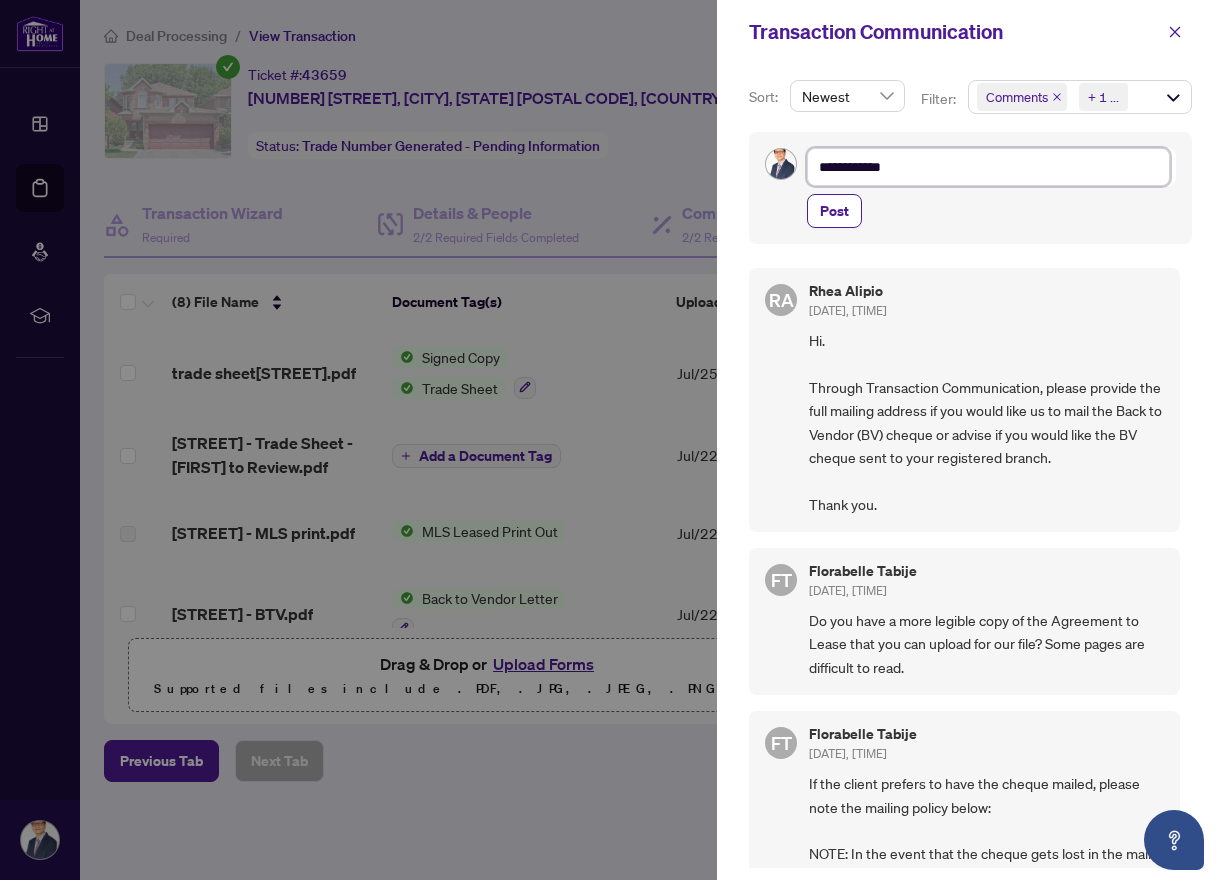 type on "**********" 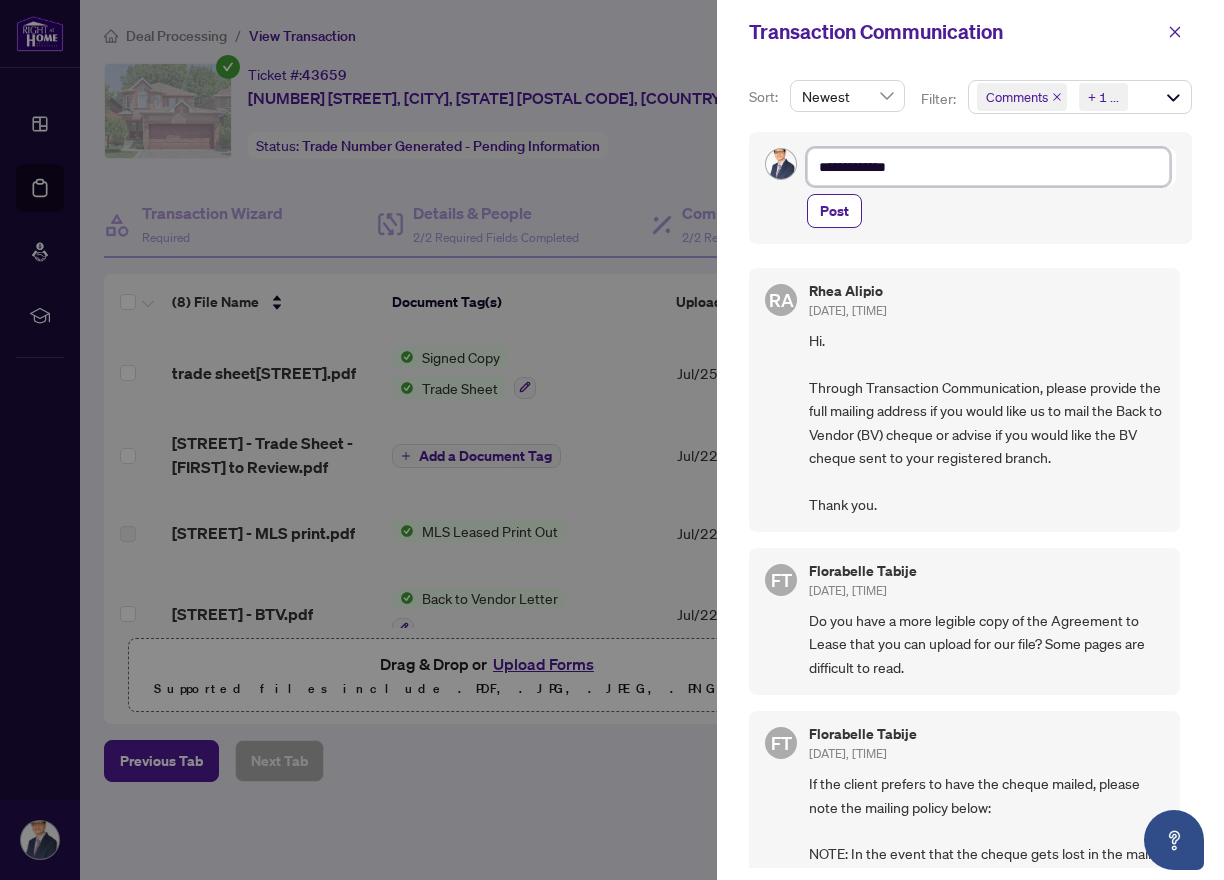 type on "**********" 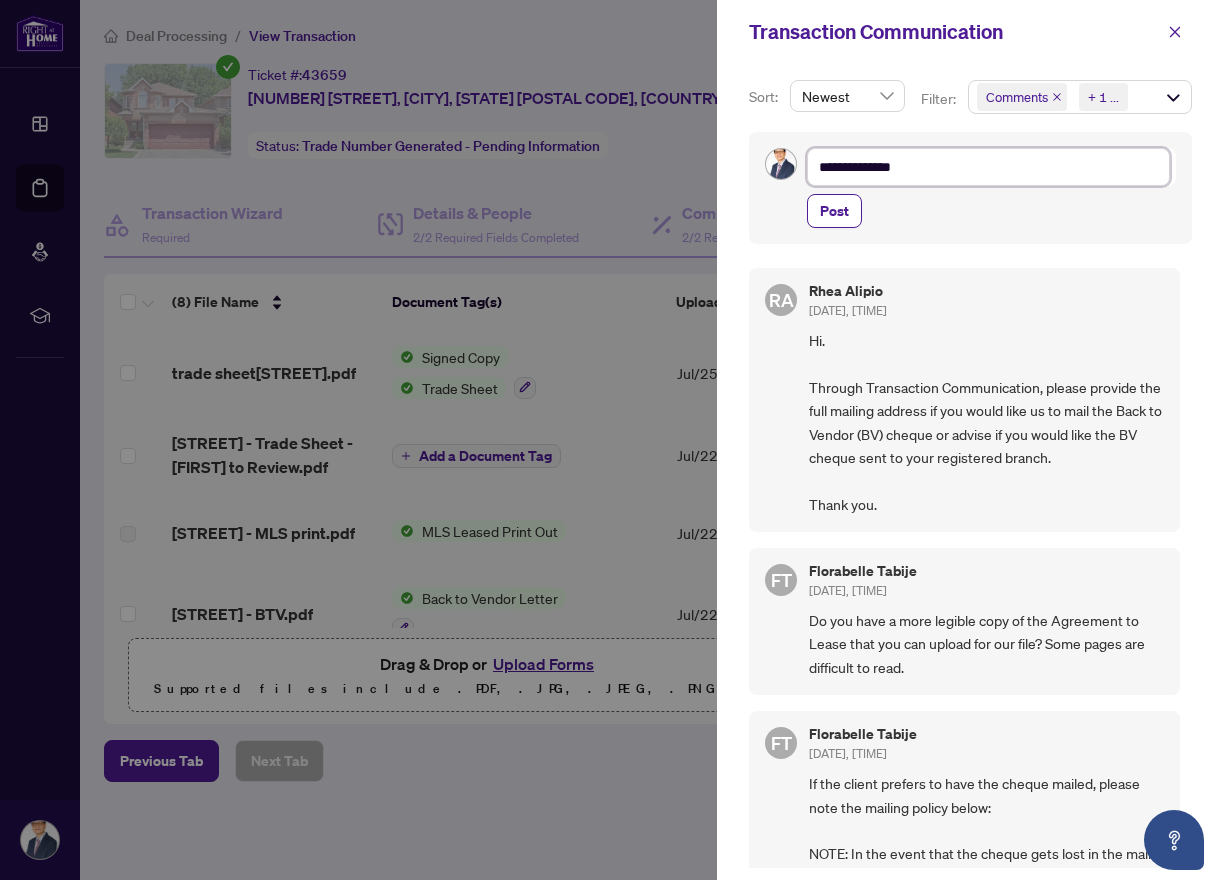 type on "**********" 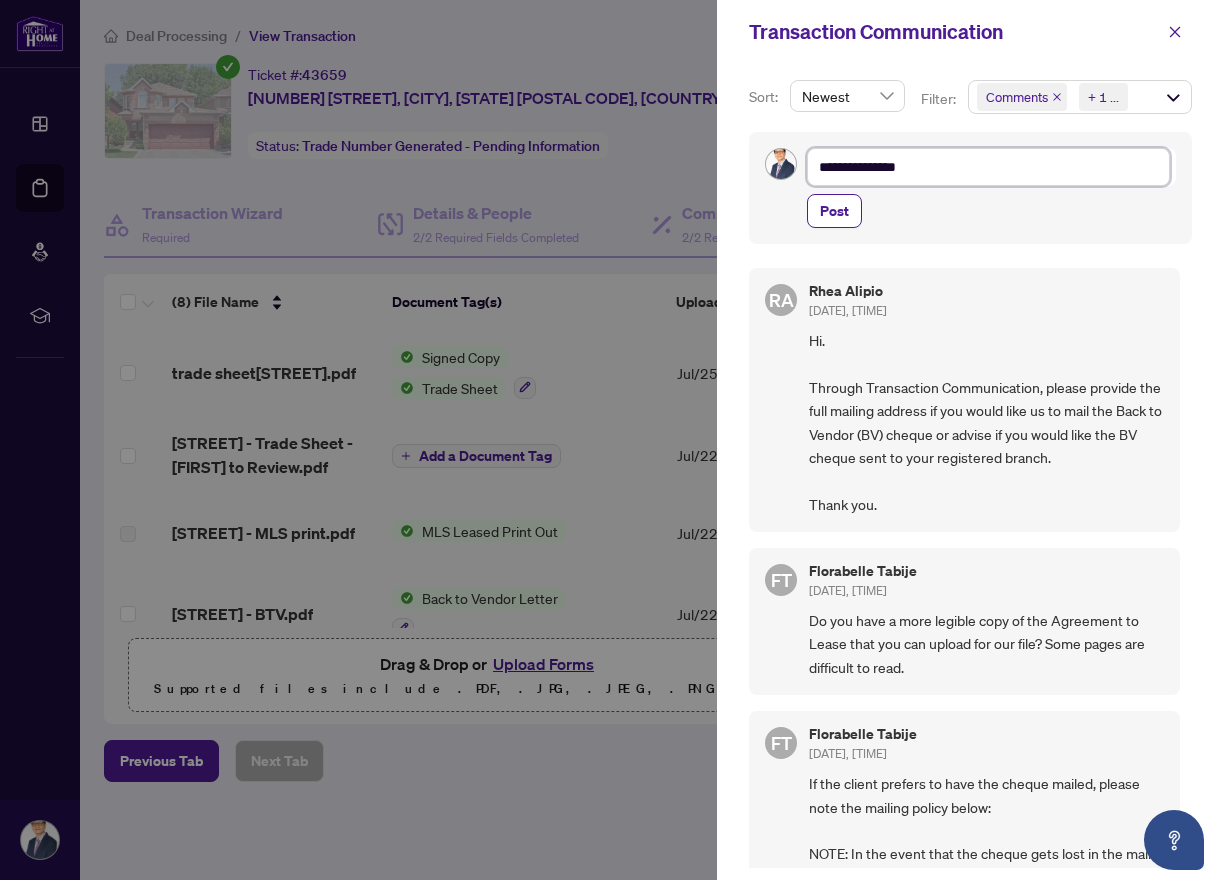 type on "**********" 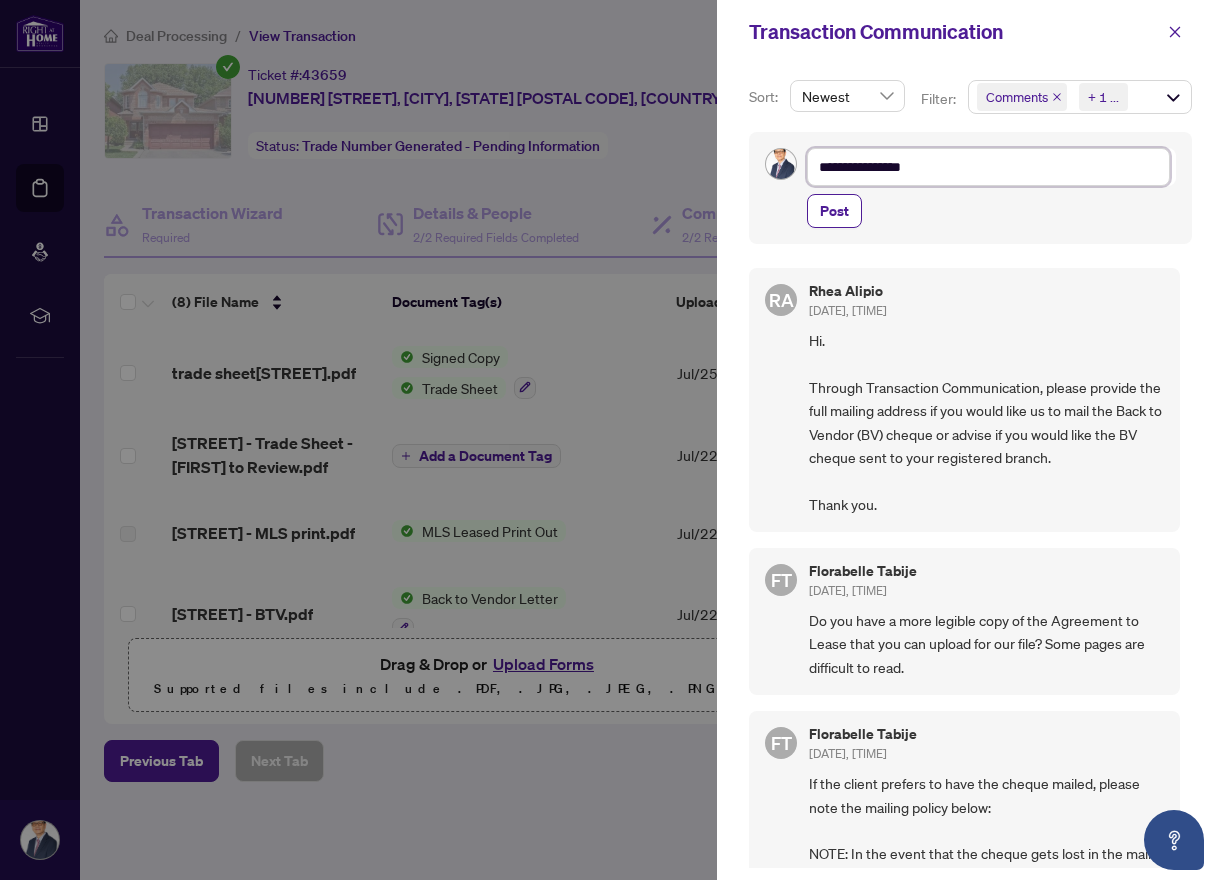 type on "**********" 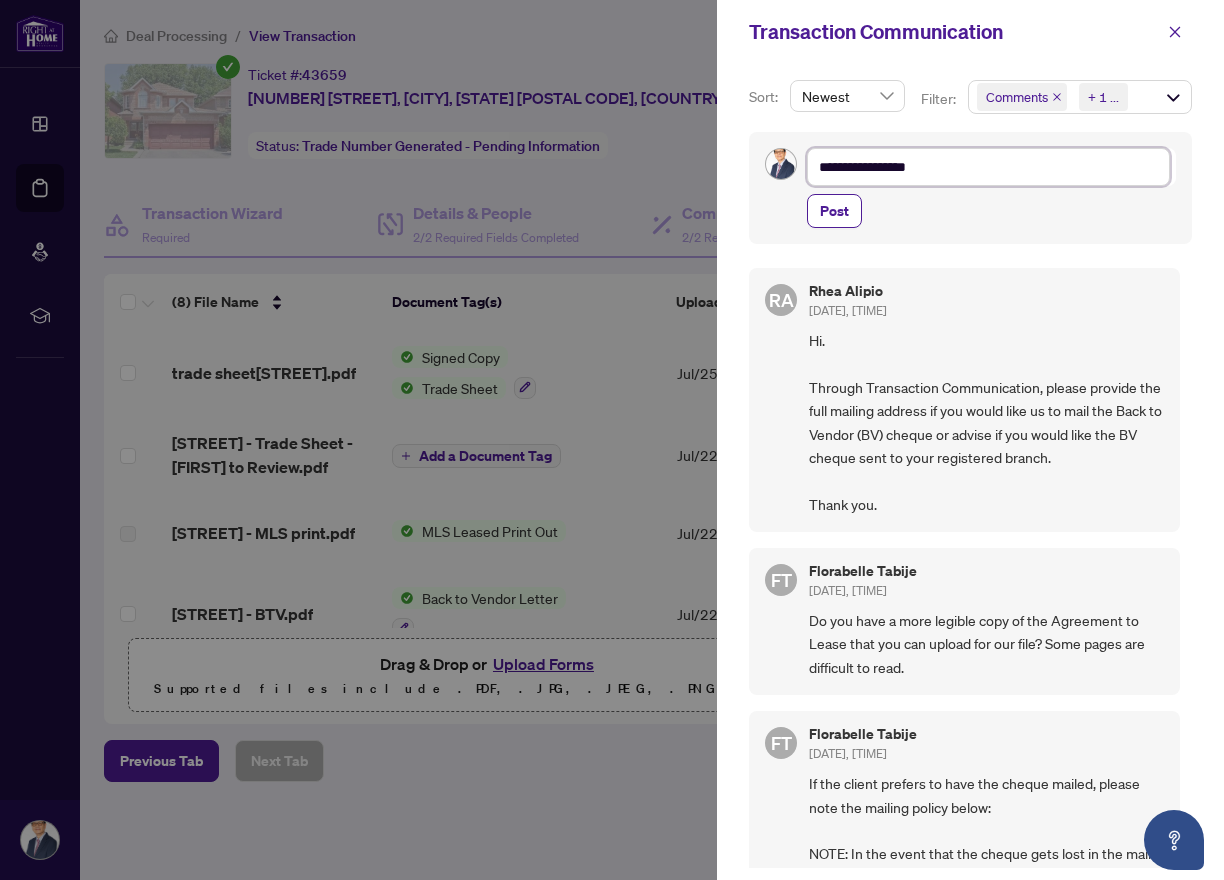 type on "**********" 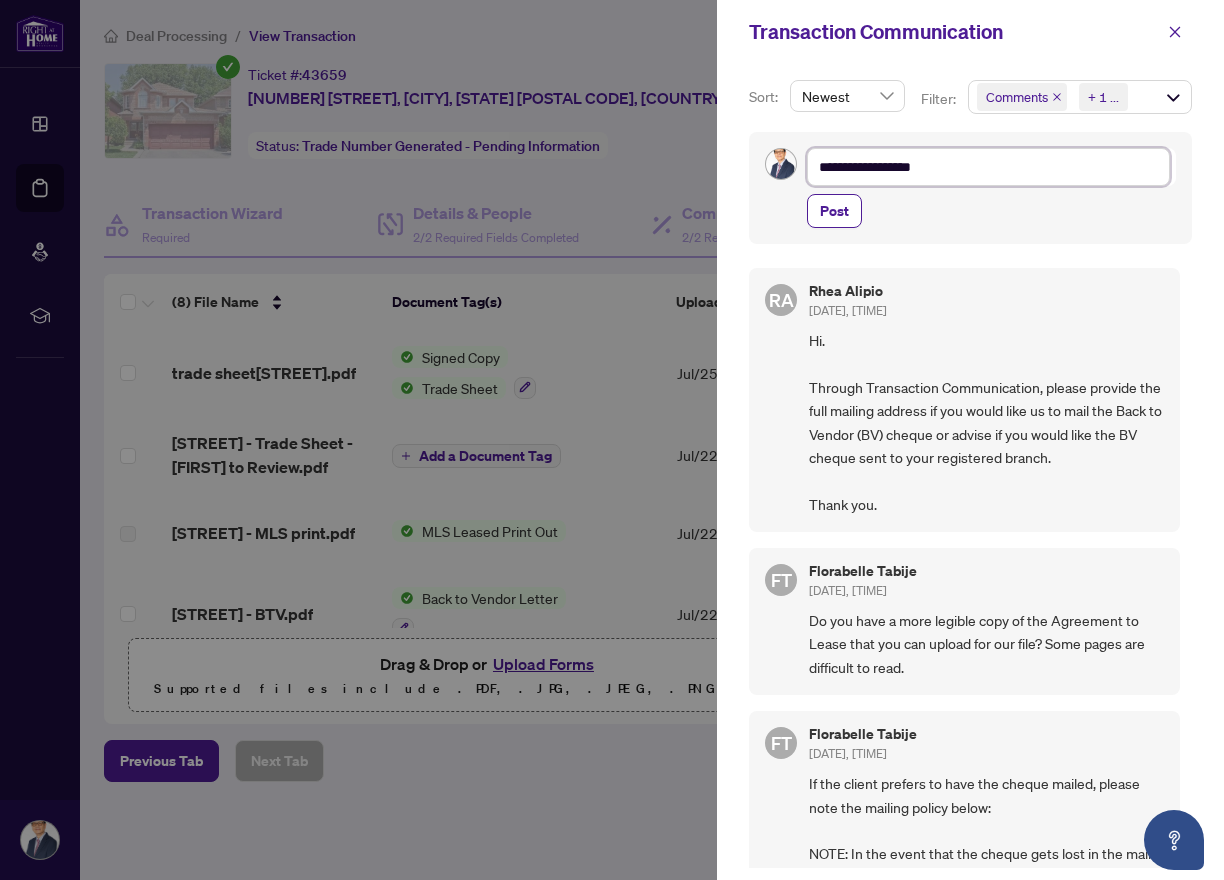 type on "**********" 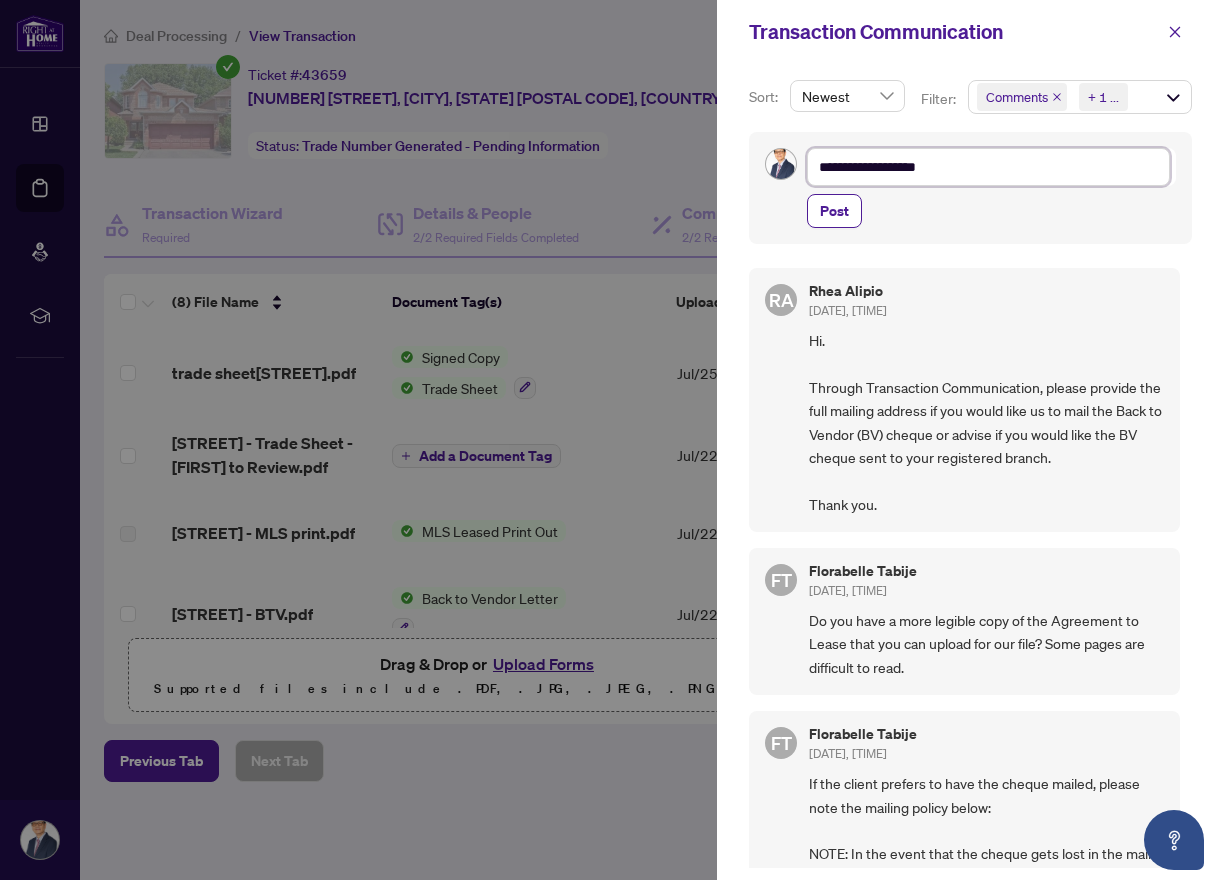 type on "**********" 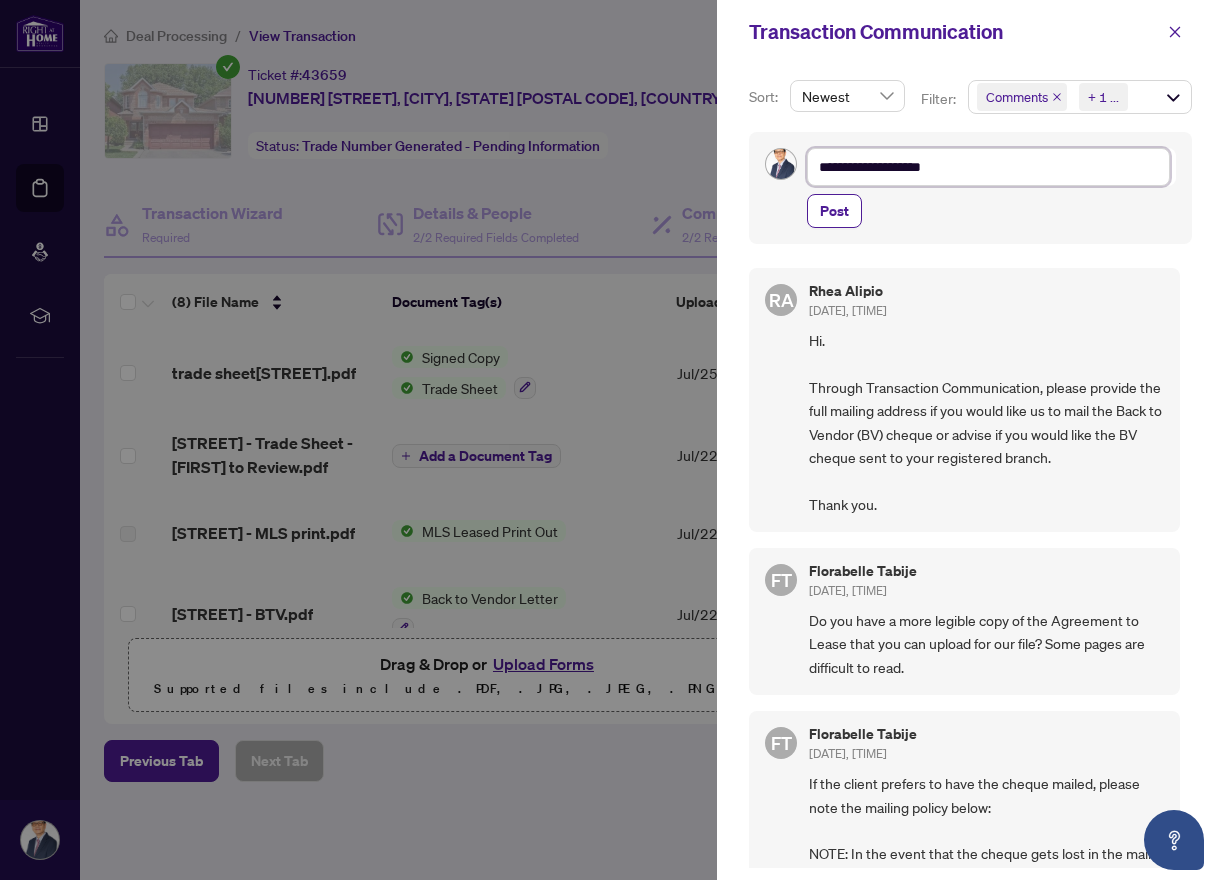 type on "**********" 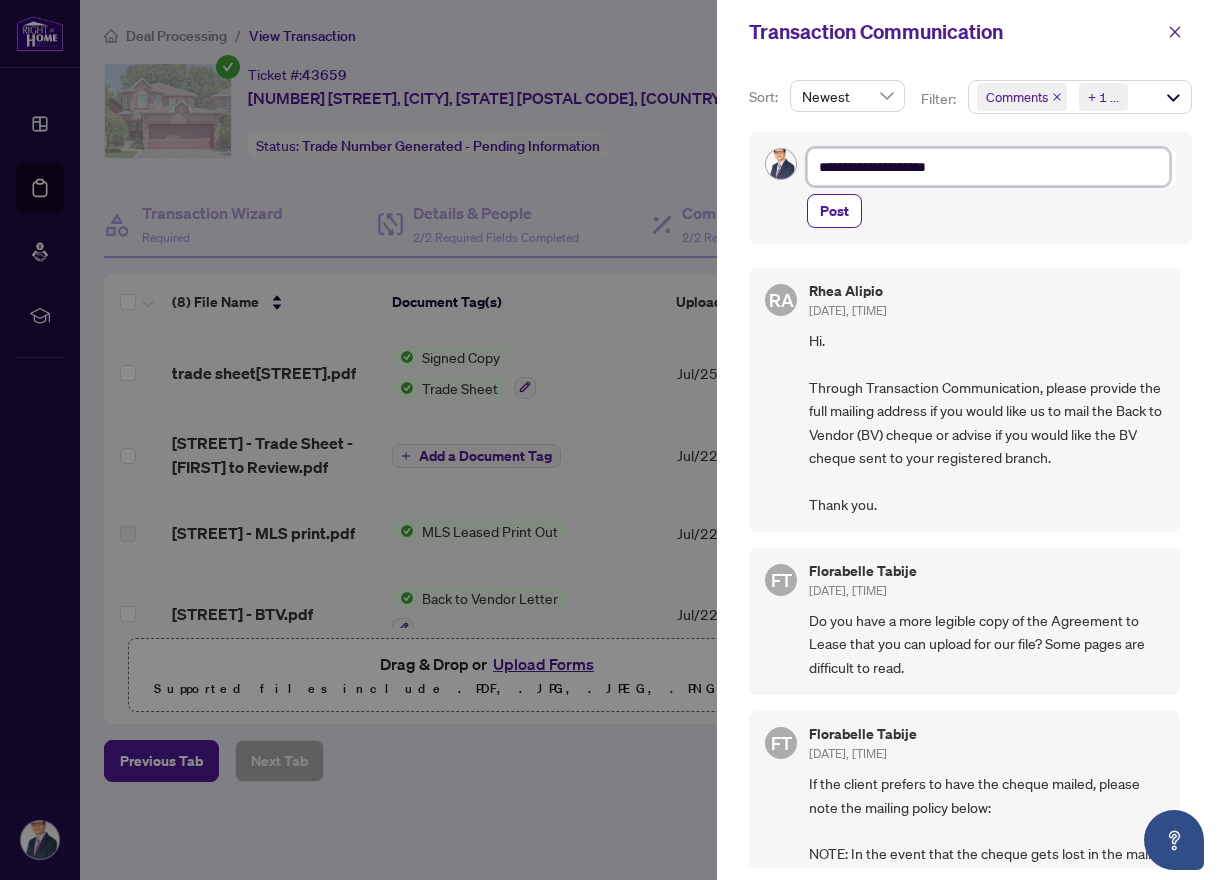 type on "**********" 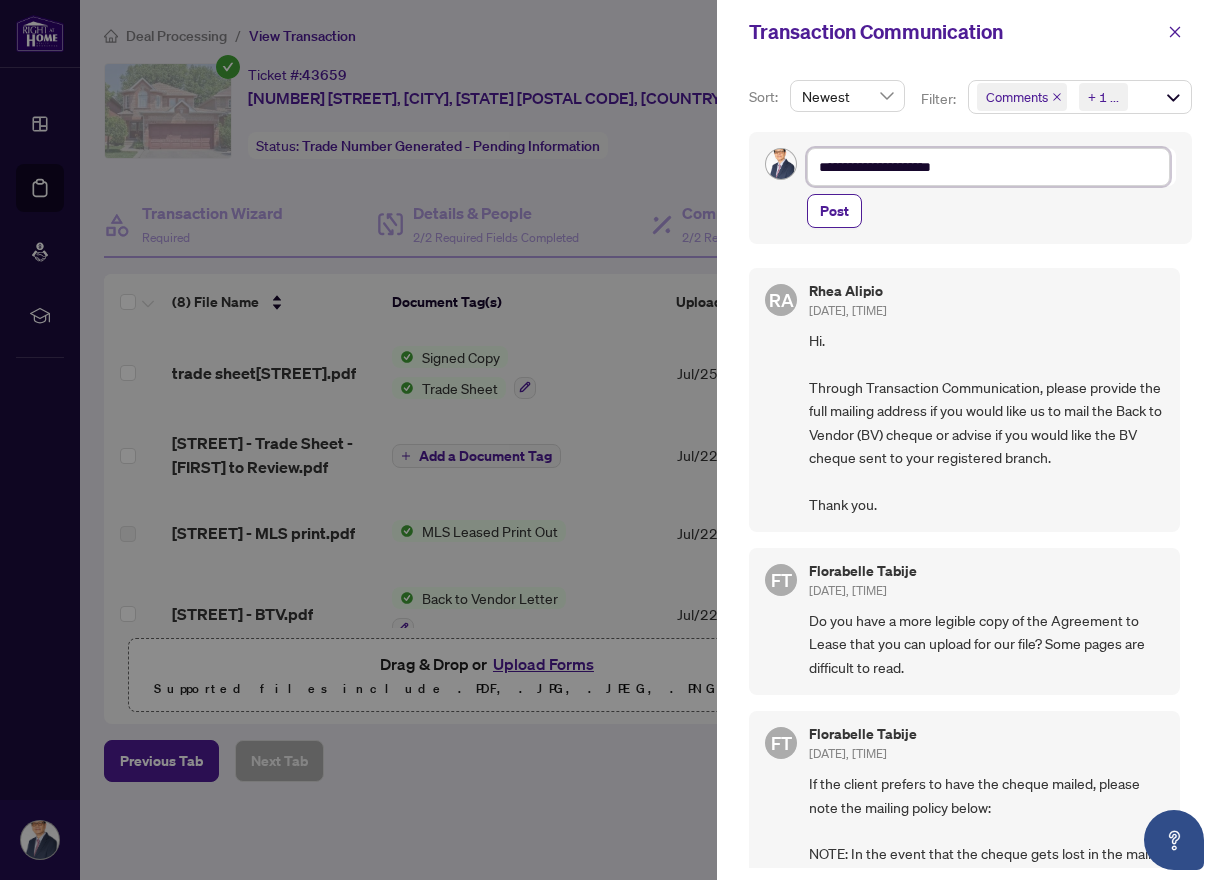 type on "**********" 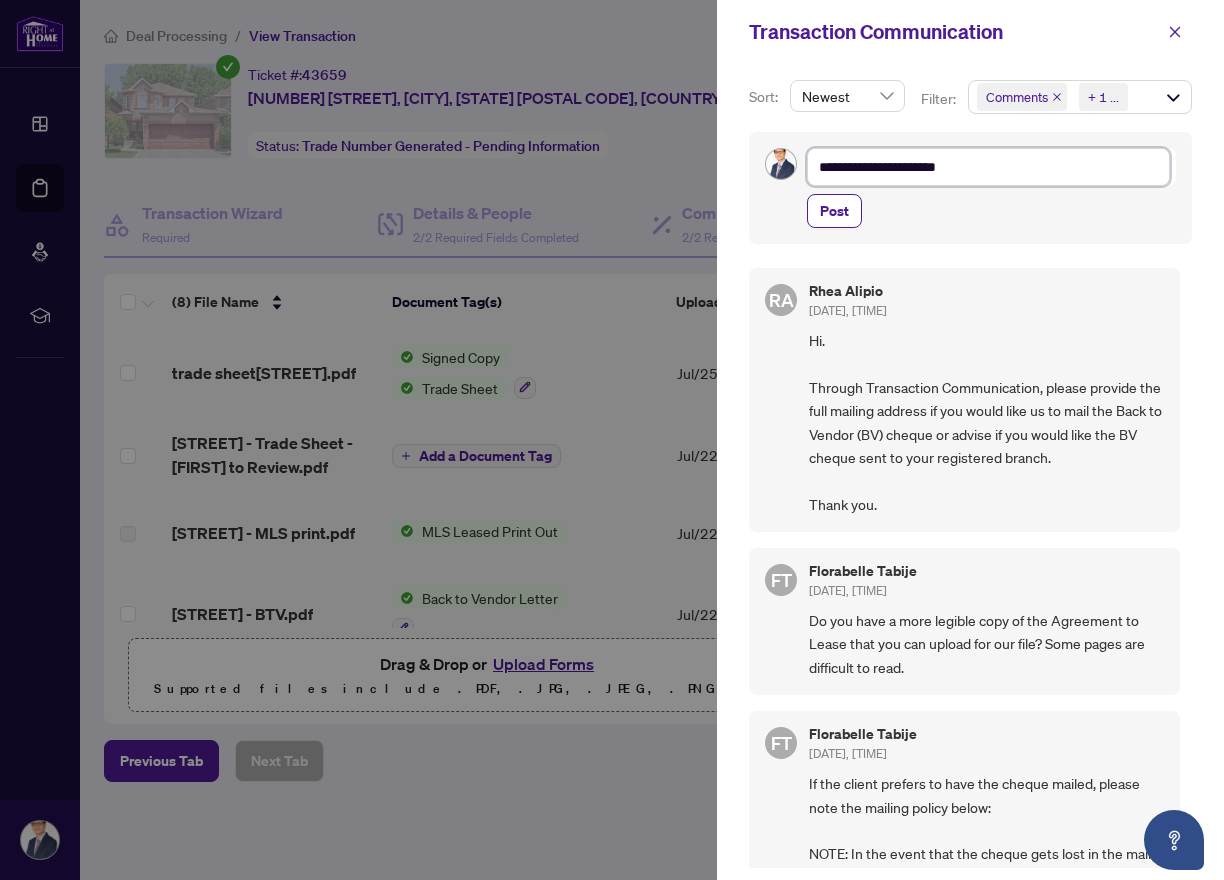 type on "**********" 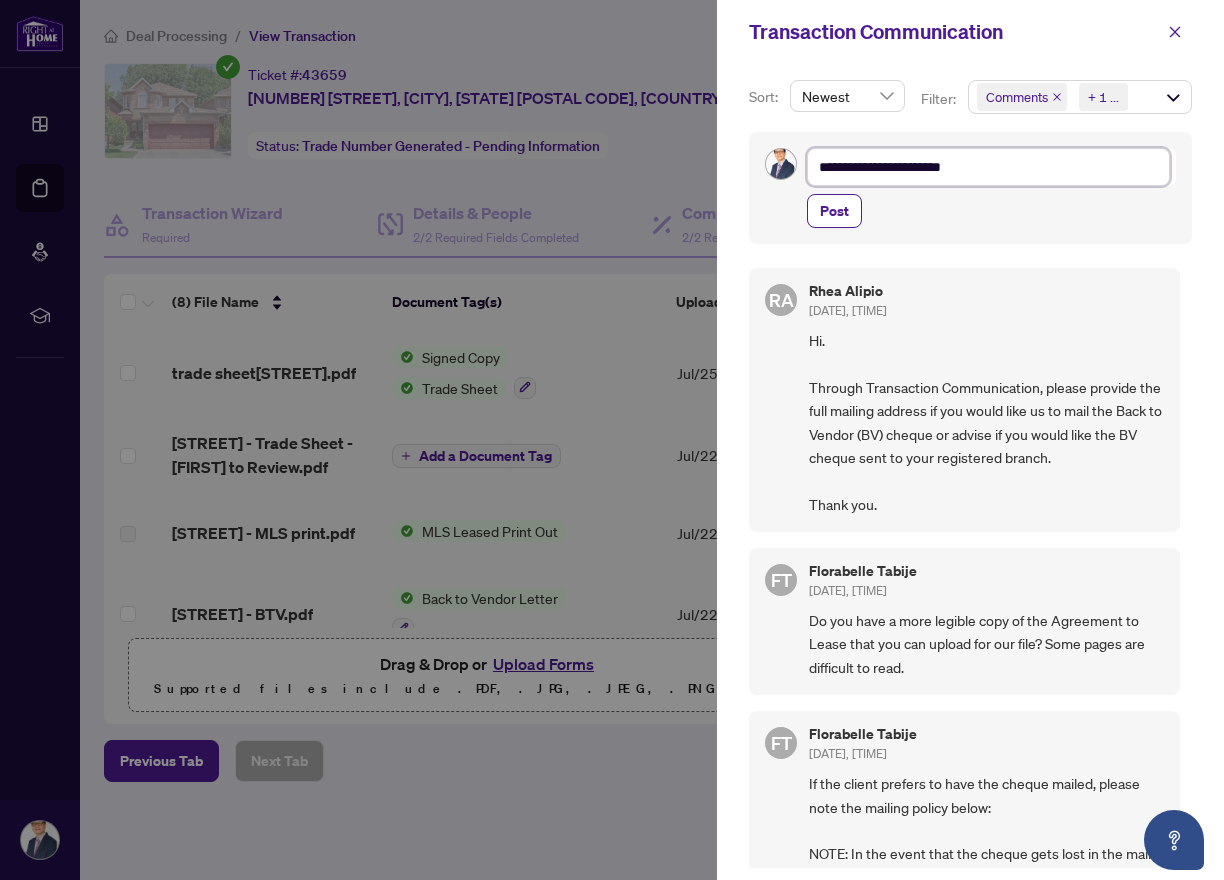type on "**********" 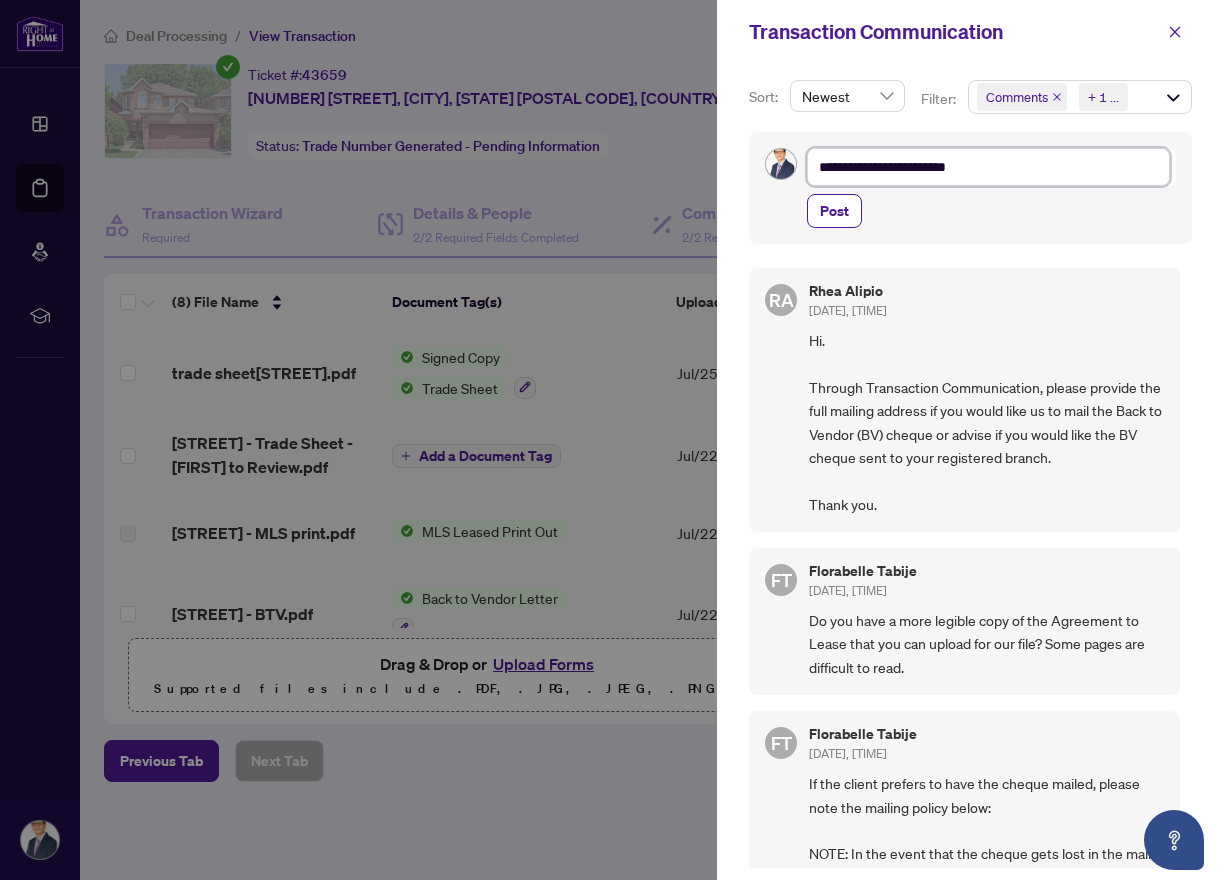 type on "**********" 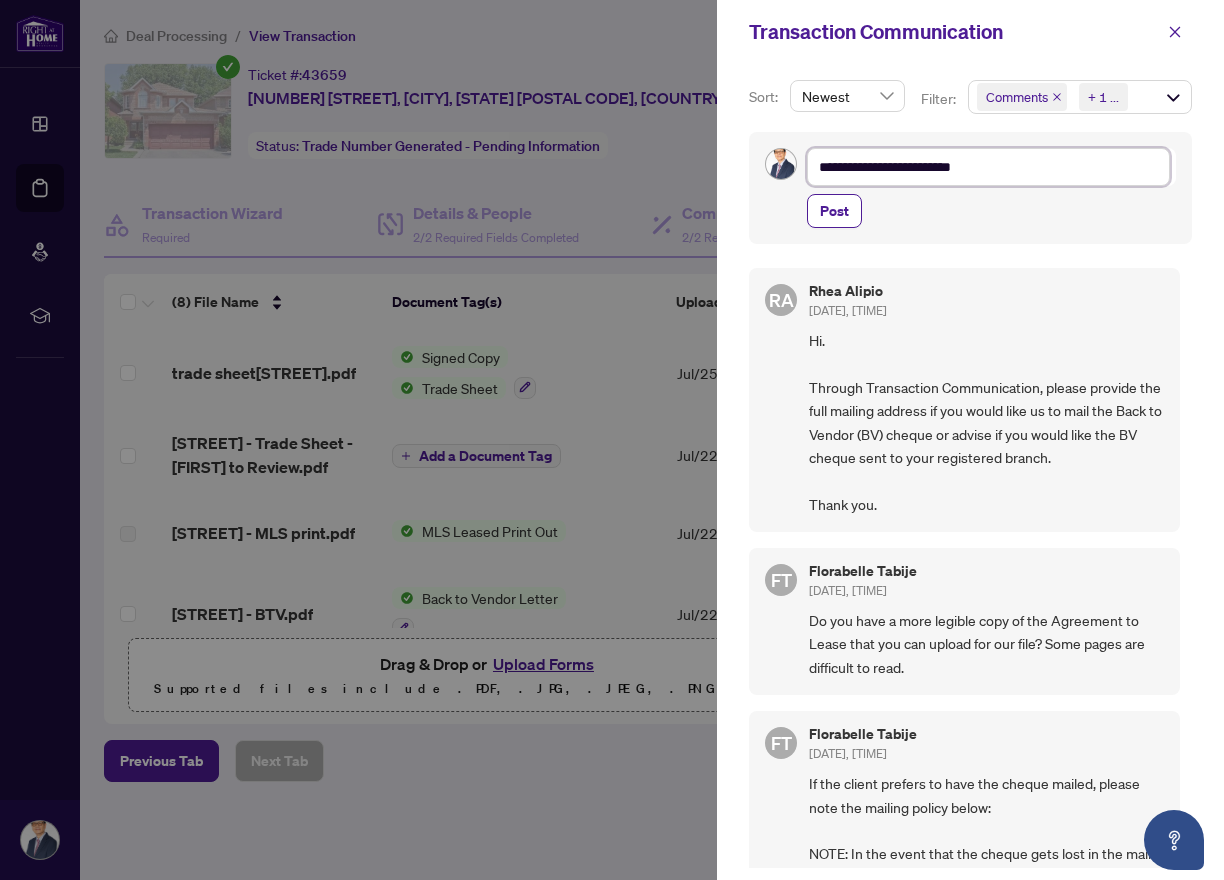 type on "**********" 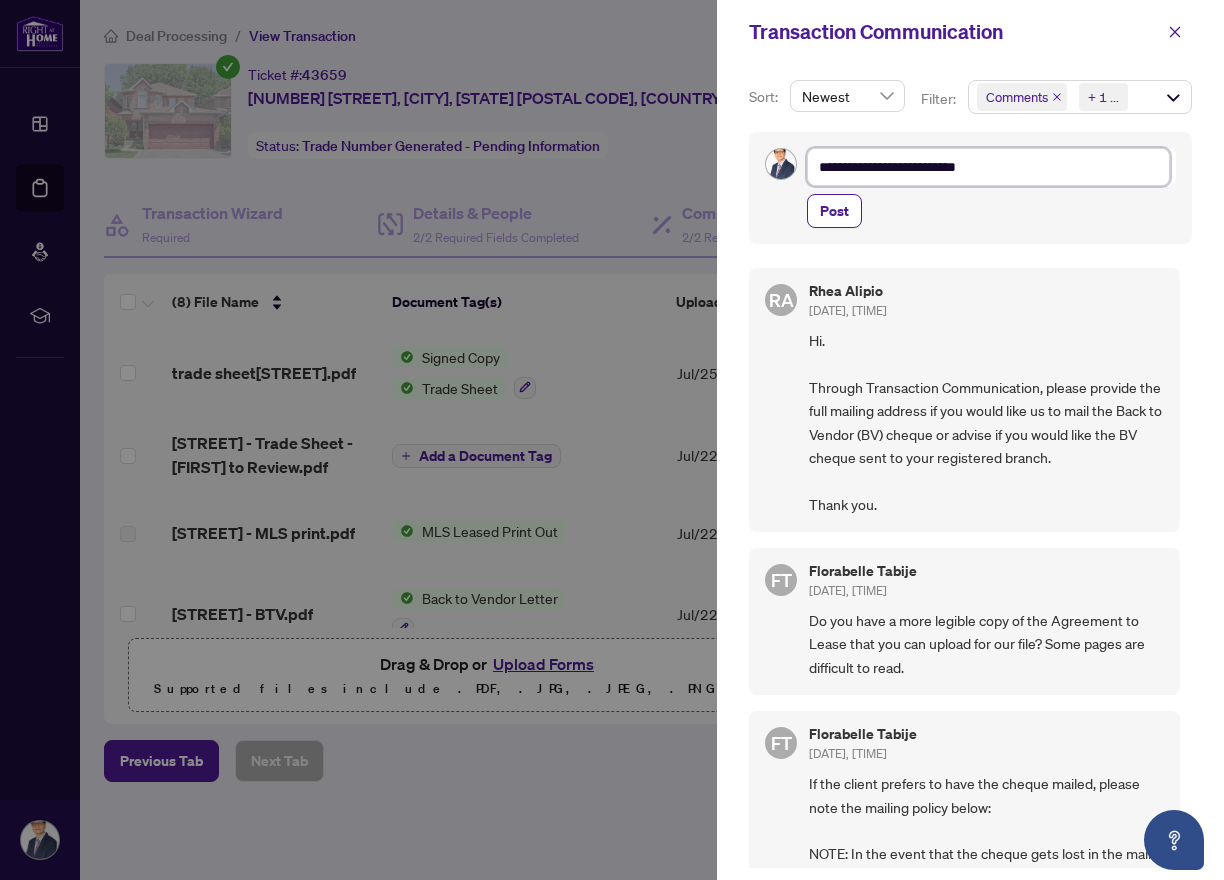 type on "**********" 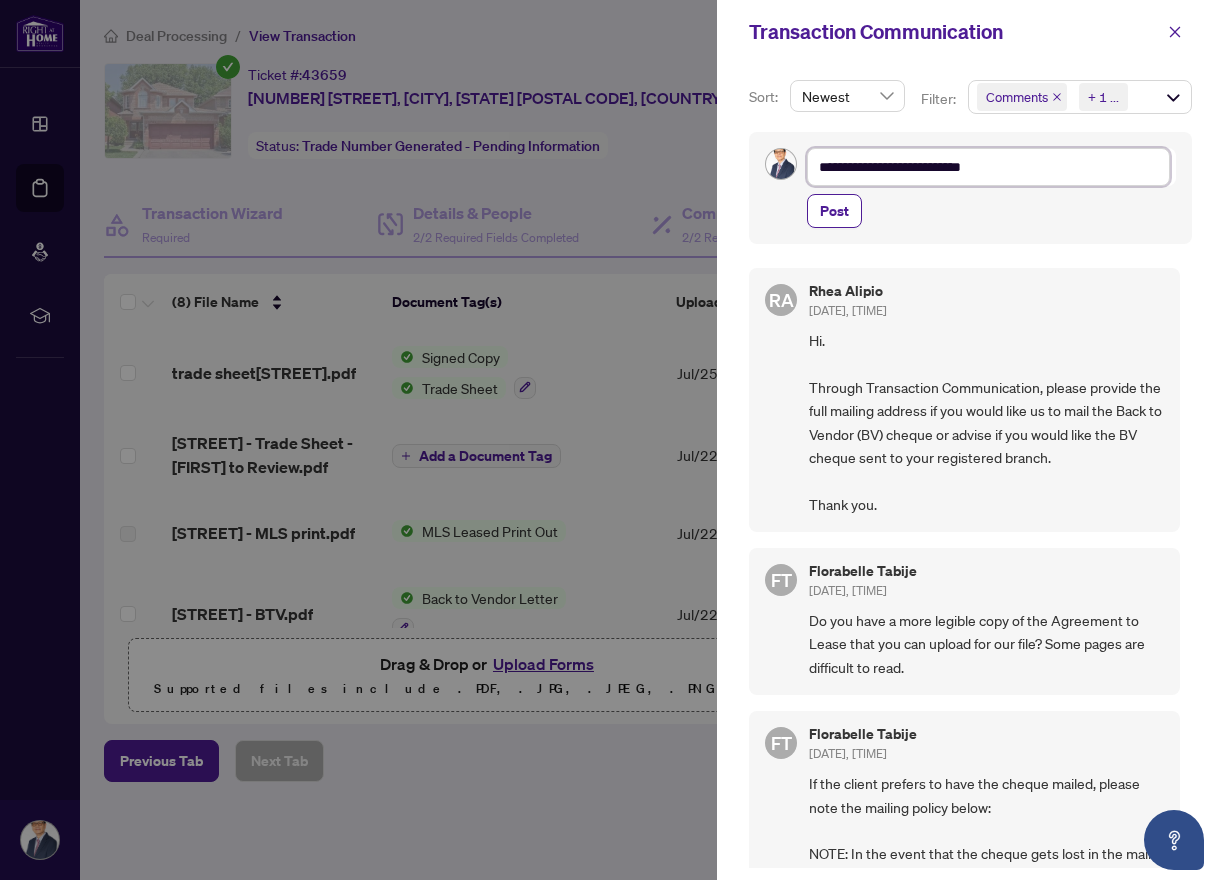 type on "**********" 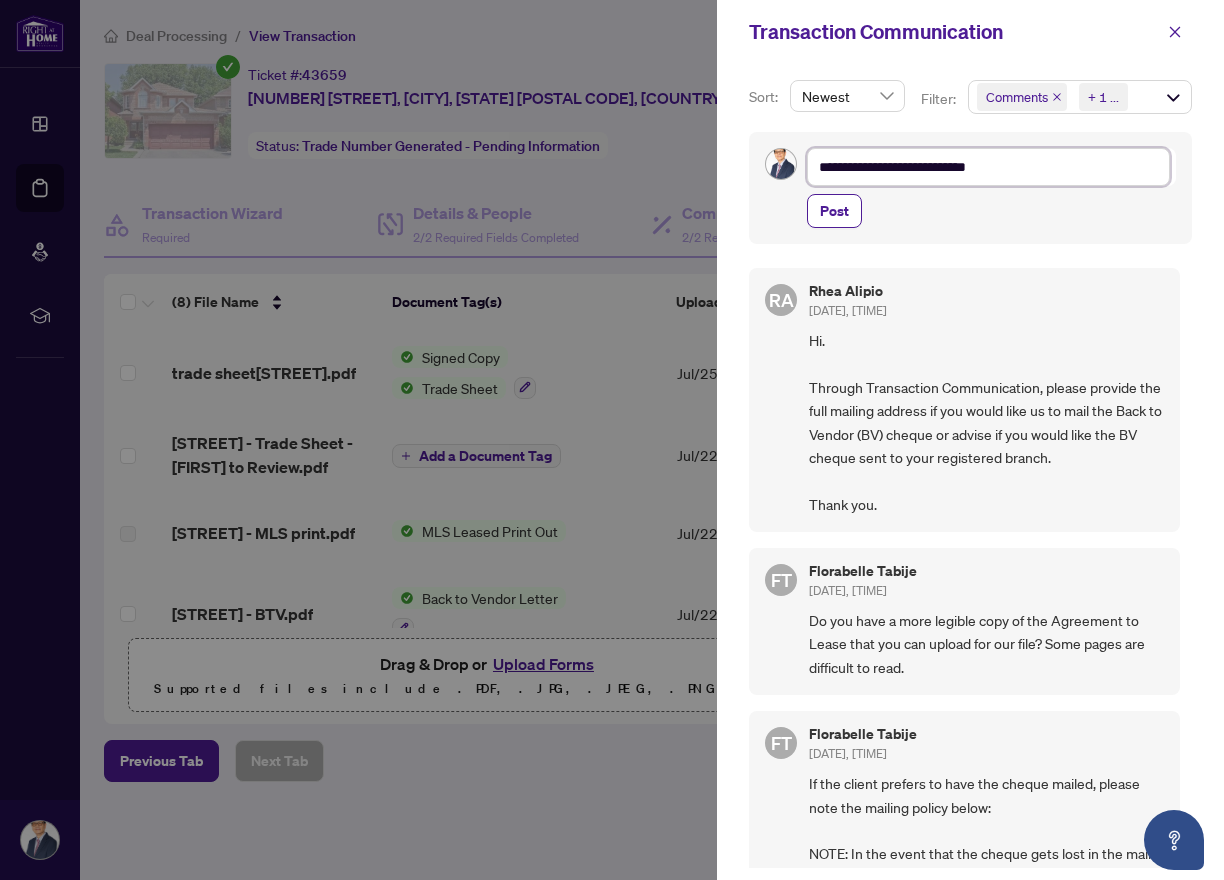 type on "**********" 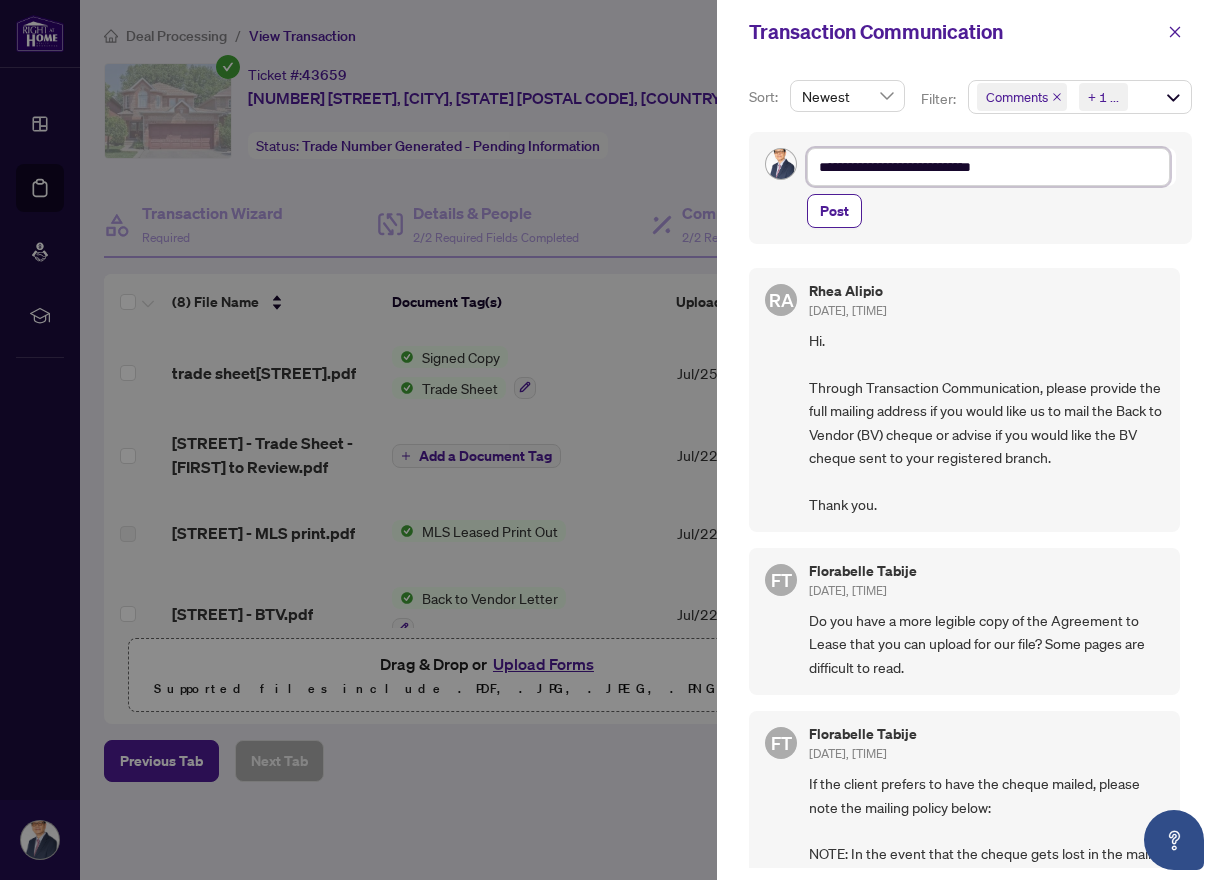 type on "**********" 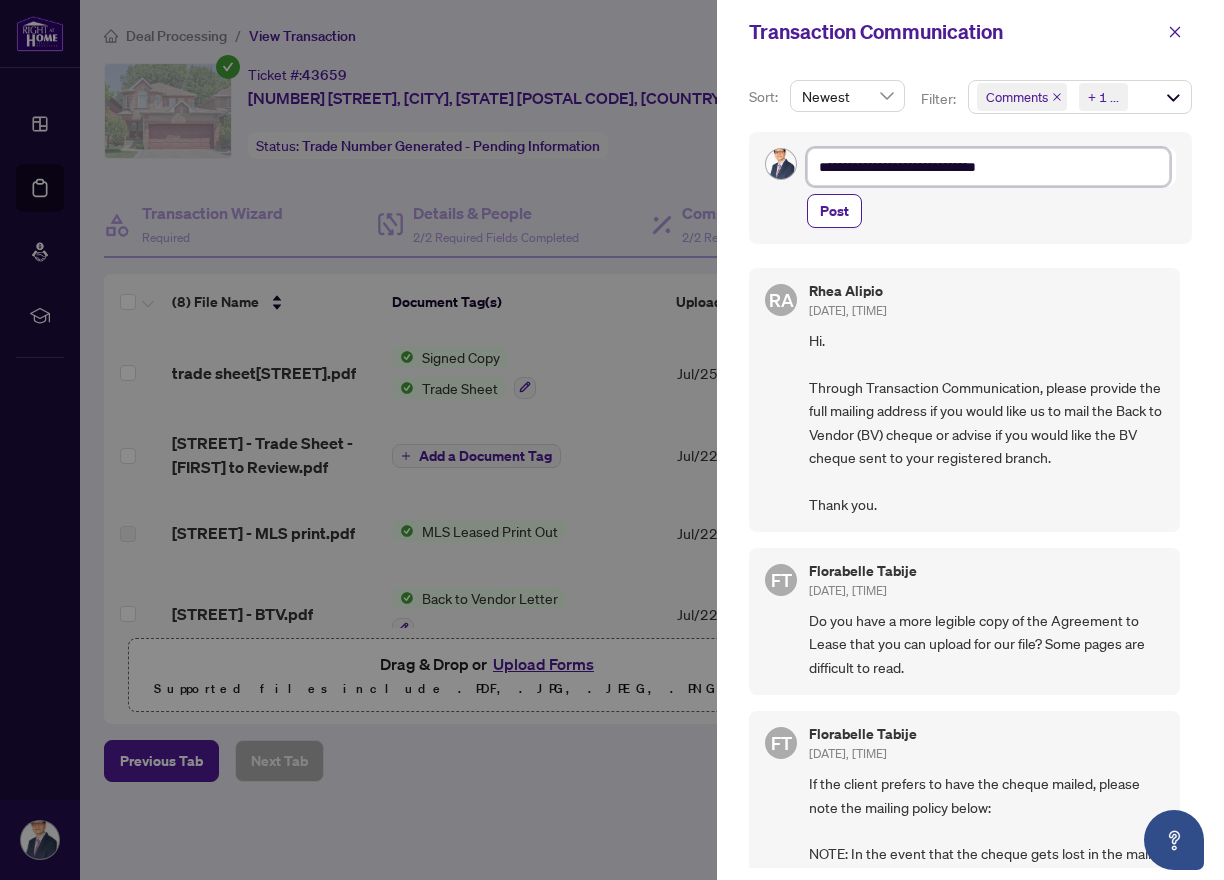 type on "**********" 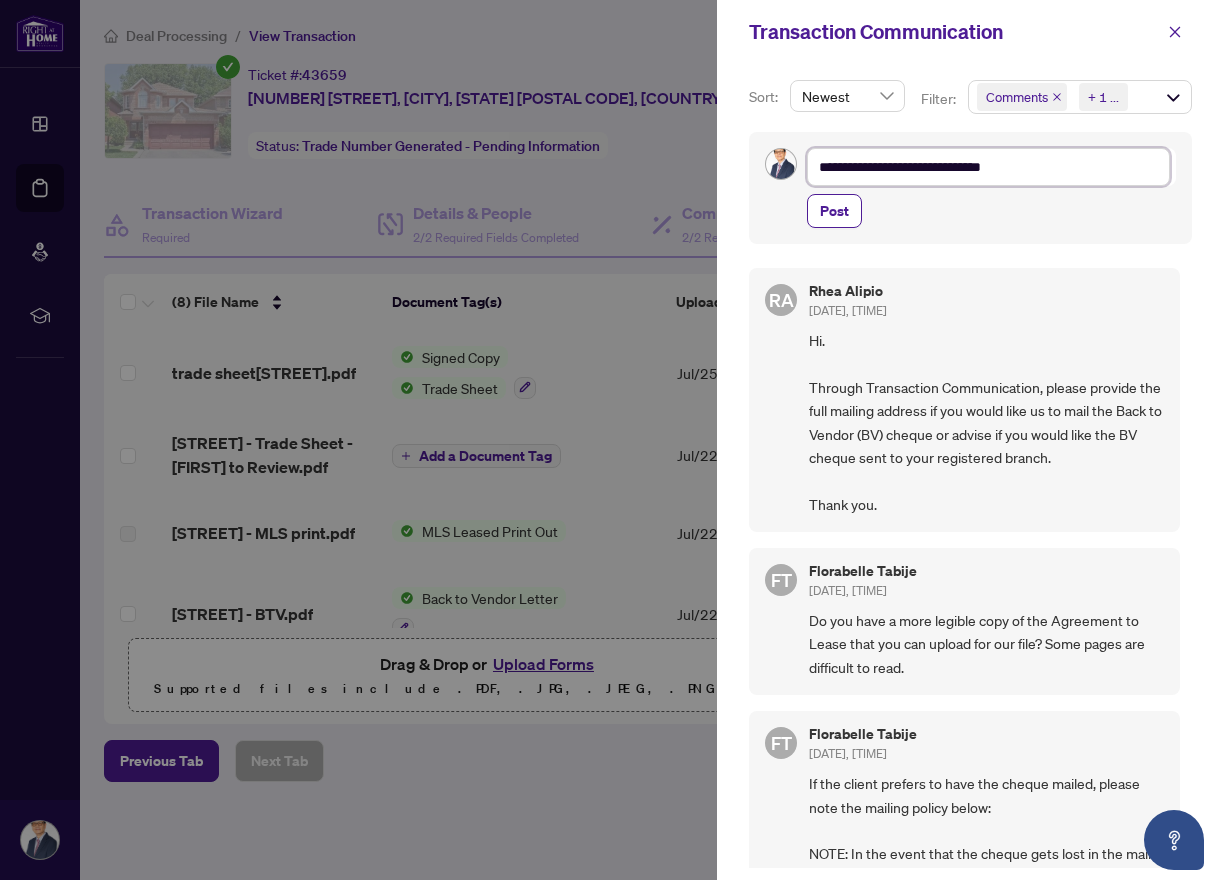 type on "**********" 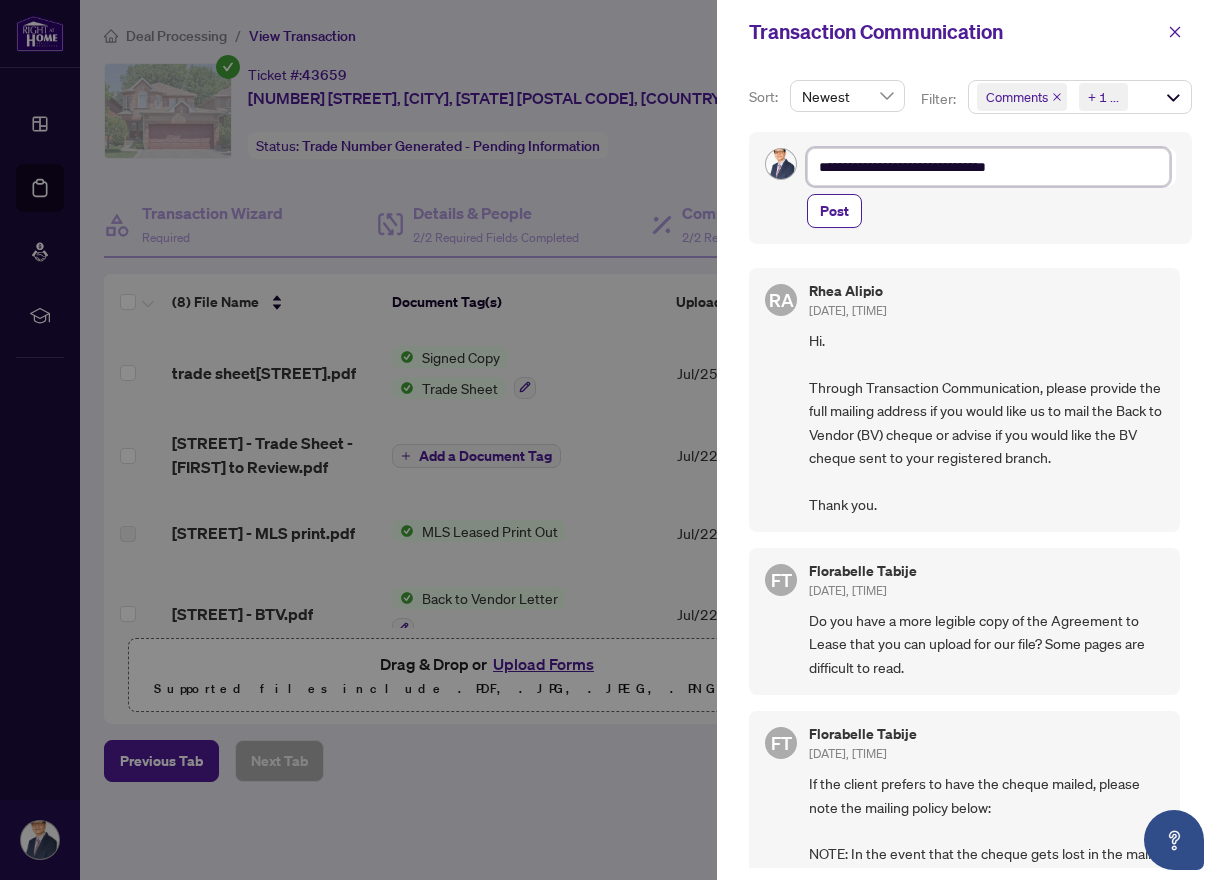 type on "**********" 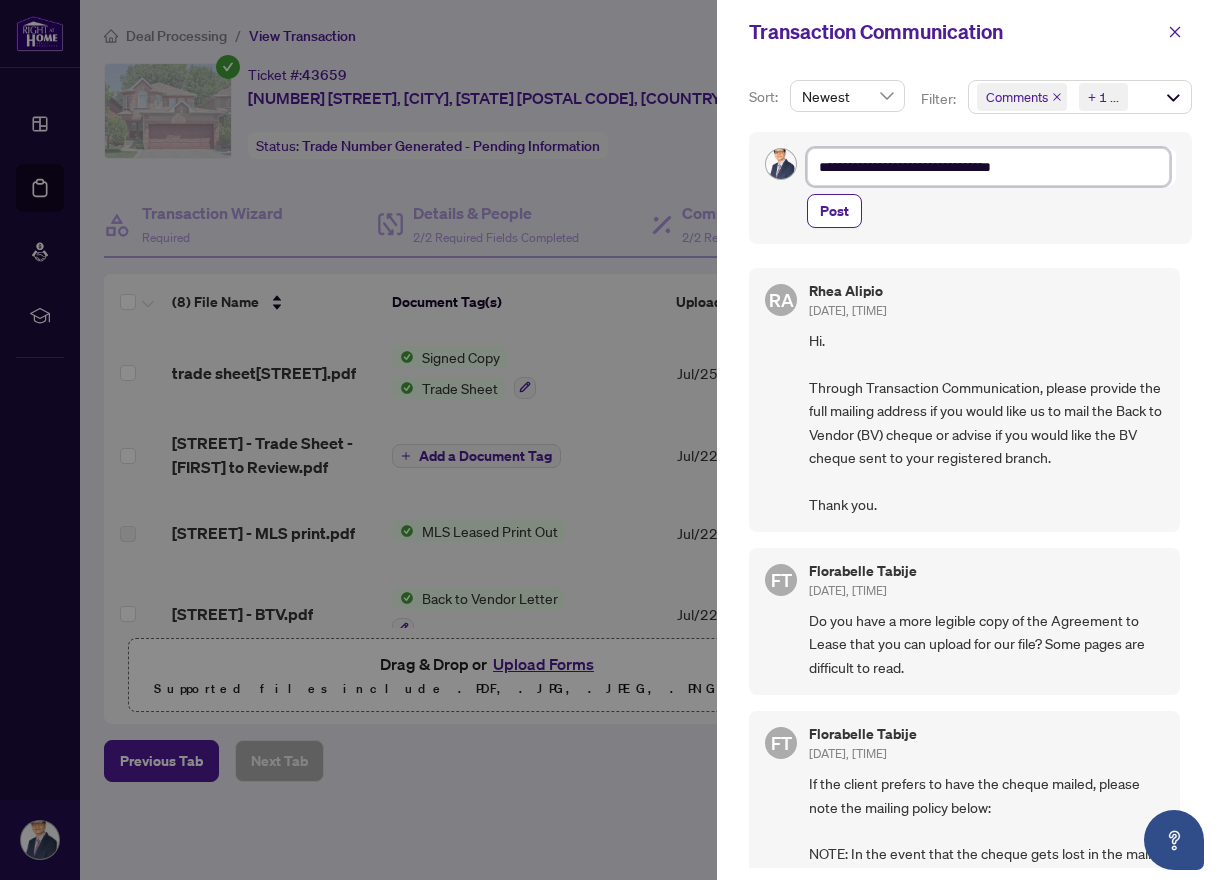 type on "**********" 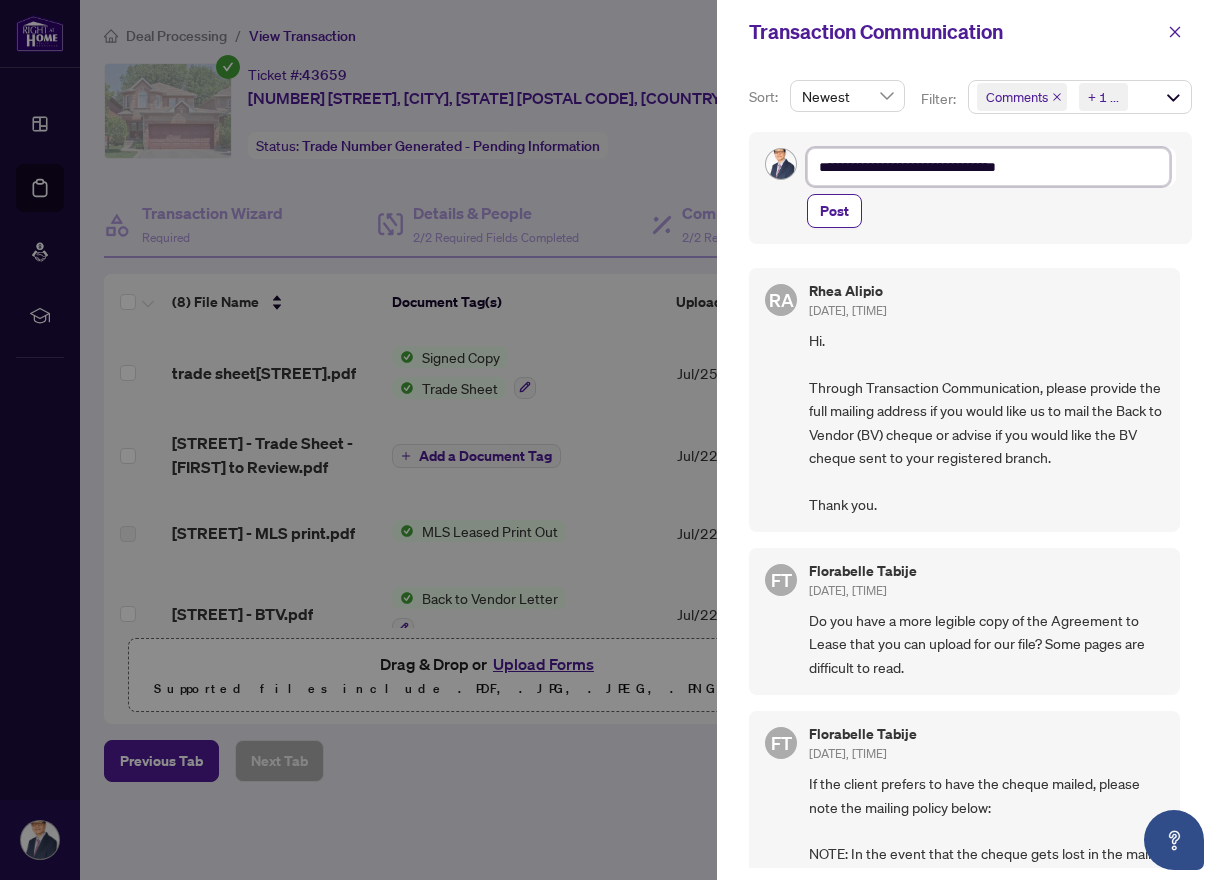 type on "**********" 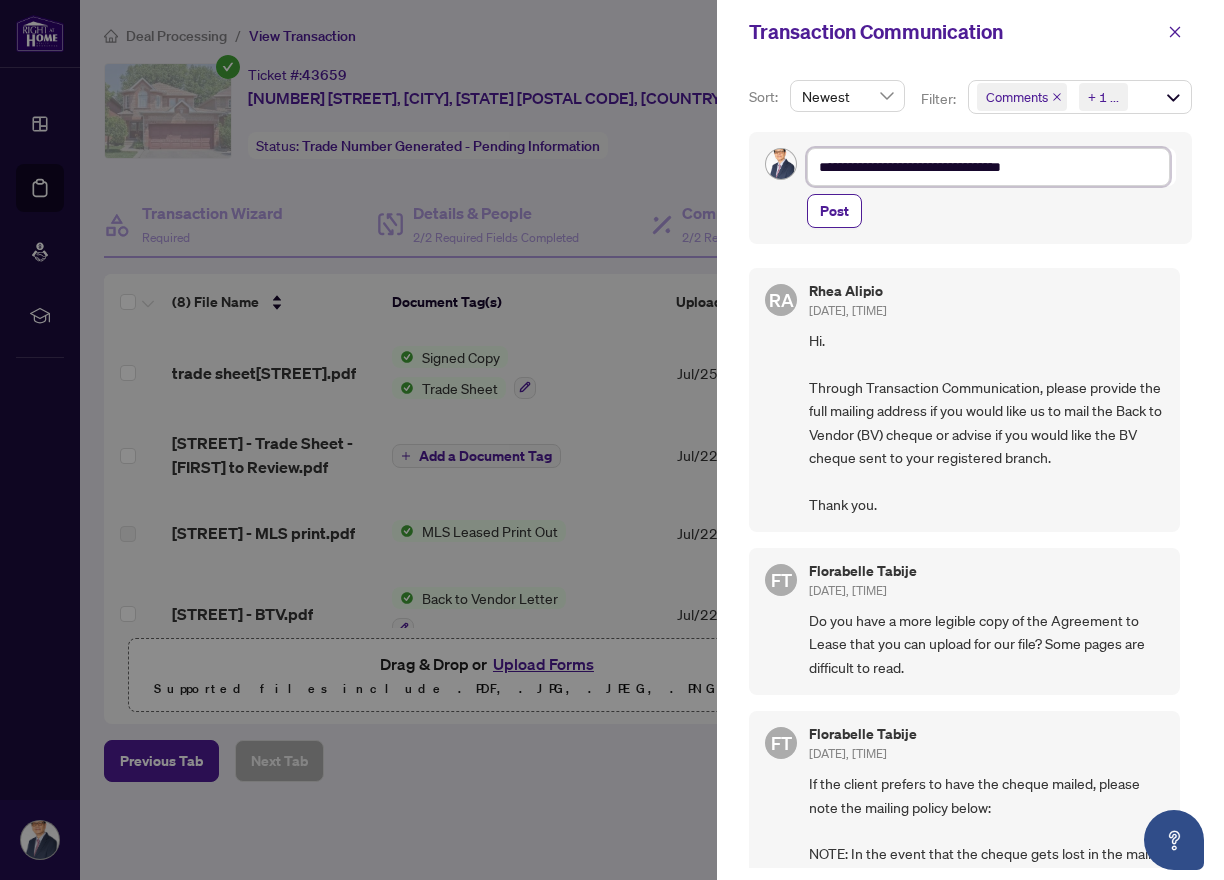 type on "**********" 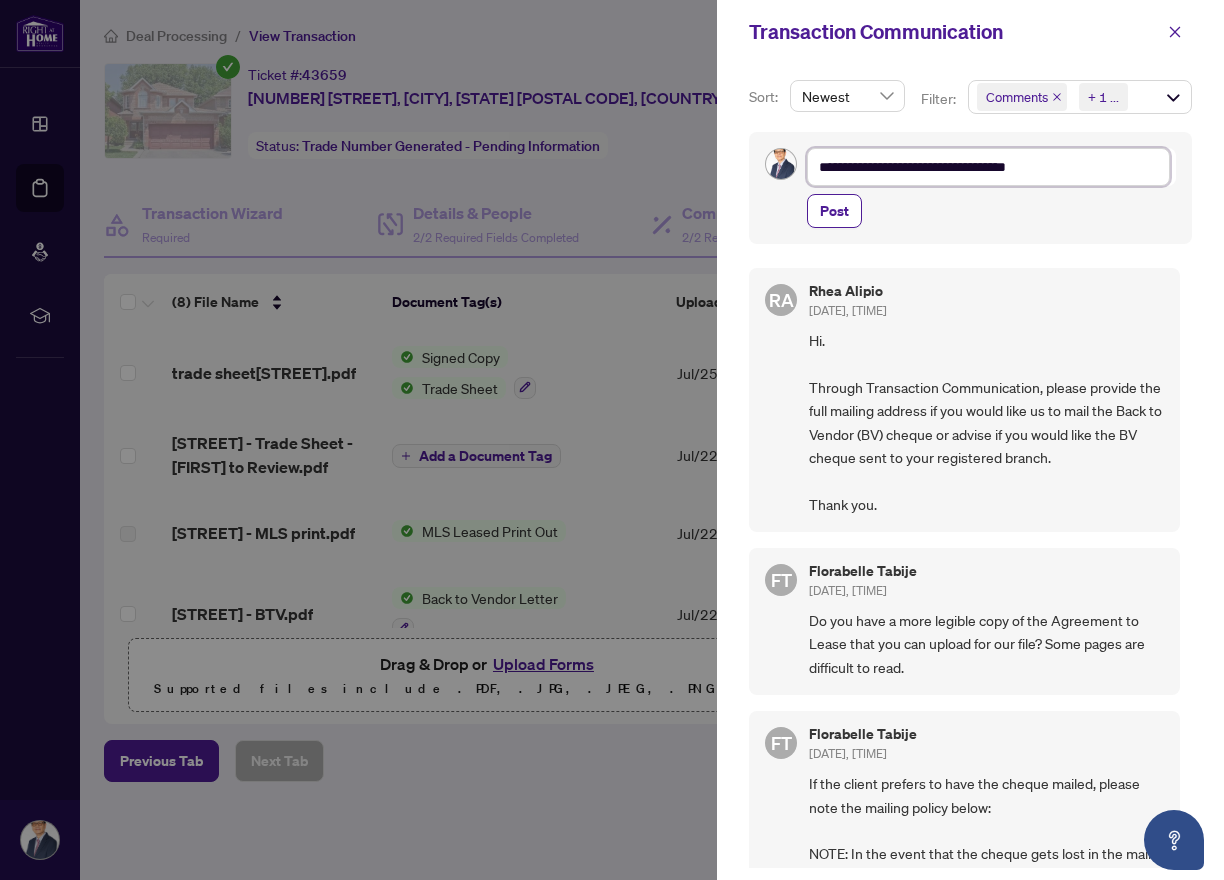 type on "**********" 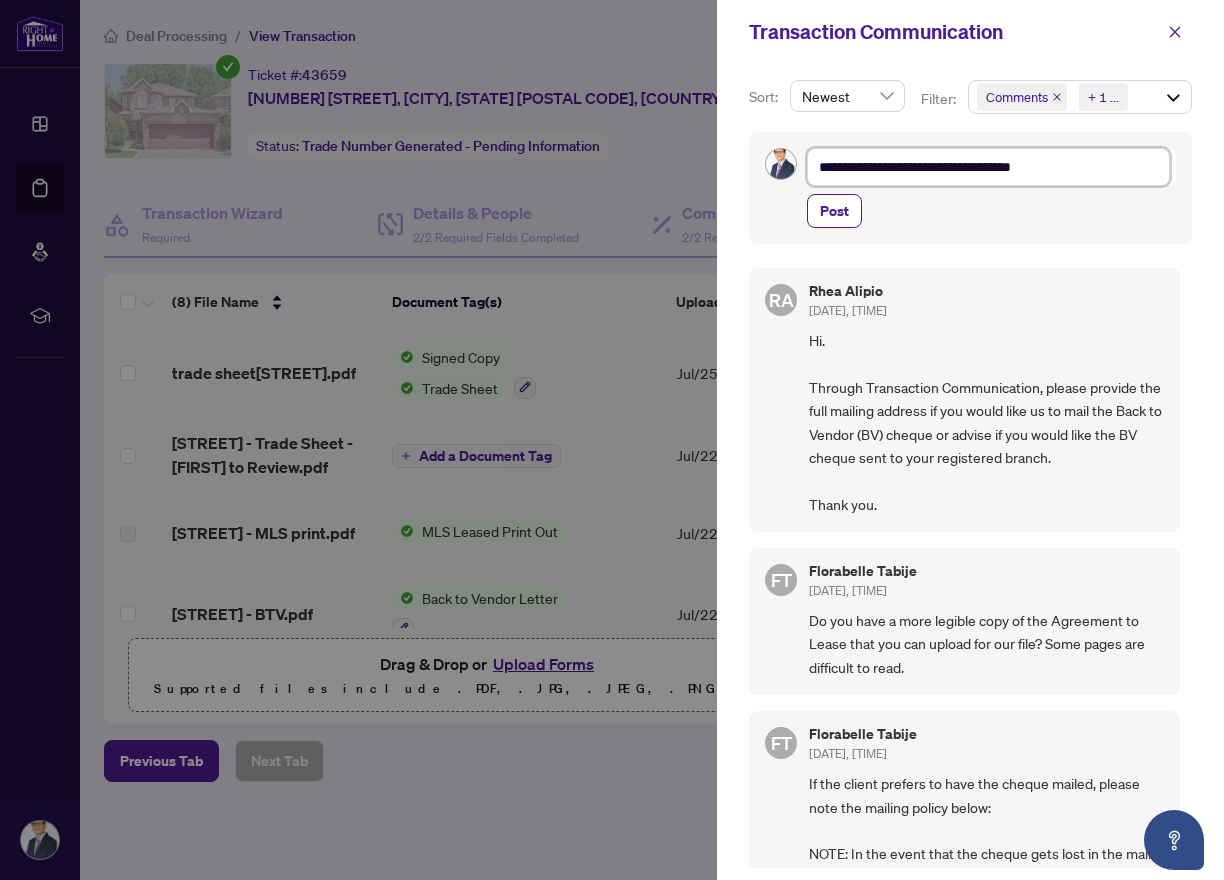 type on "**********" 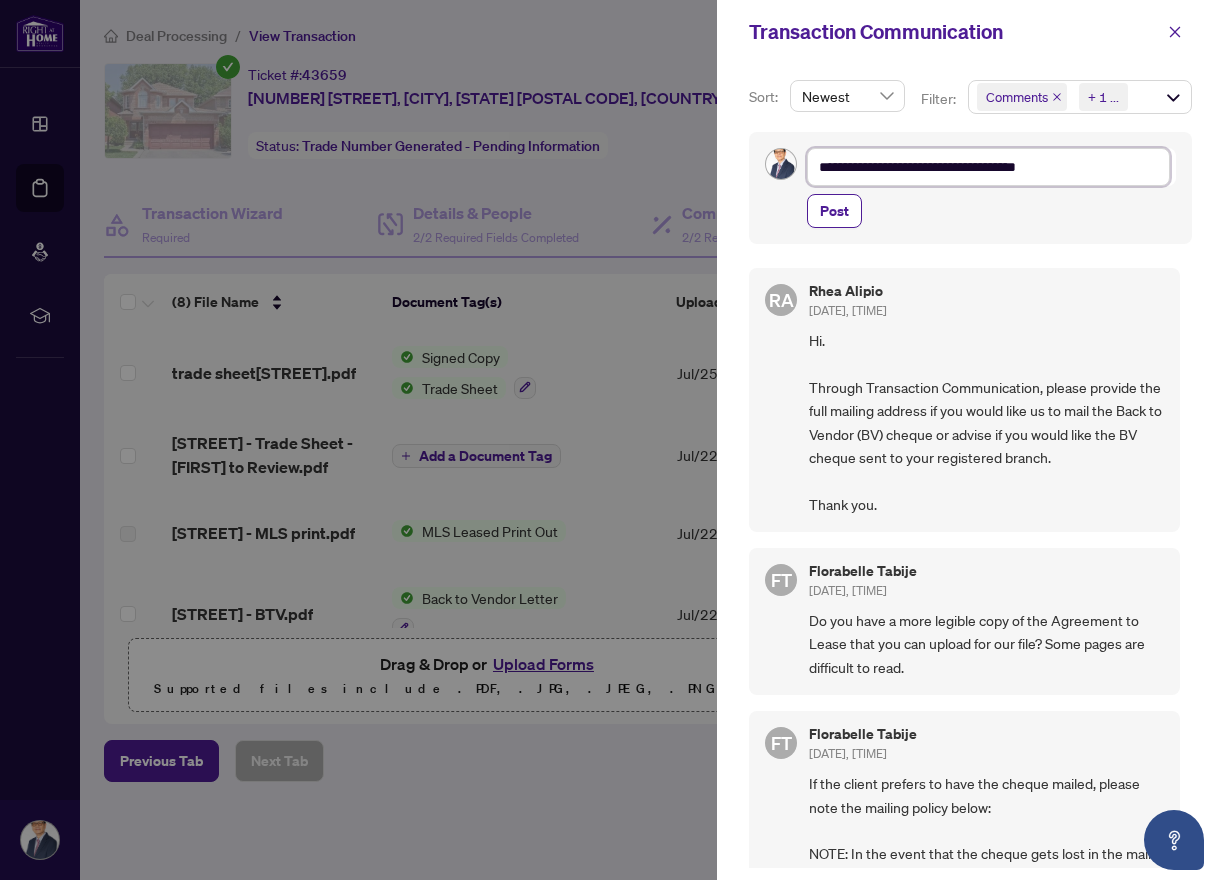 type on "**********" 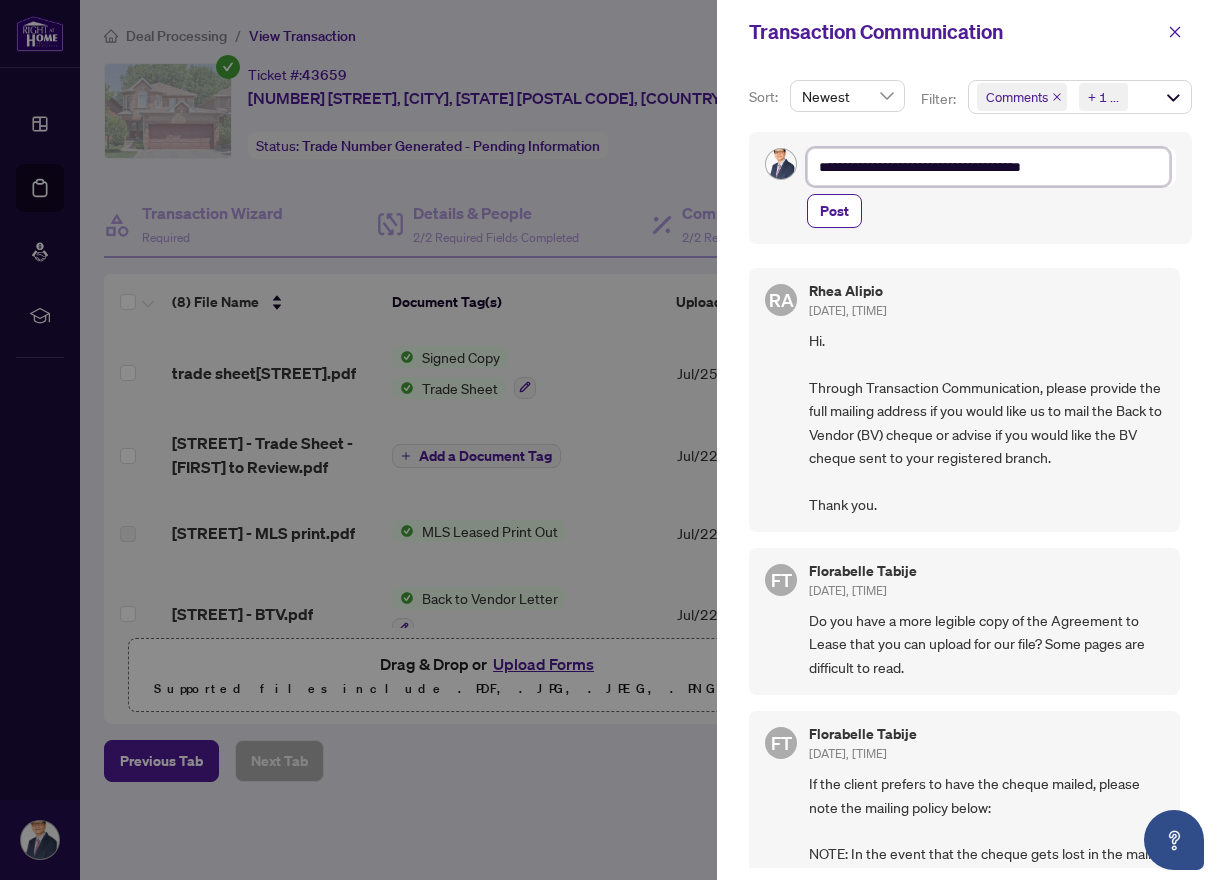 type on "**********" 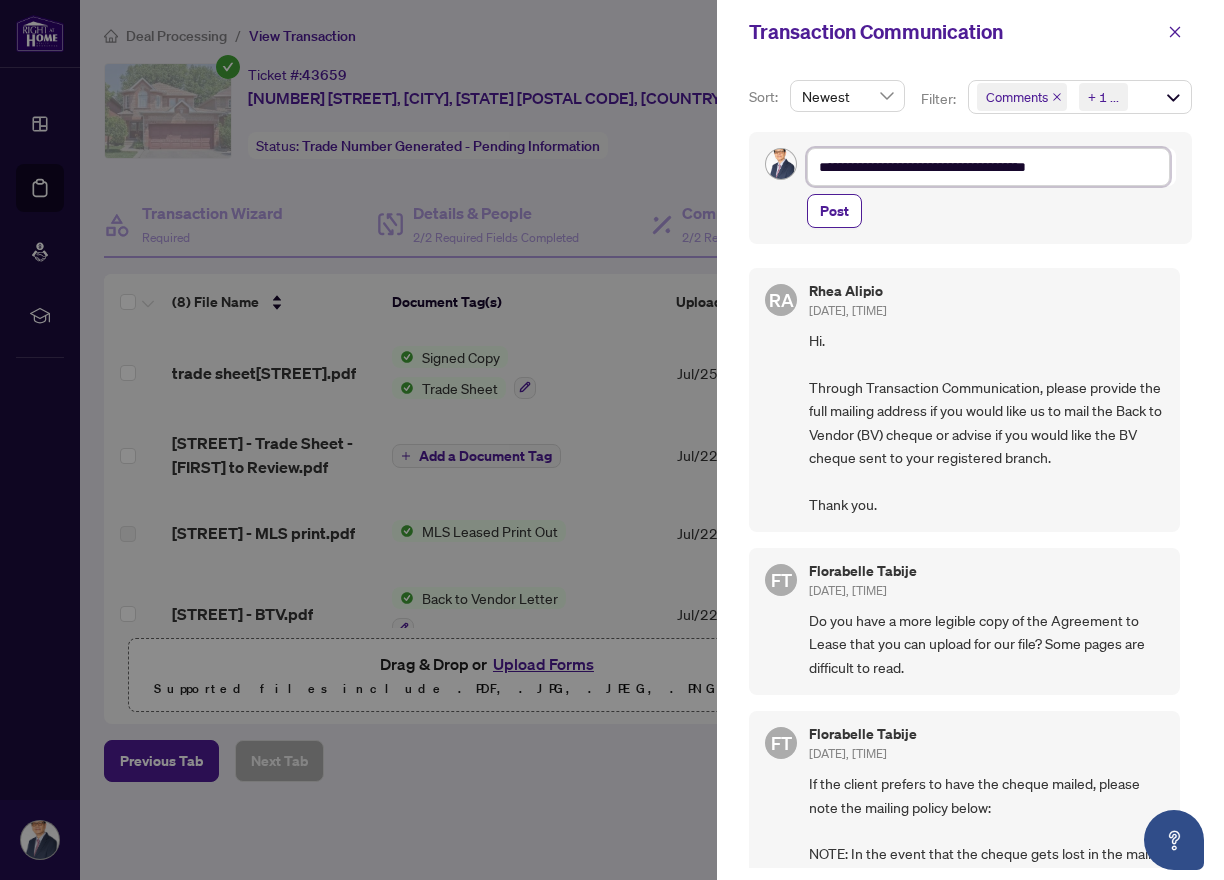 type on "**********" 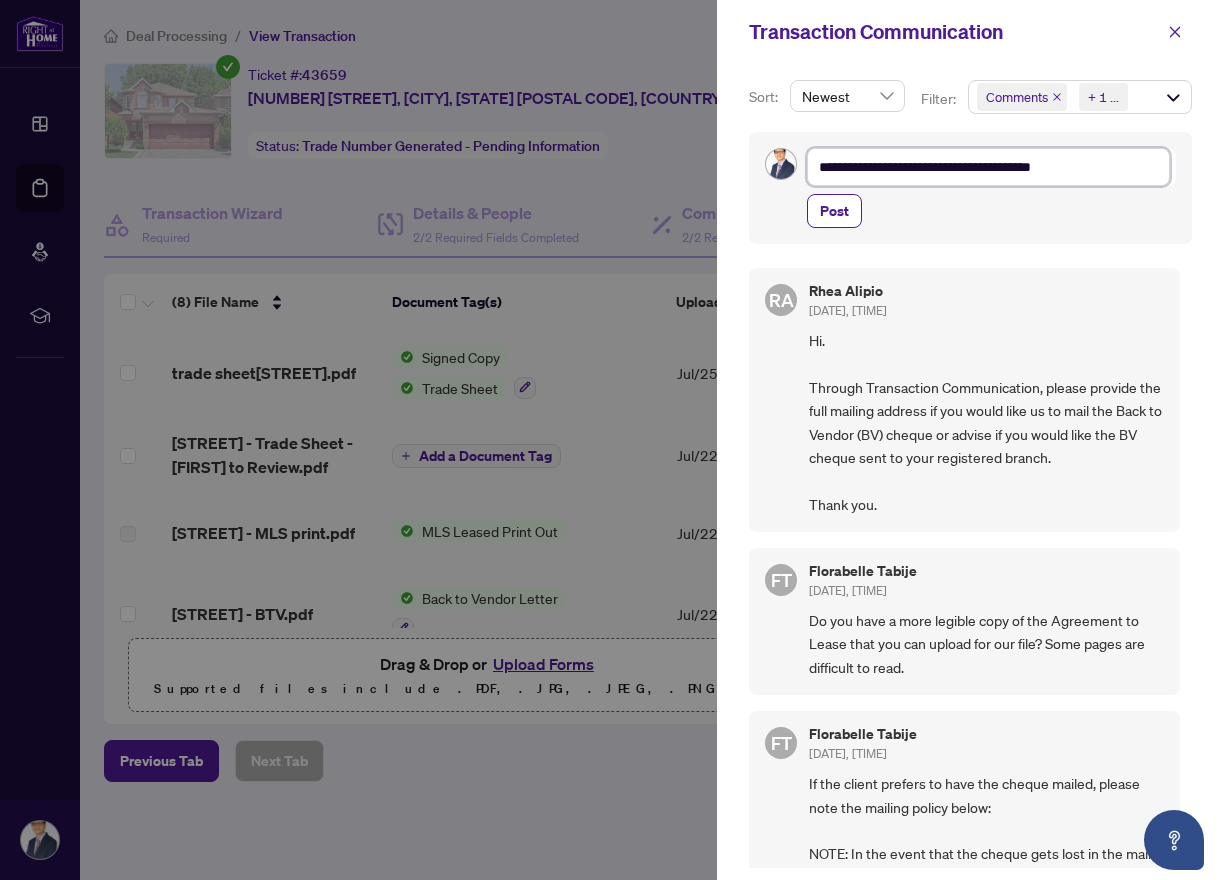 type on "**********" 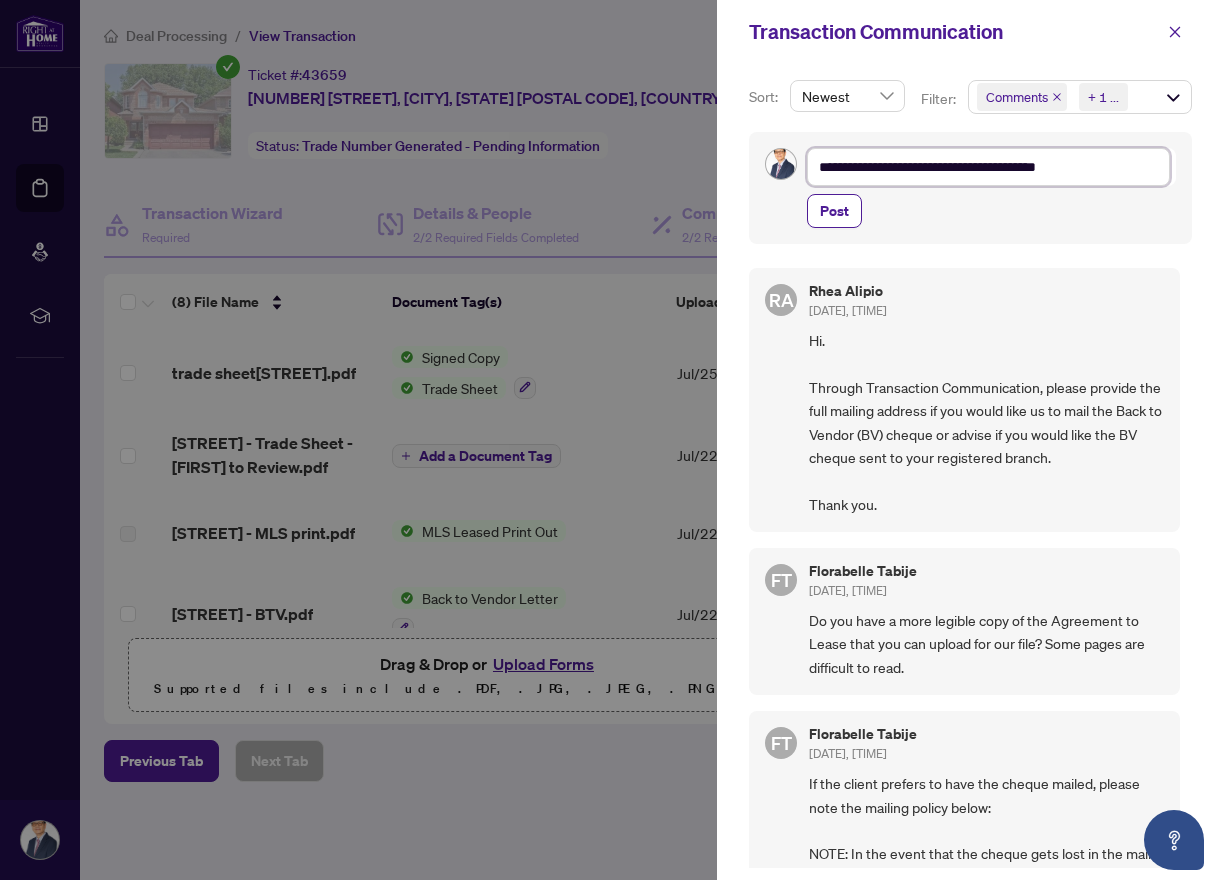 type on "**********" 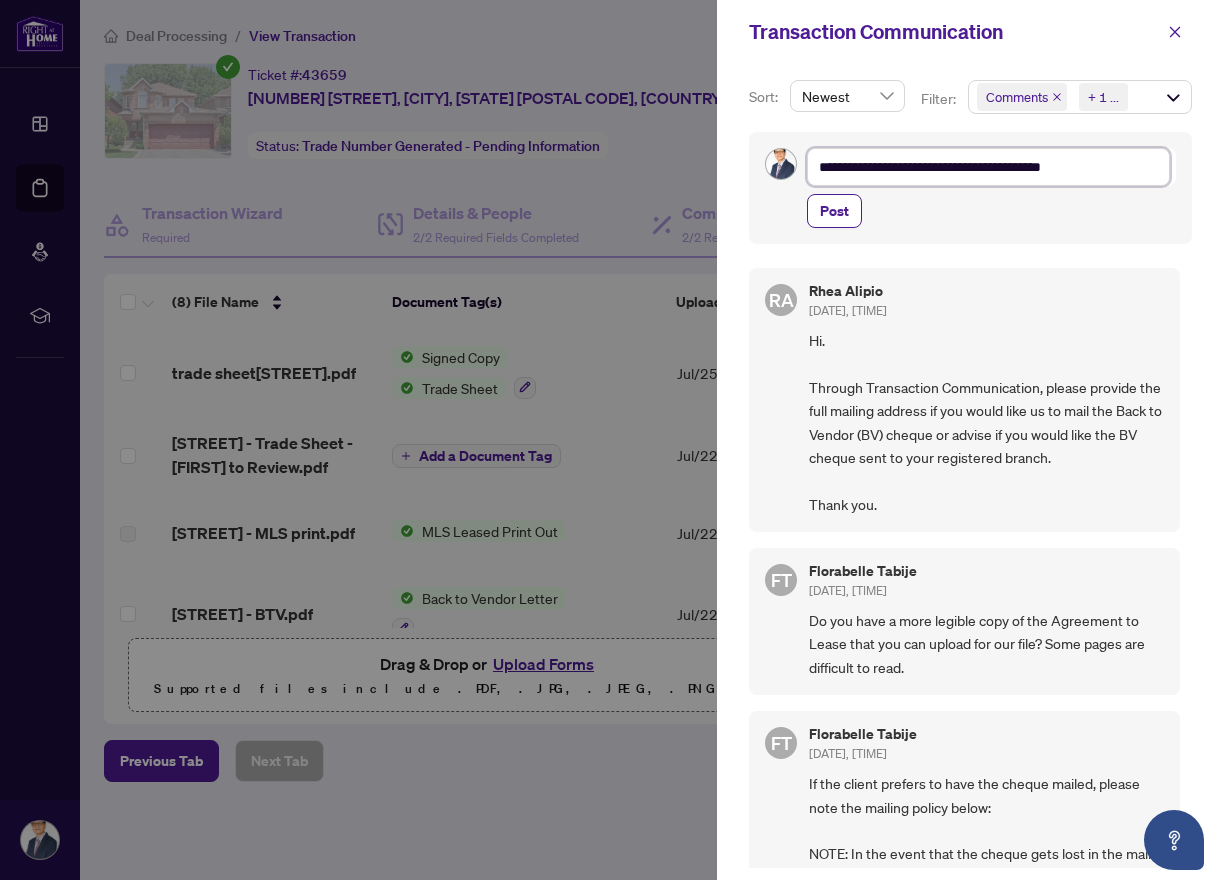type on "**********" 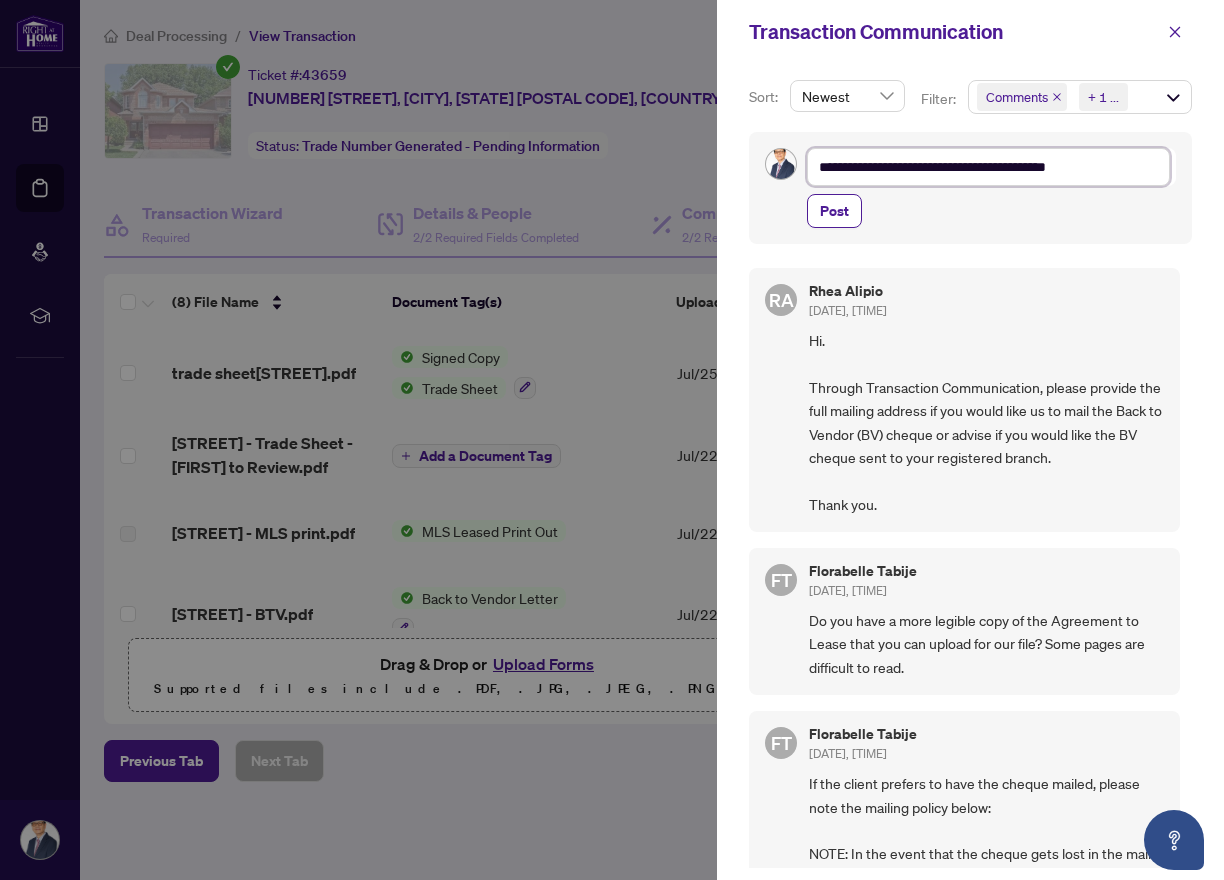 type on "**********" 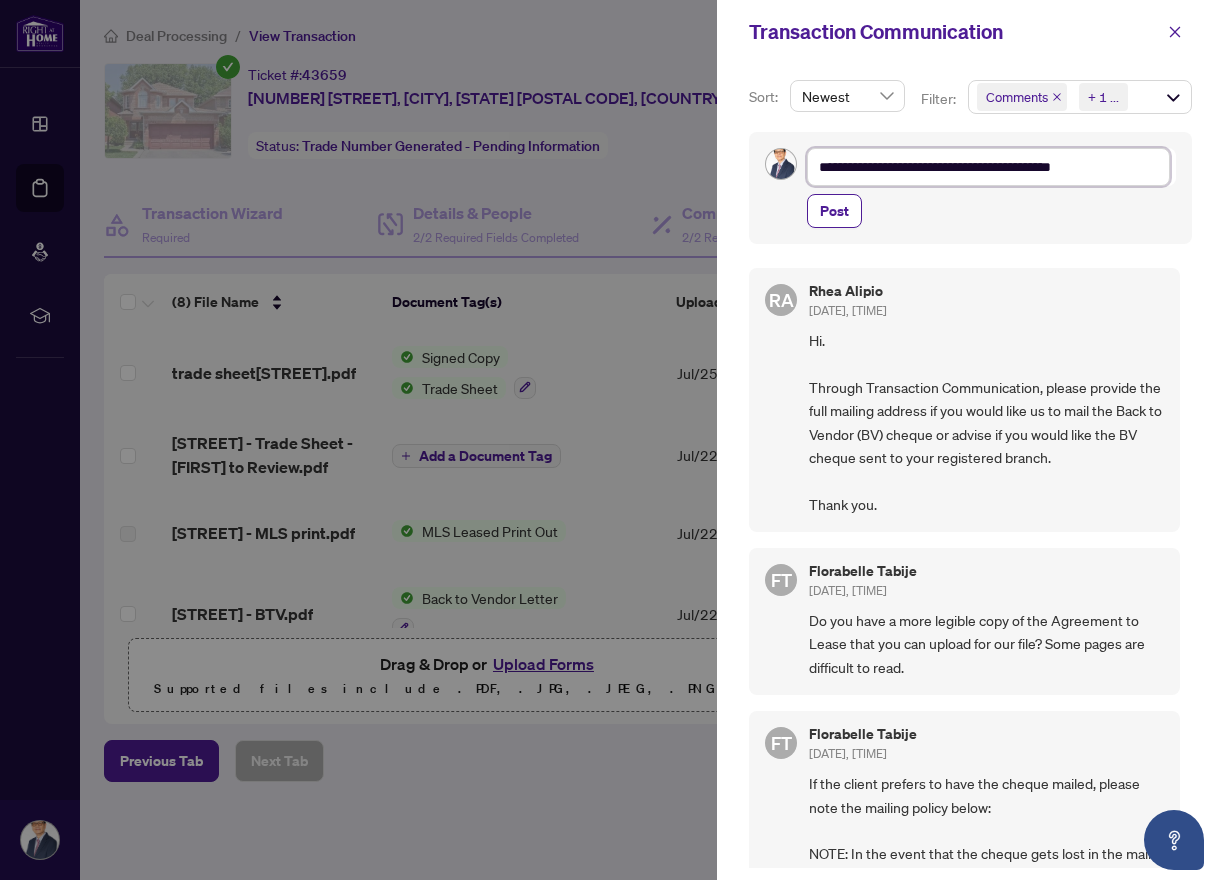 type on "**********" 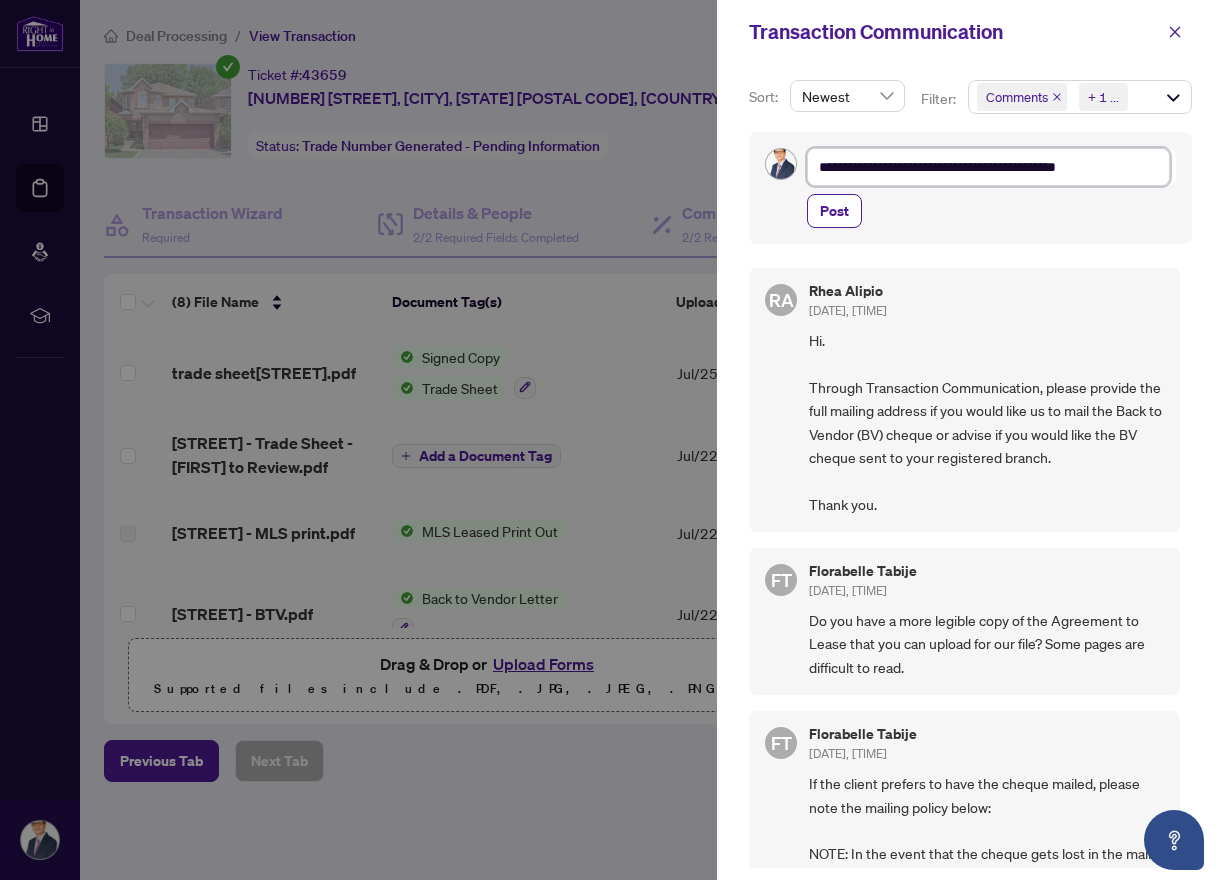 type on "**********" 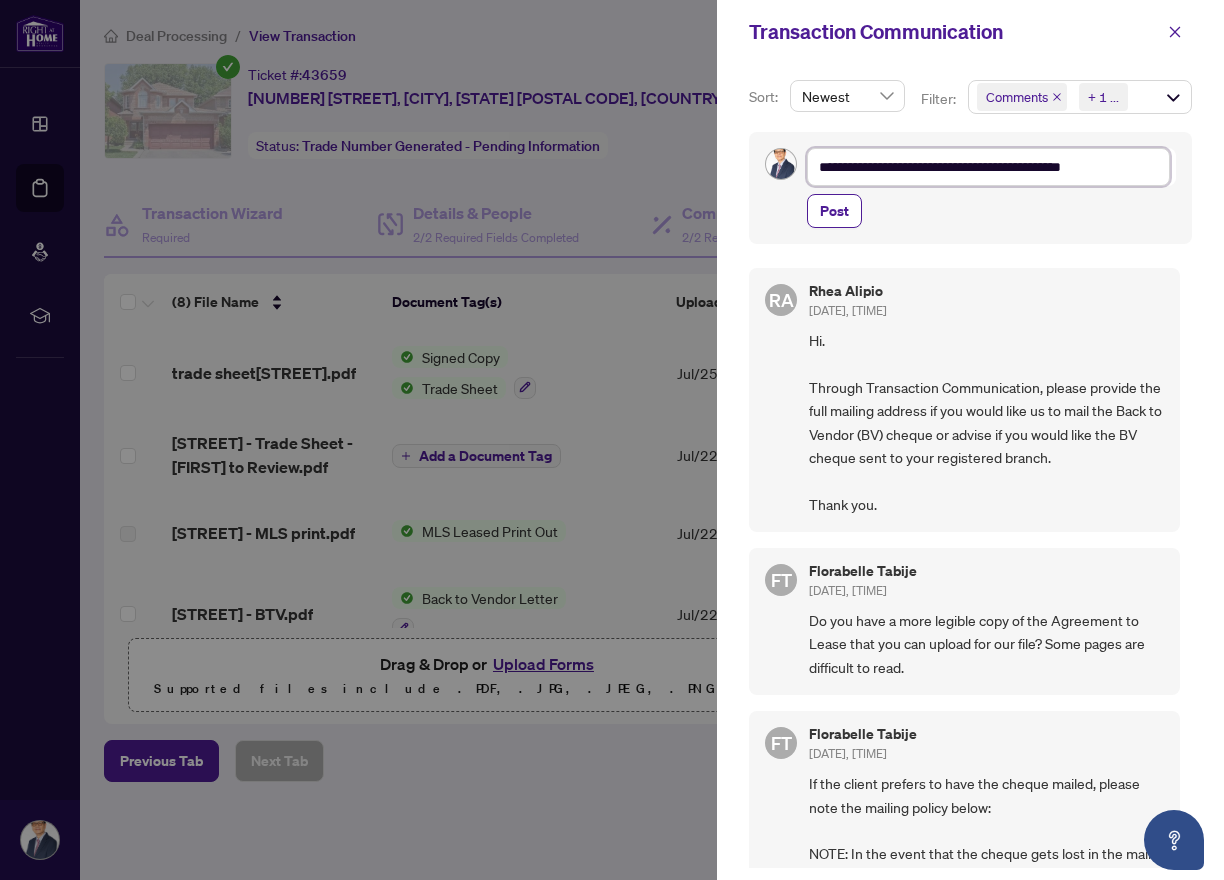 type on "**********" 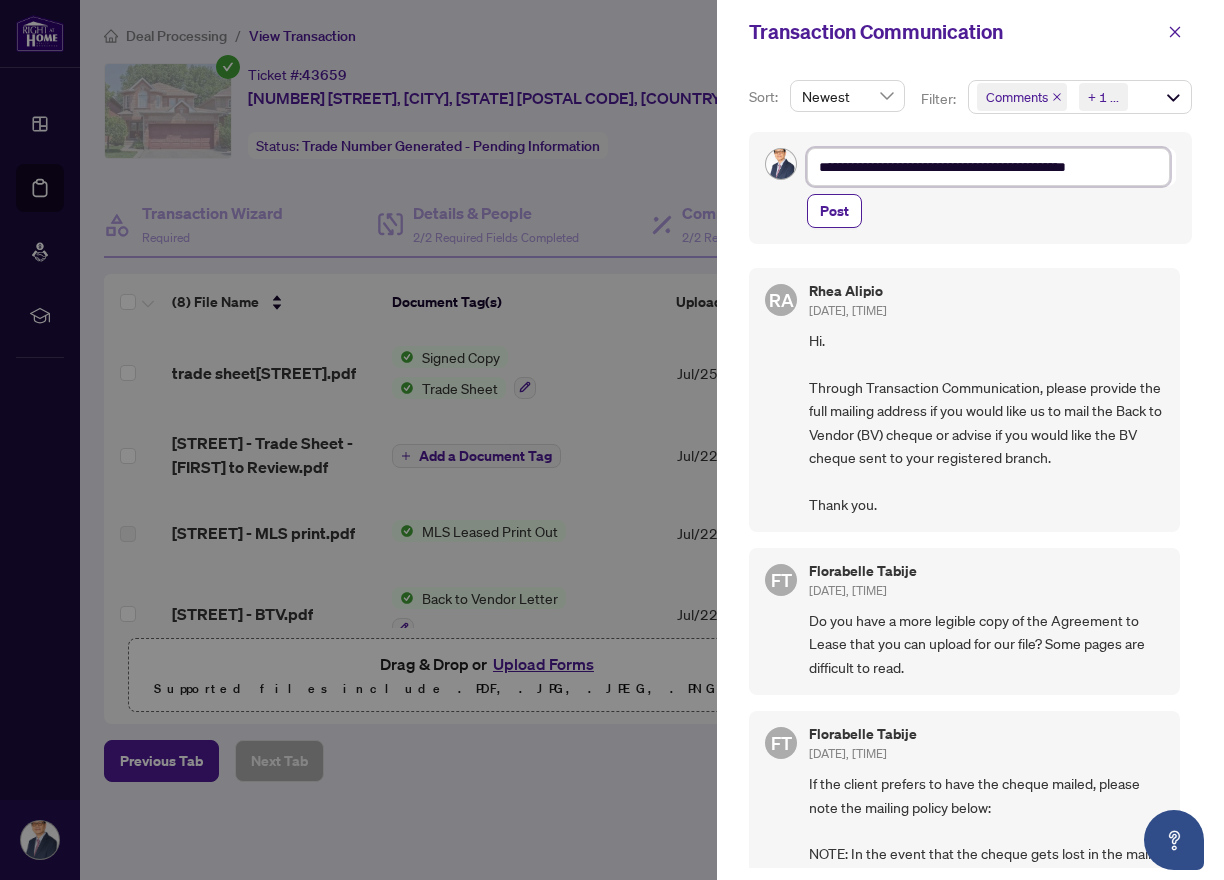 type on "**********" 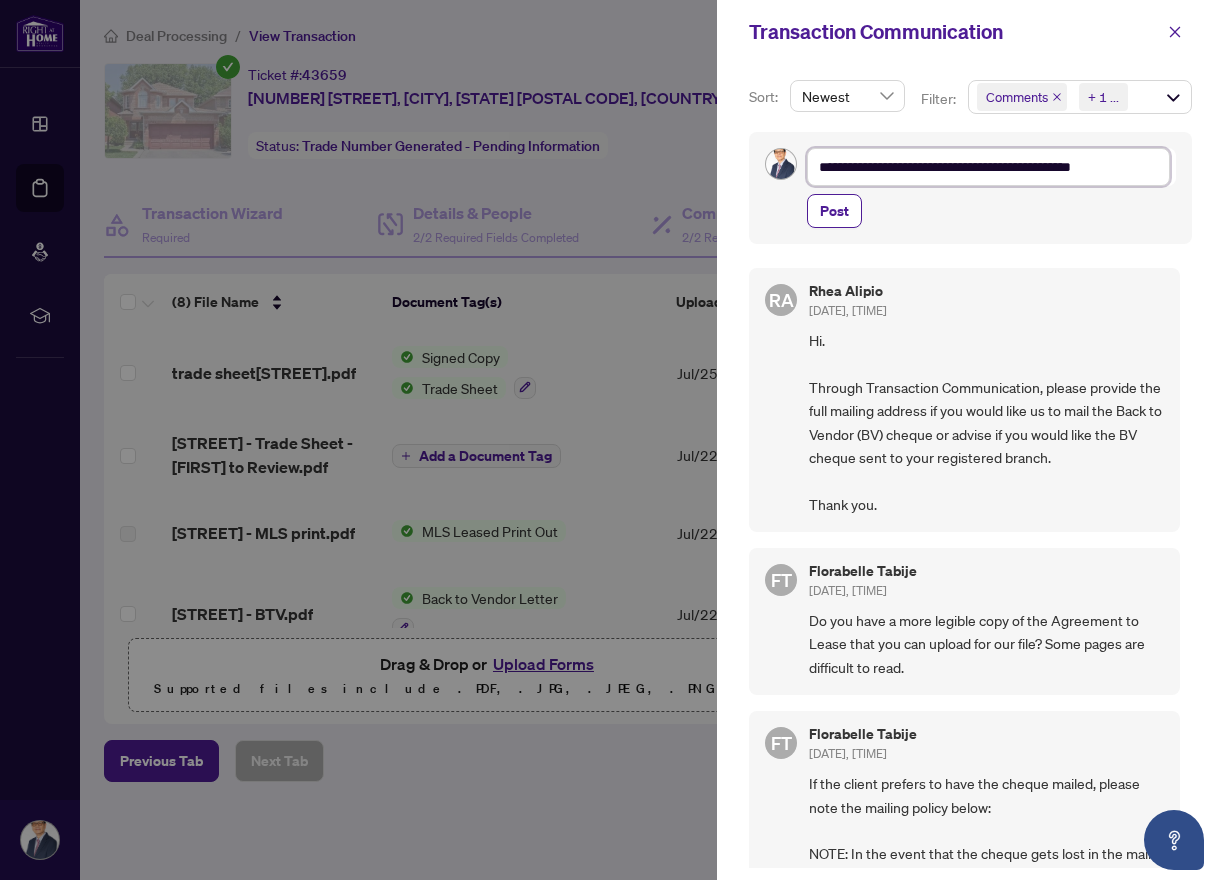click on "**********" at bounding box center (988, 167) 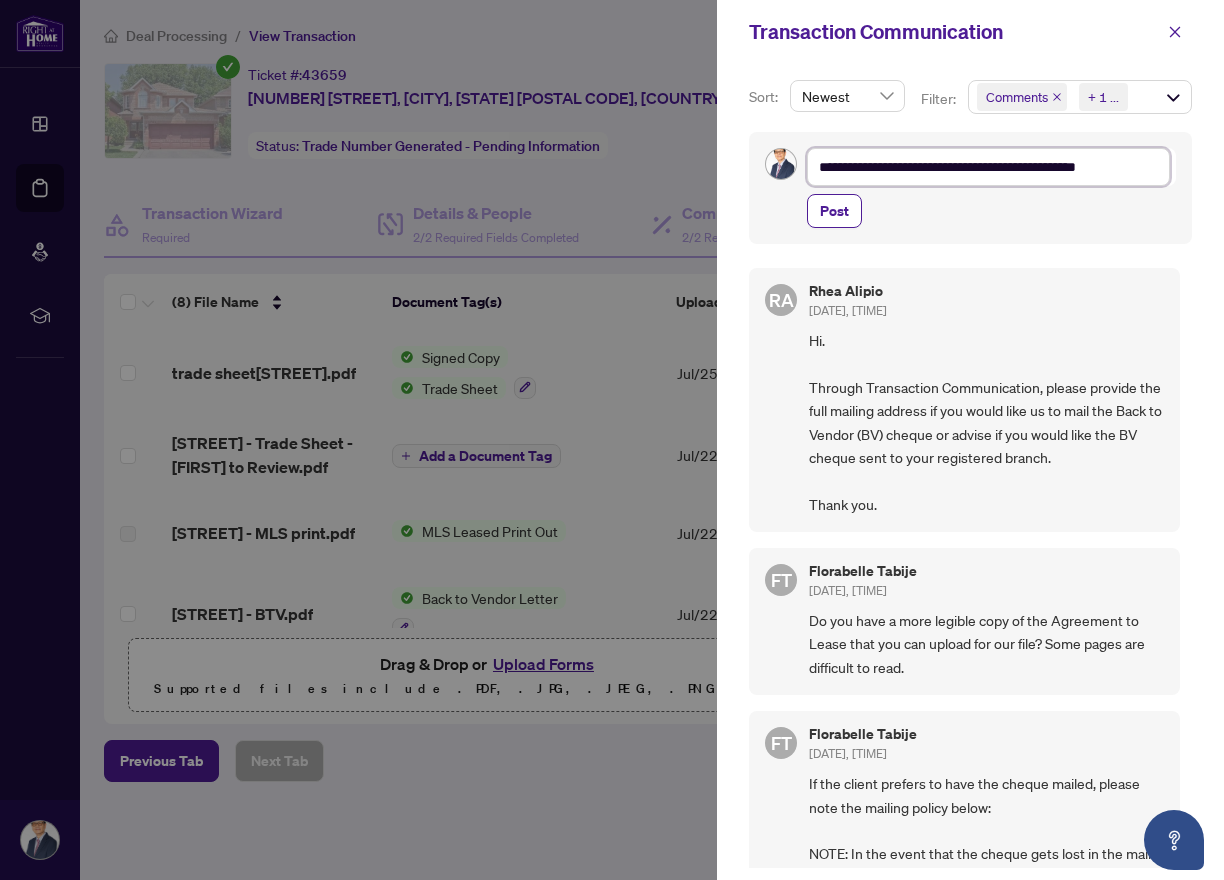 type on "**********" 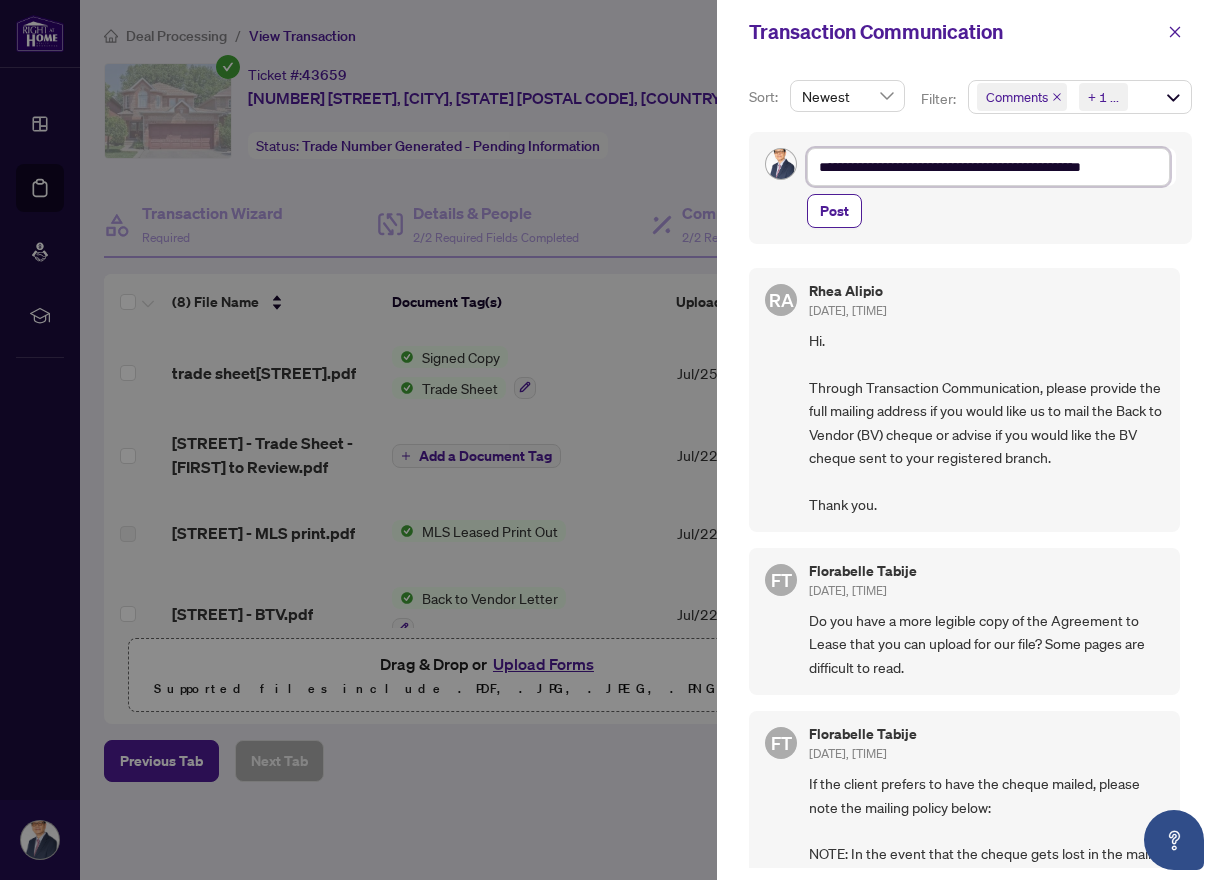 type on "**********" 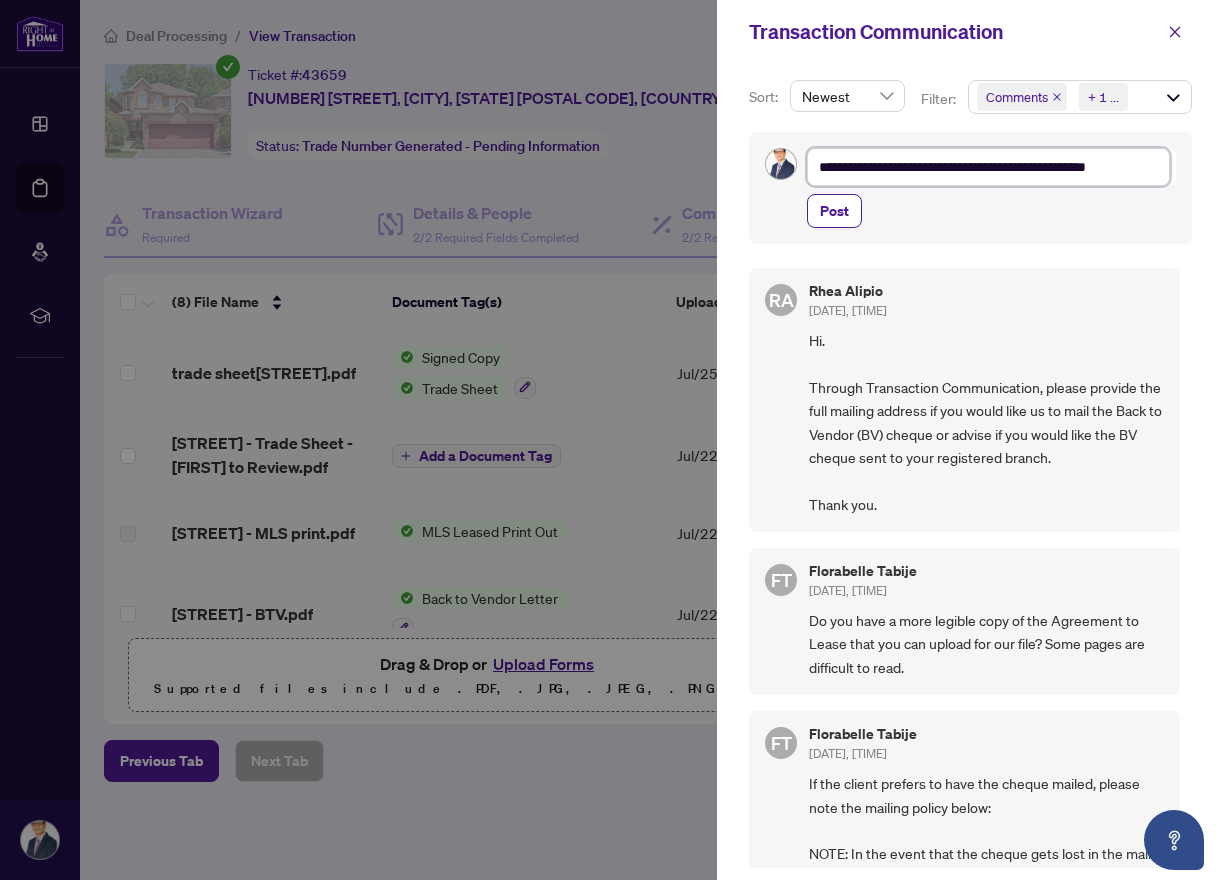 type on "**********" 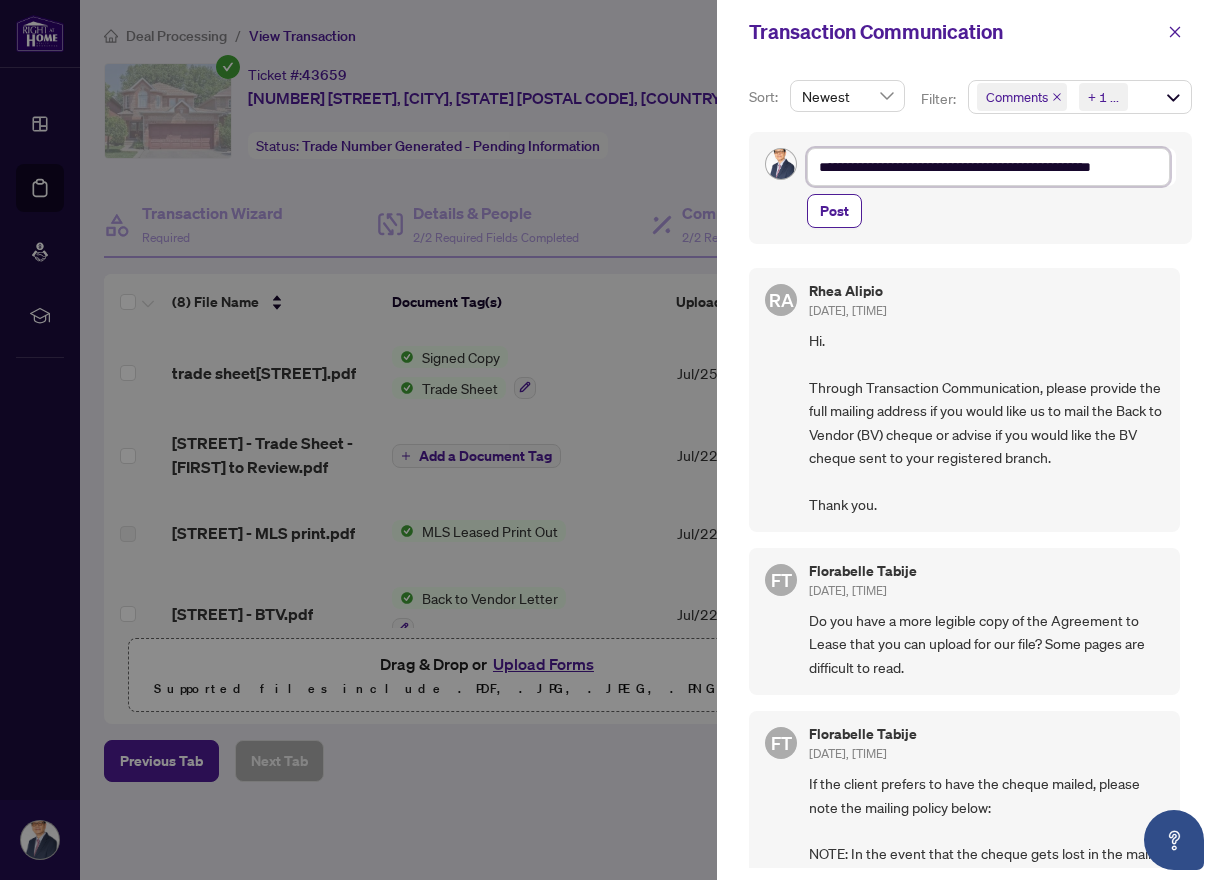 type on "**********" 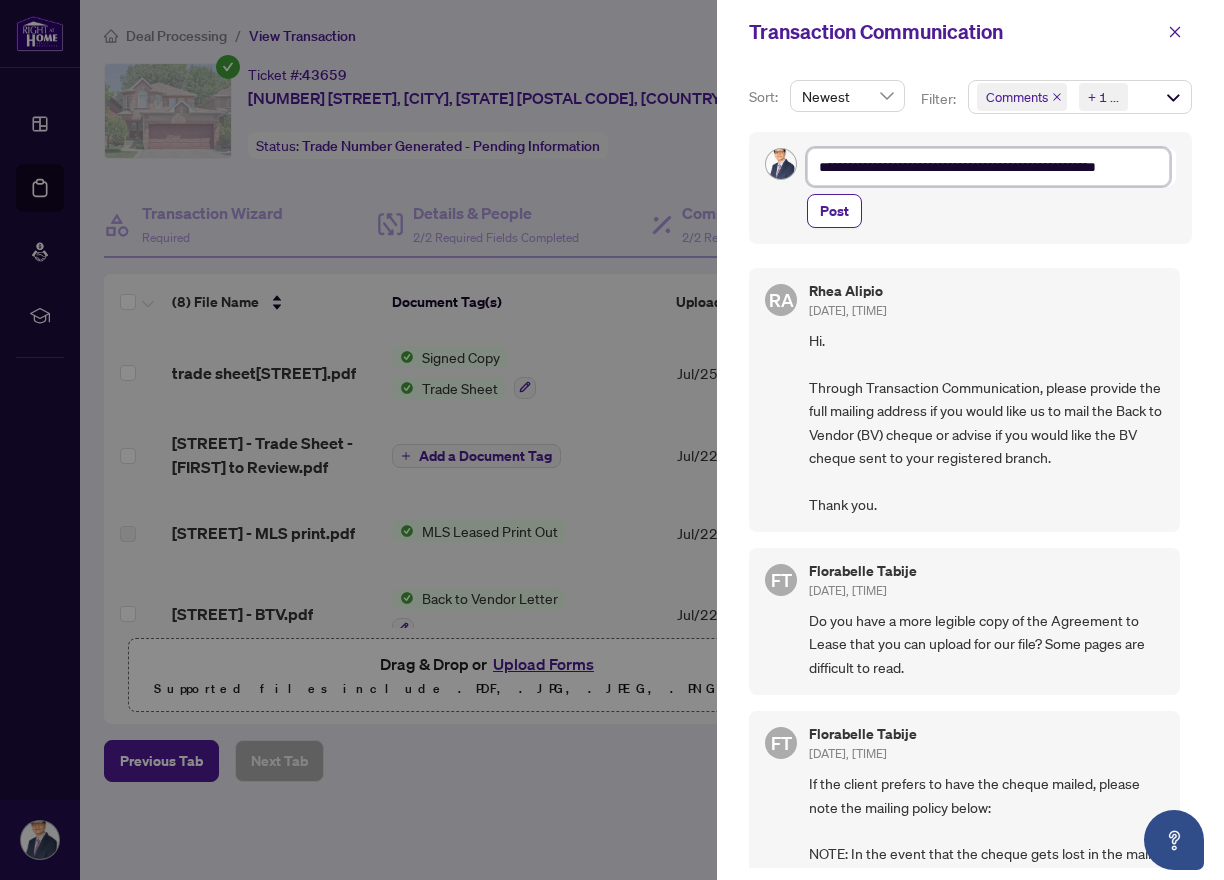 type on "**********" 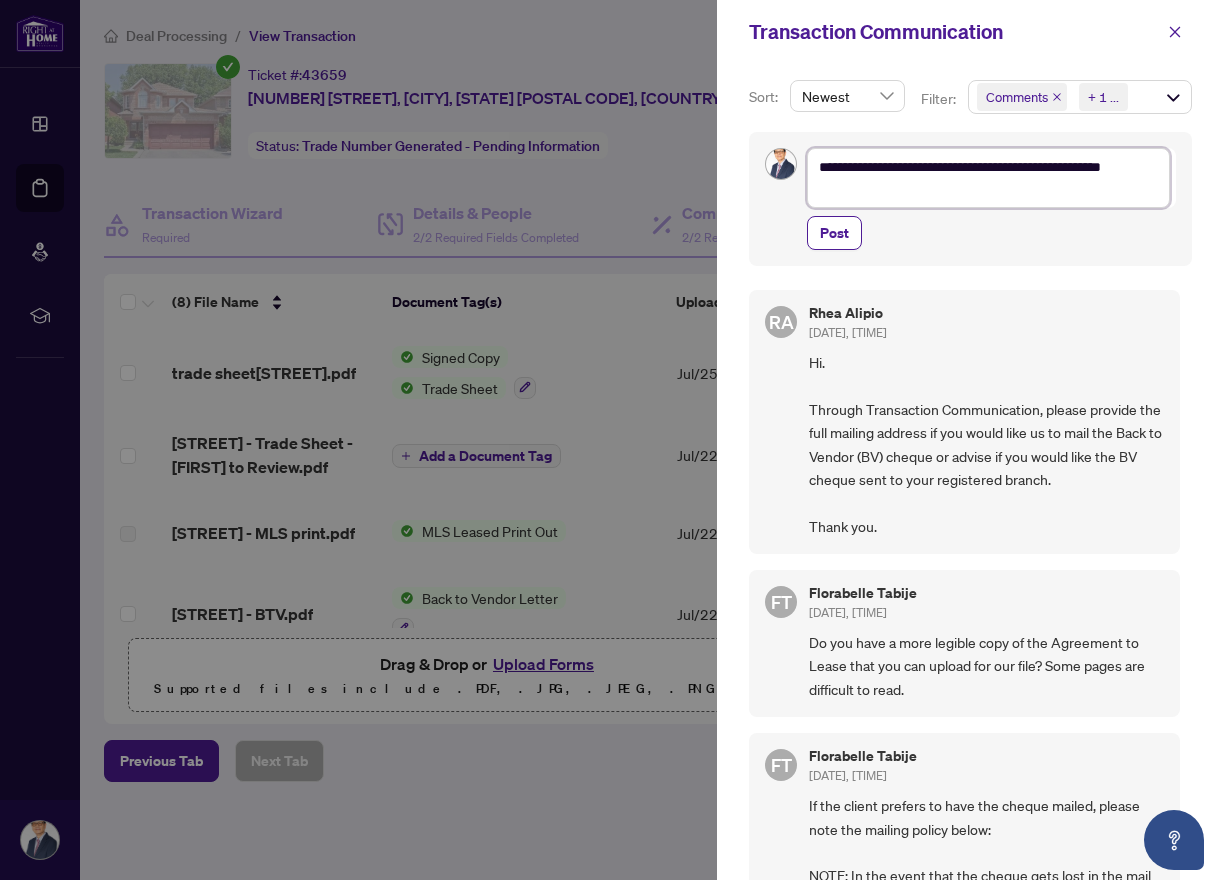 type on "**********" 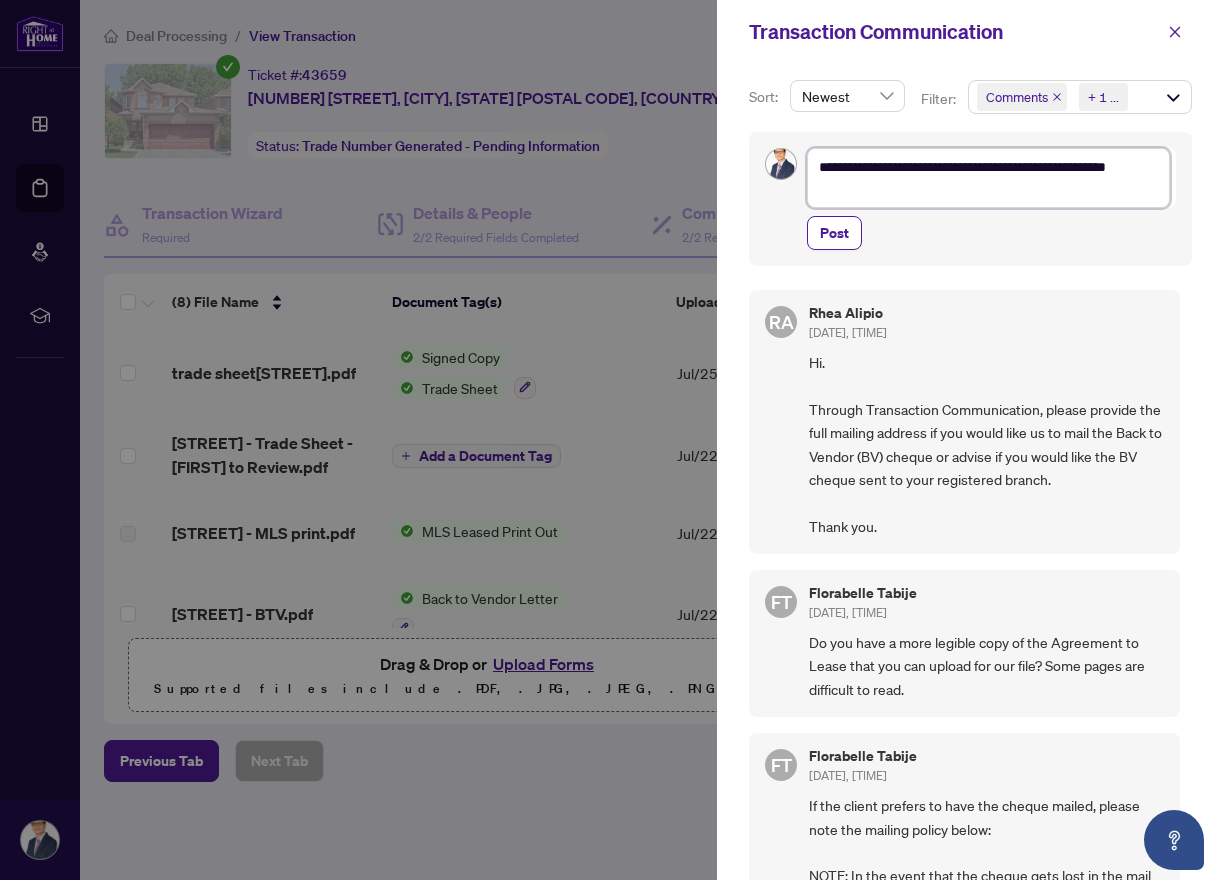 click on "**********" at bounding box center [988, 178] 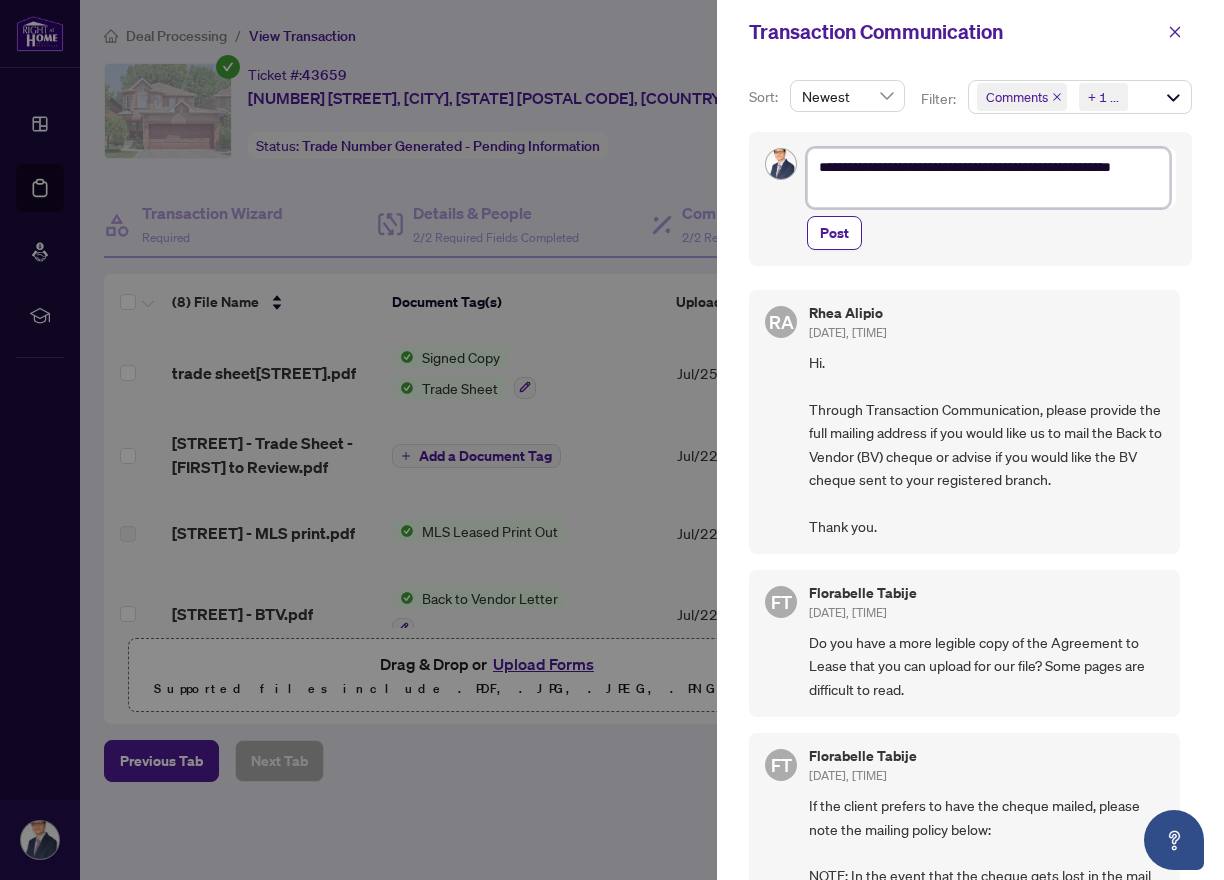 type on "**********" 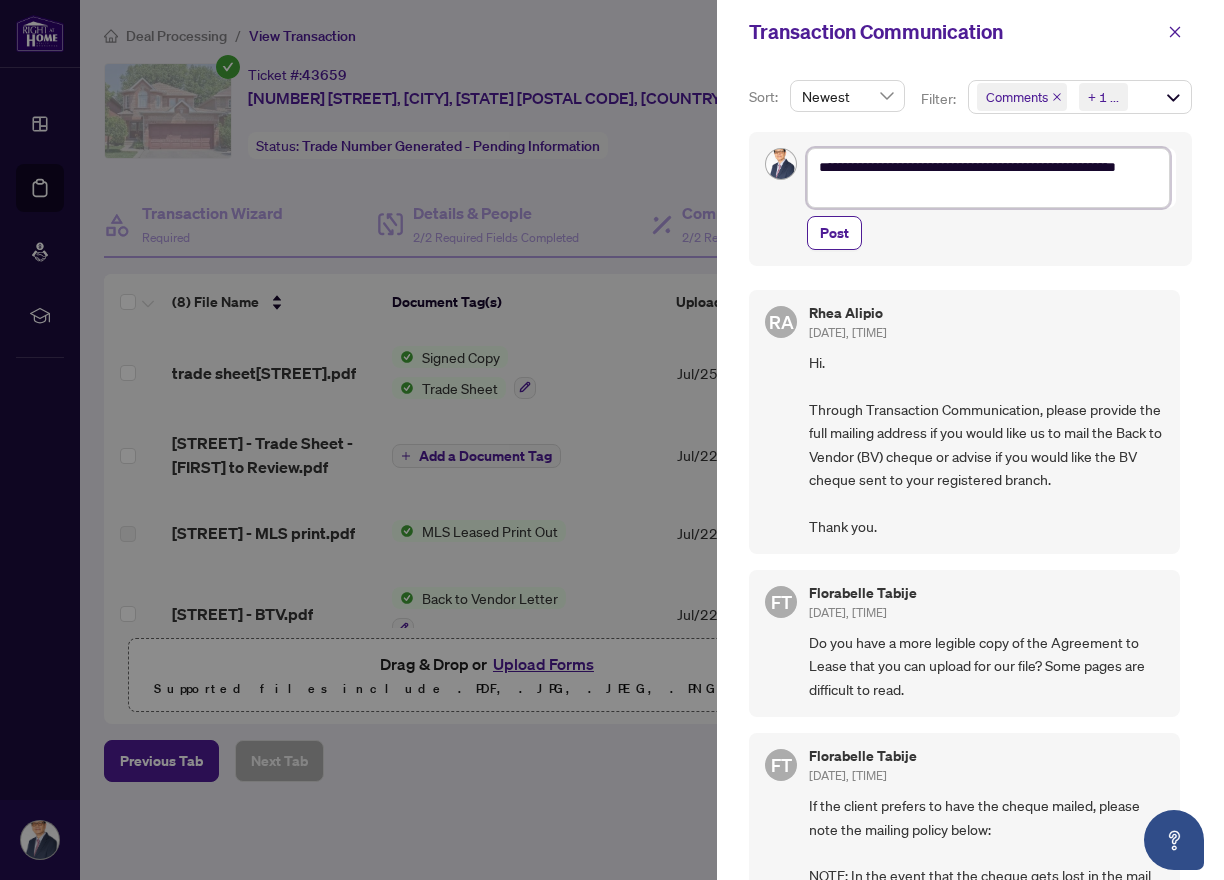 type on "**********" 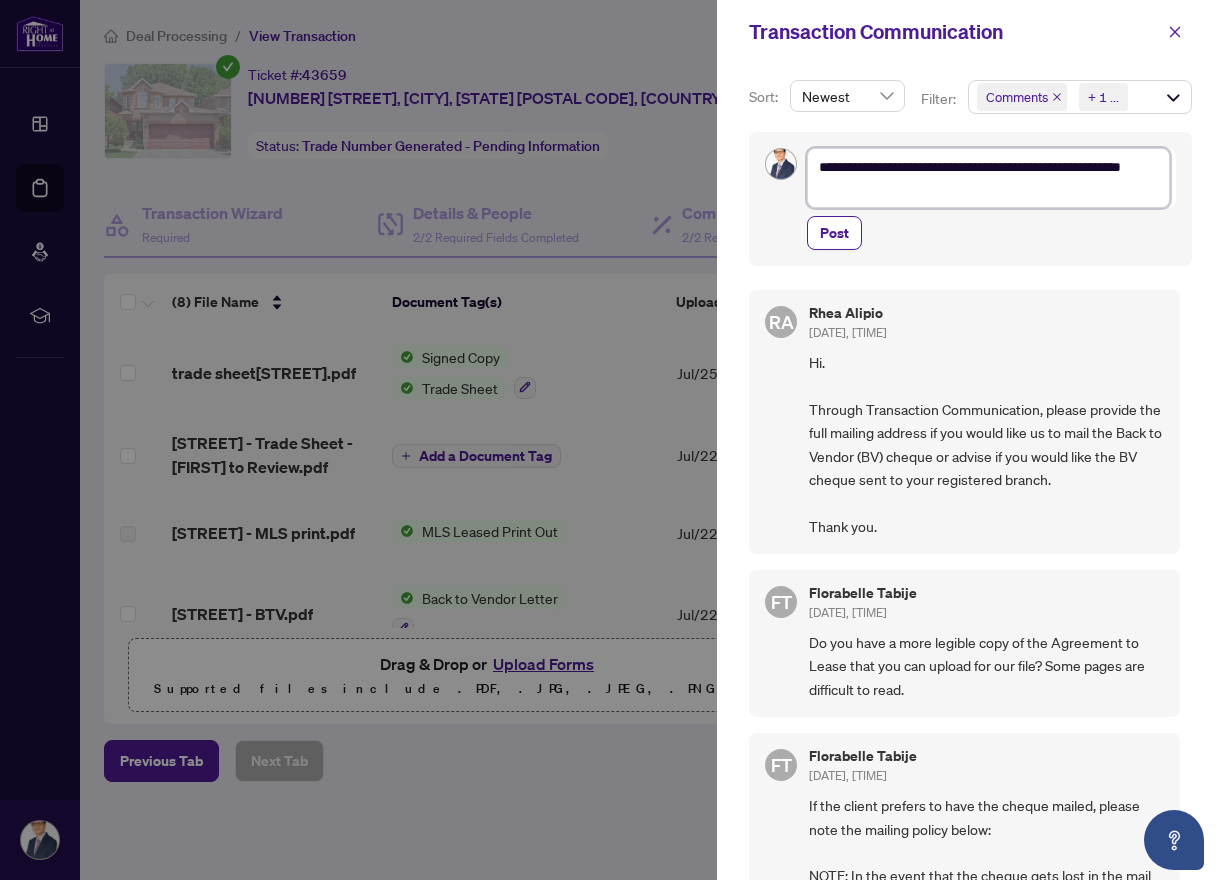 type on "**********" 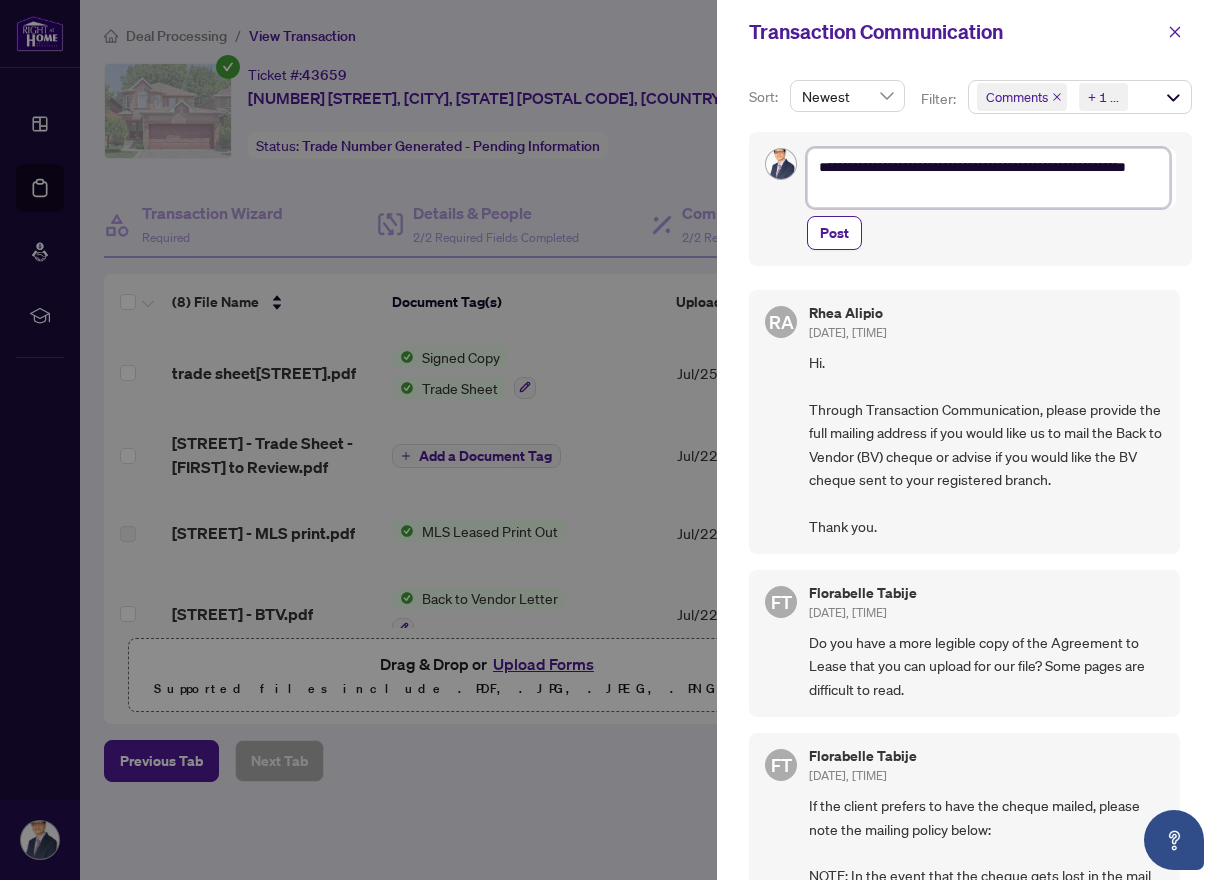 type on "**********" 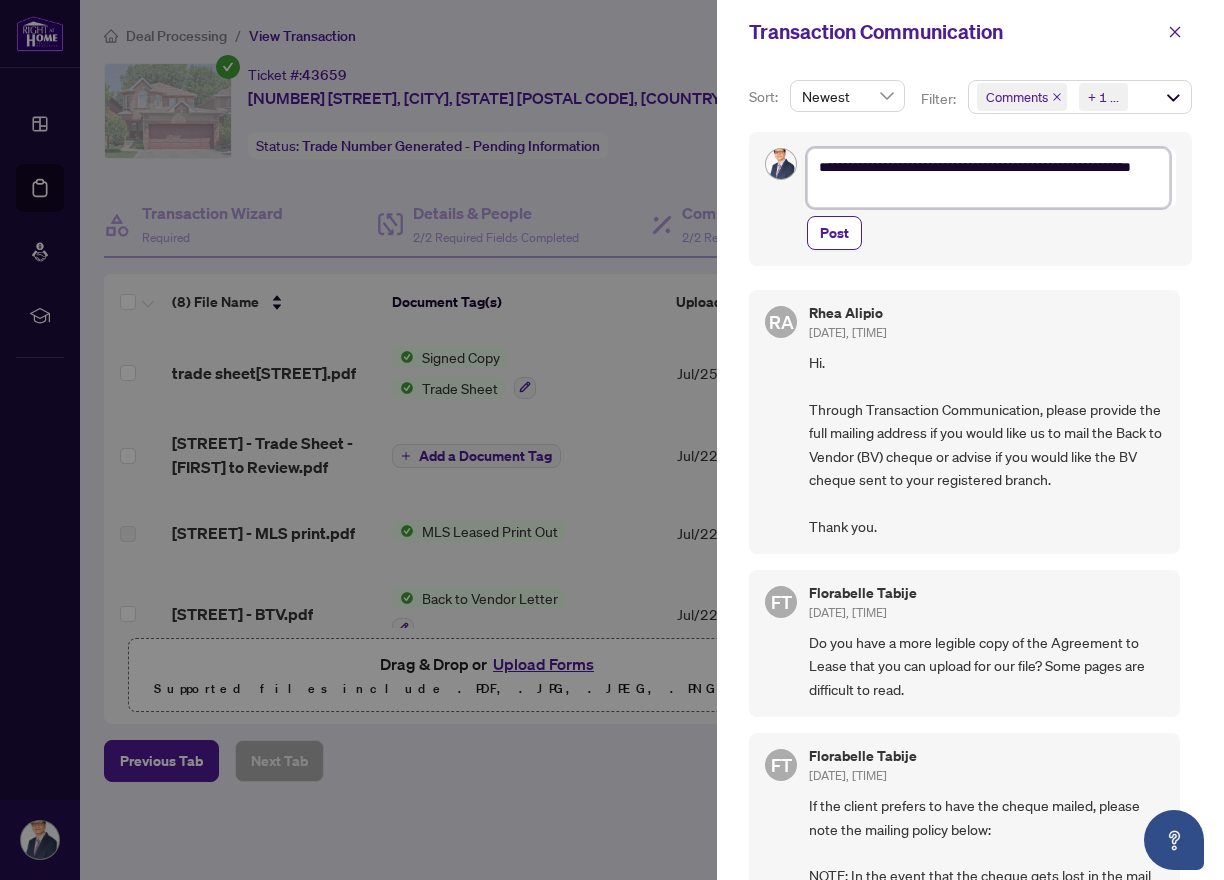 type on "**********" 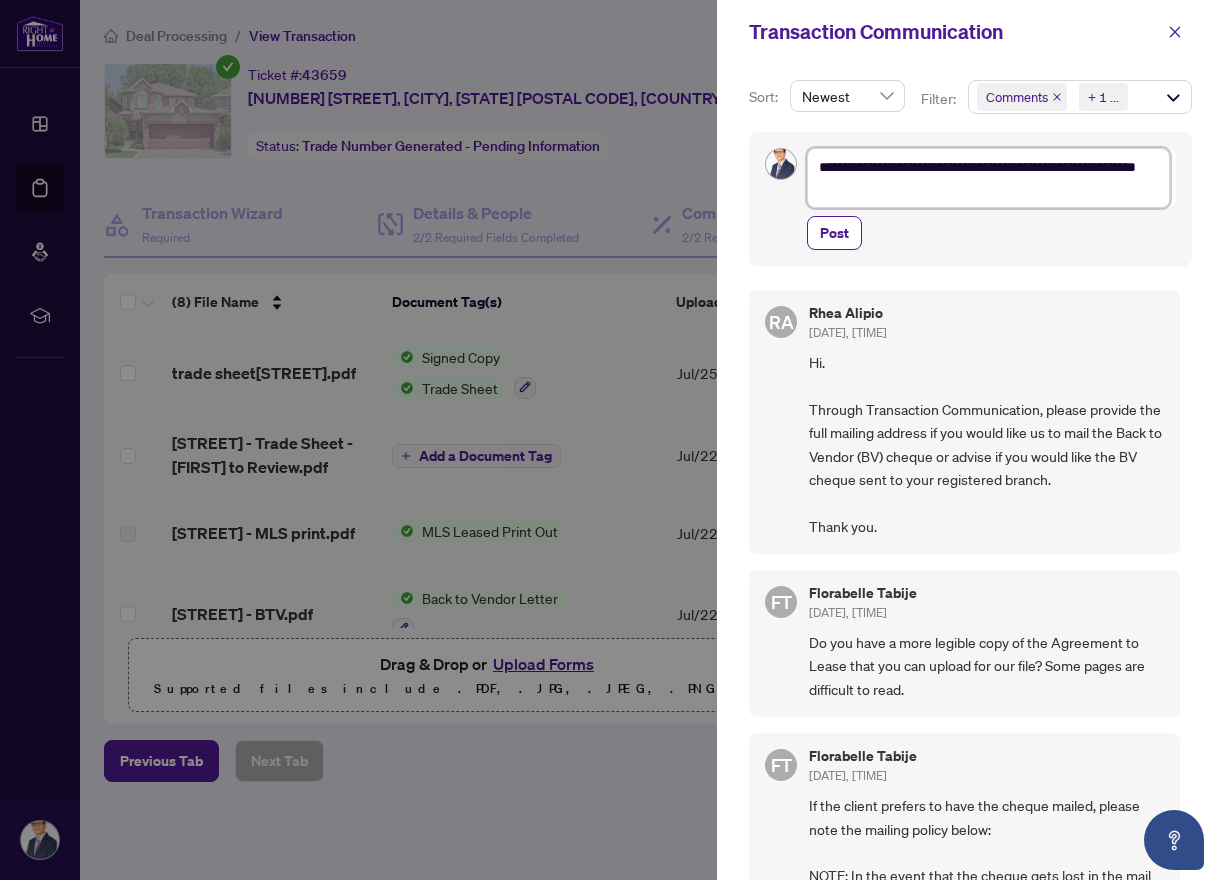 type on "**********" 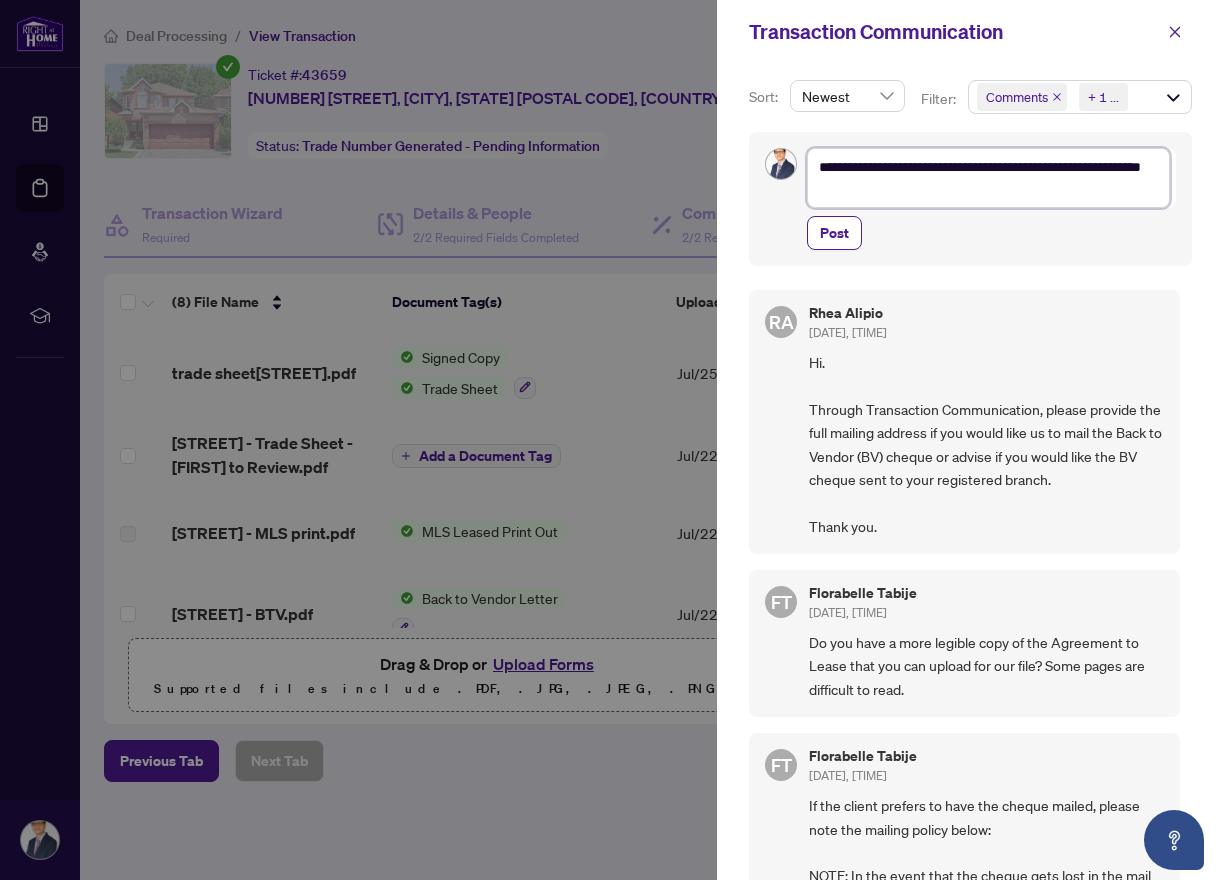 type on "**********" 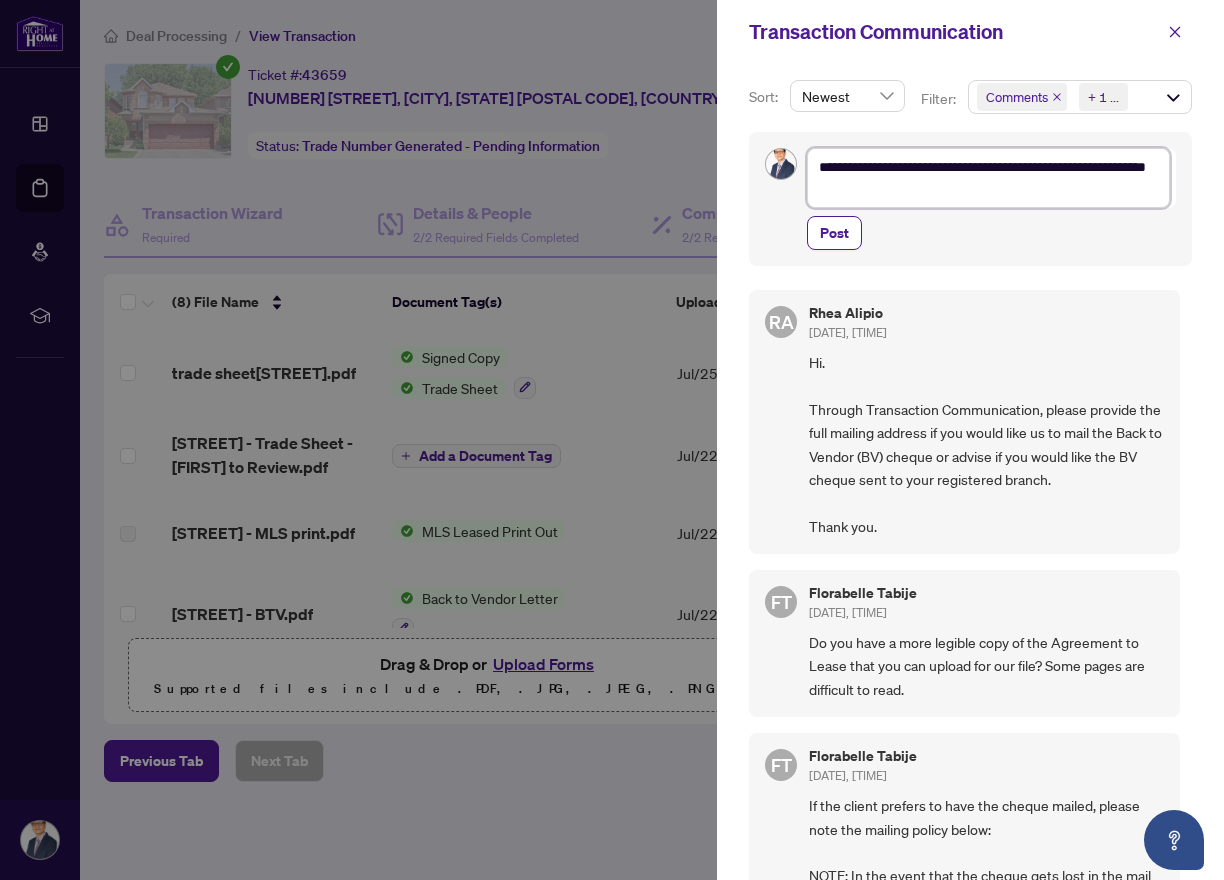 type on "**********" 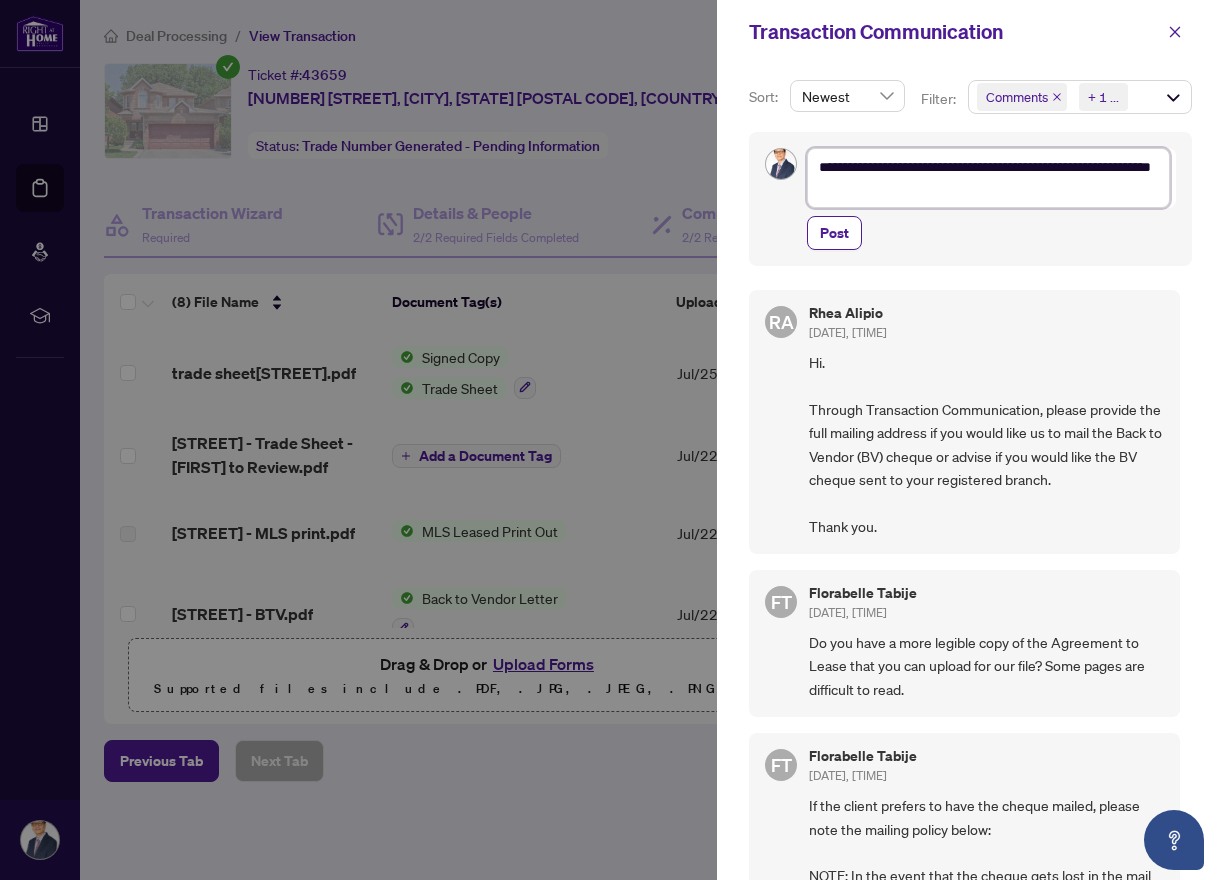 type on "**********" 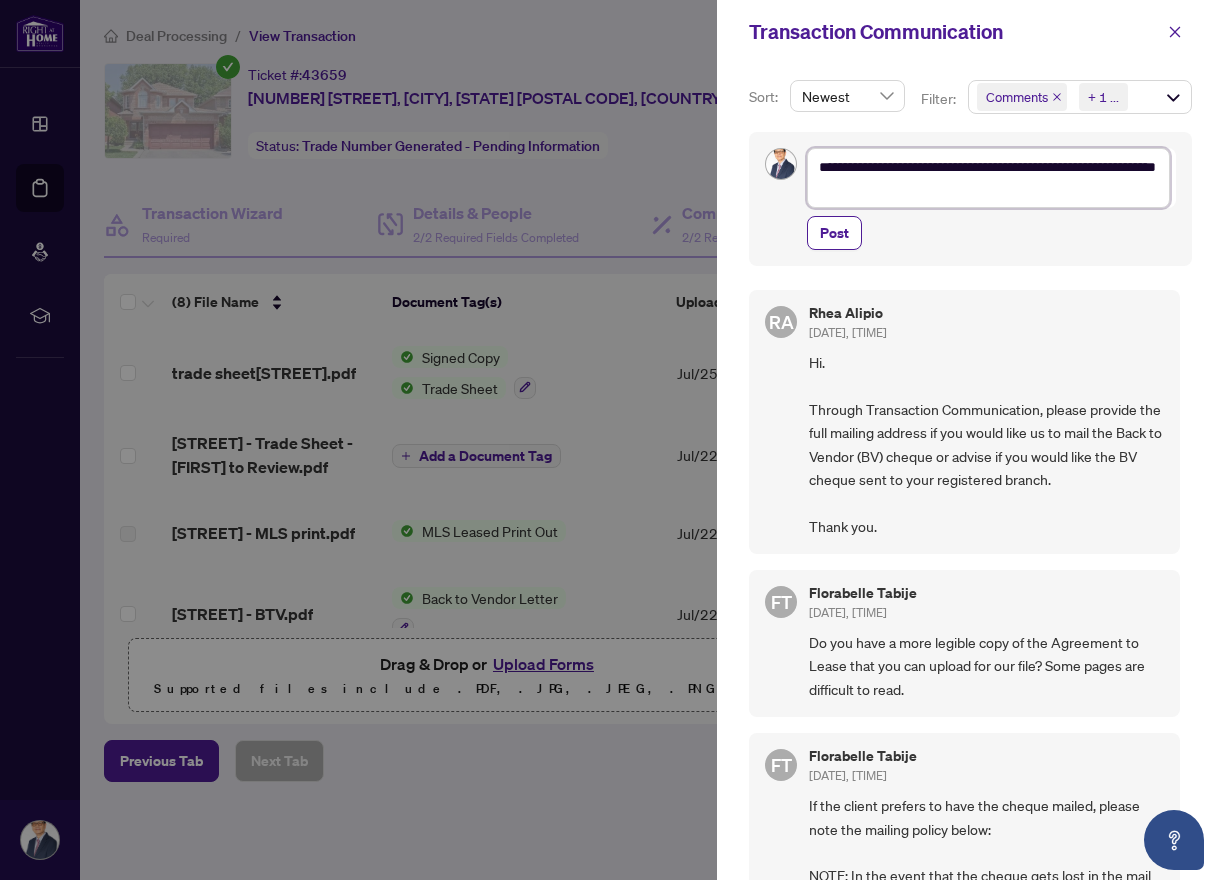 type on "**********" 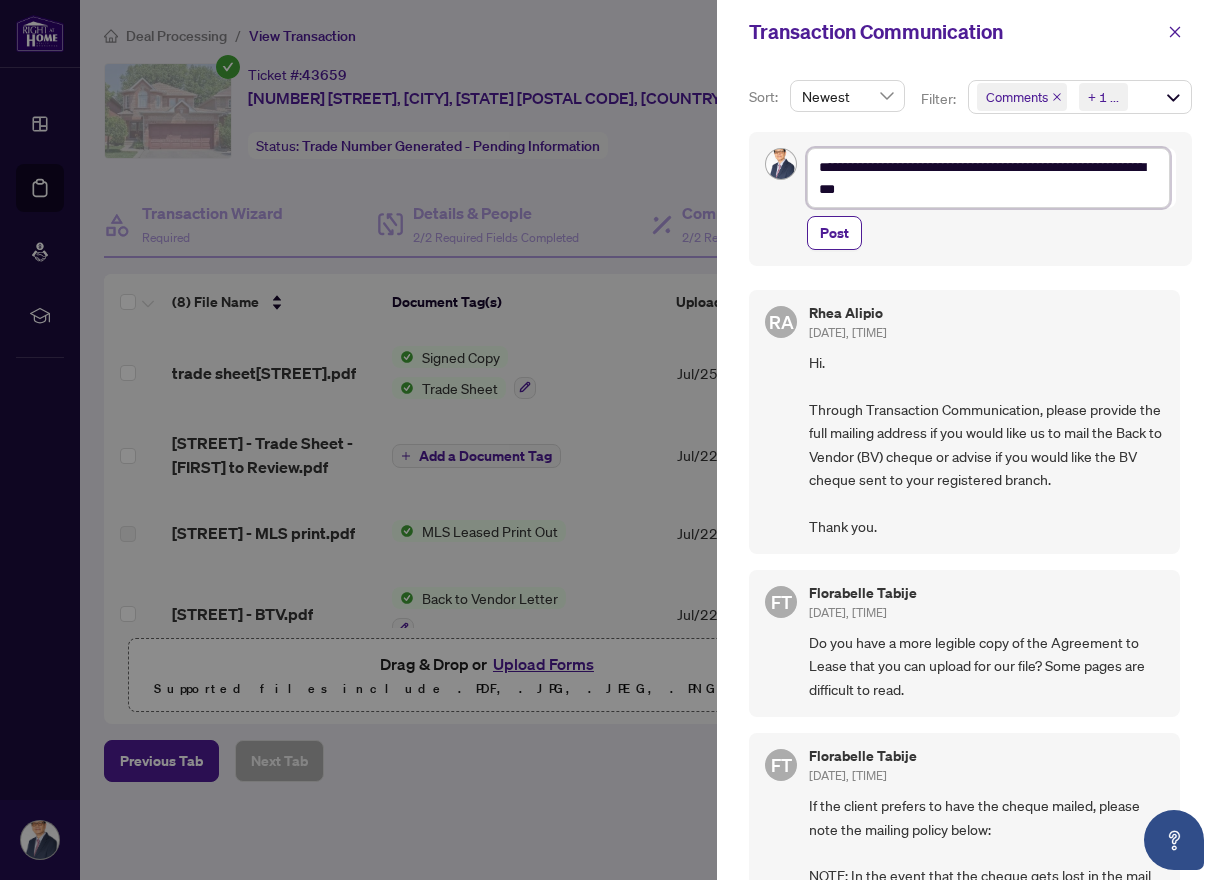 type on "**********" 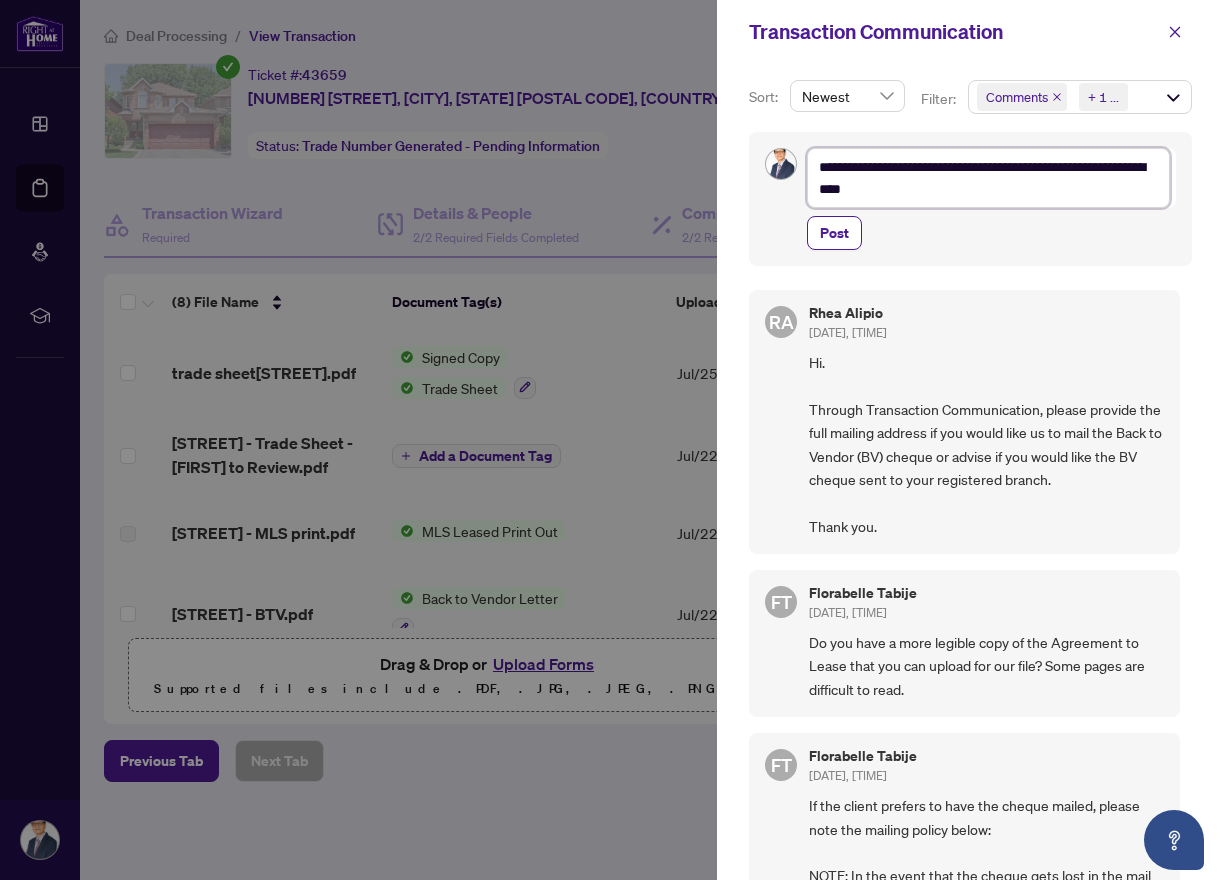 type on "**********" 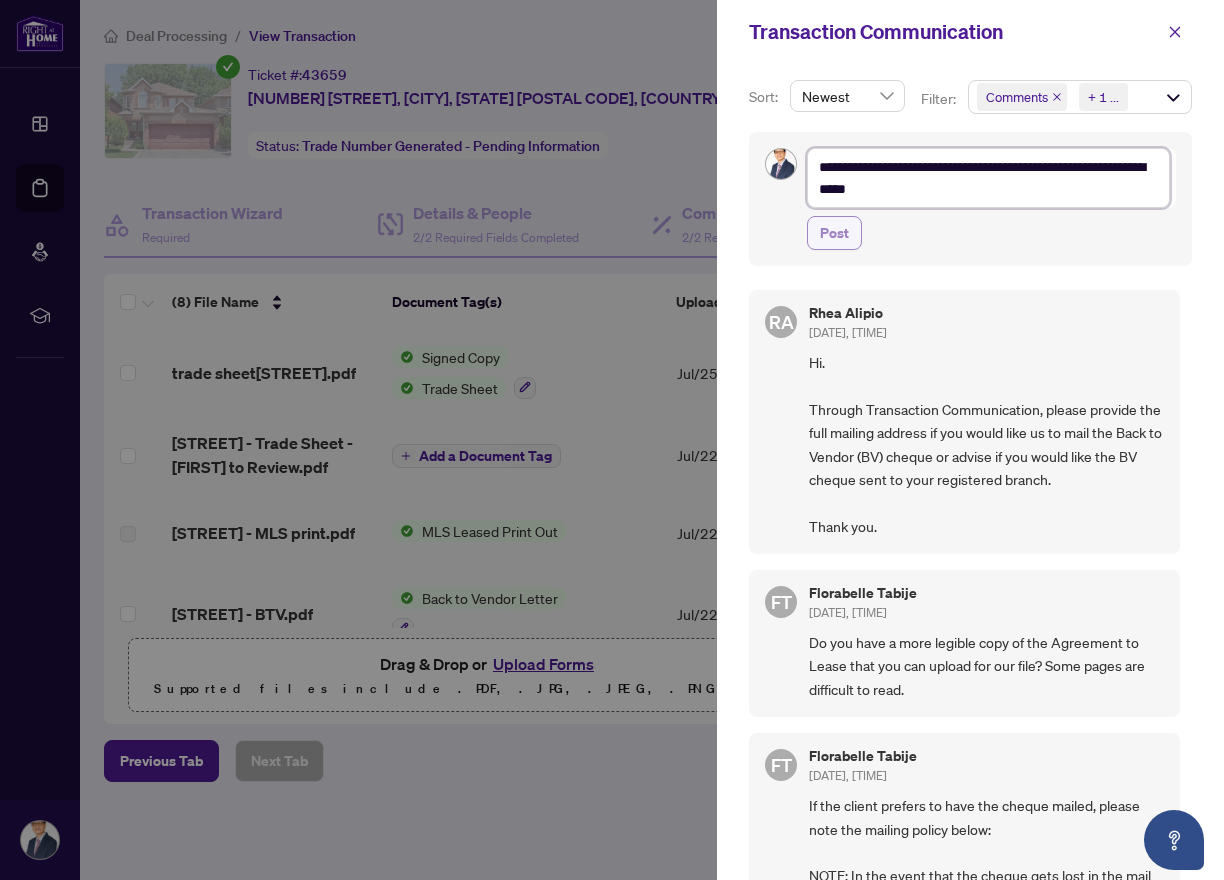 type on "**********" 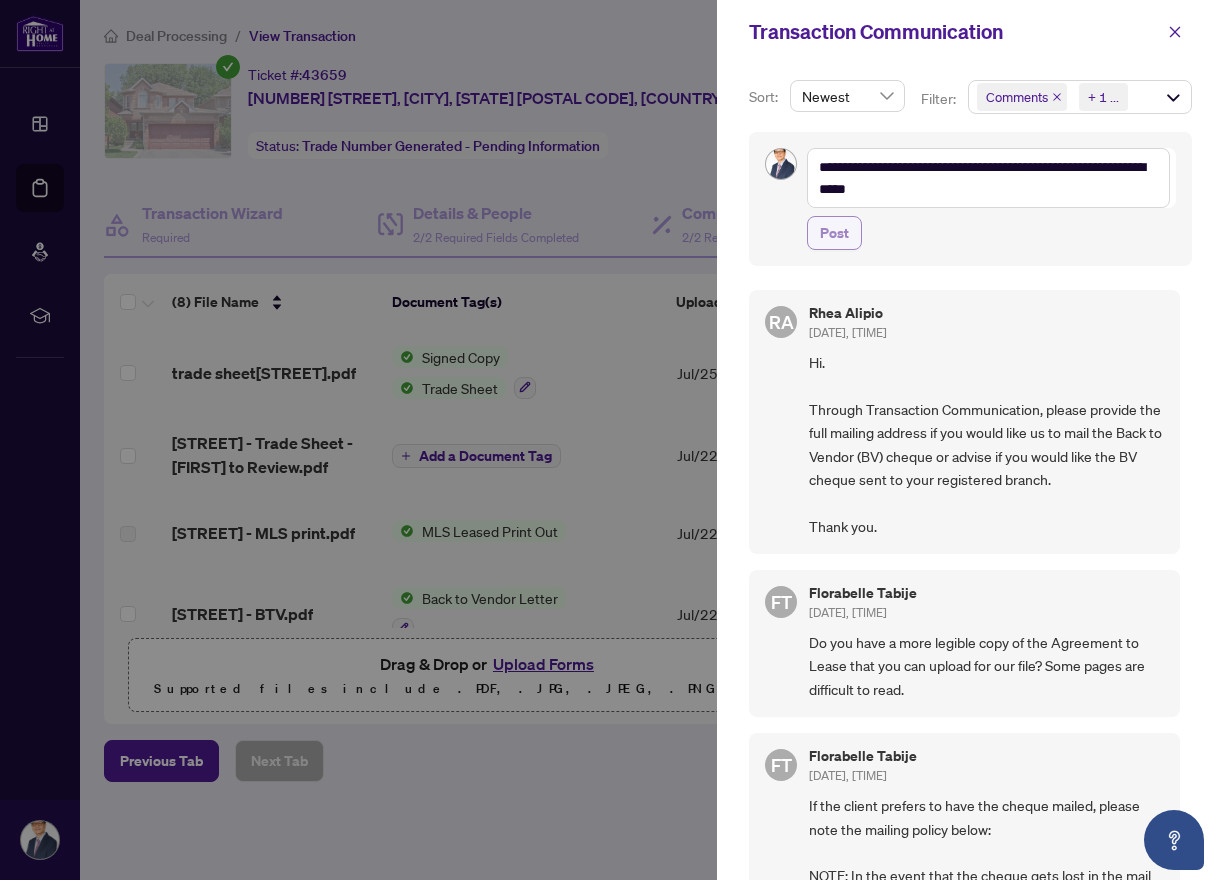 click on "Post" at bounding box center (834, 233) 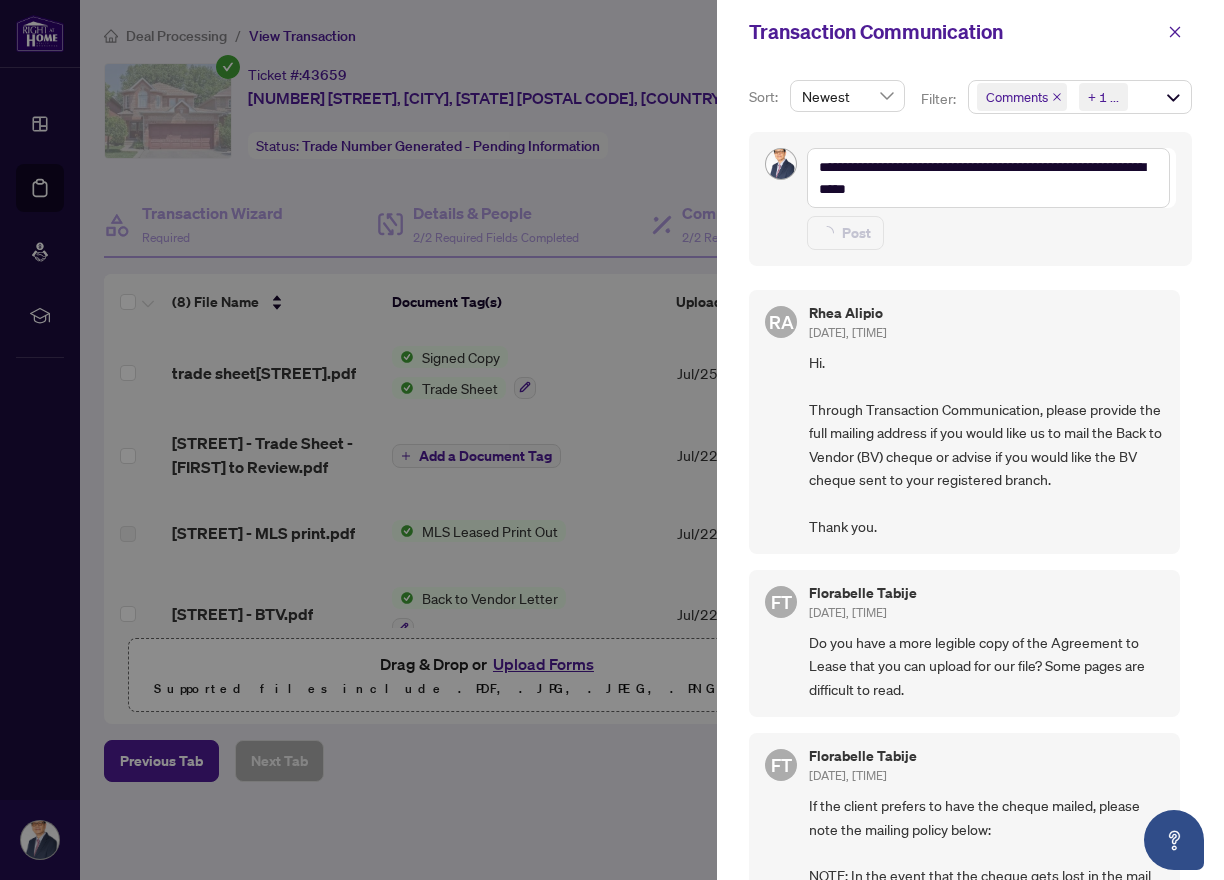 type 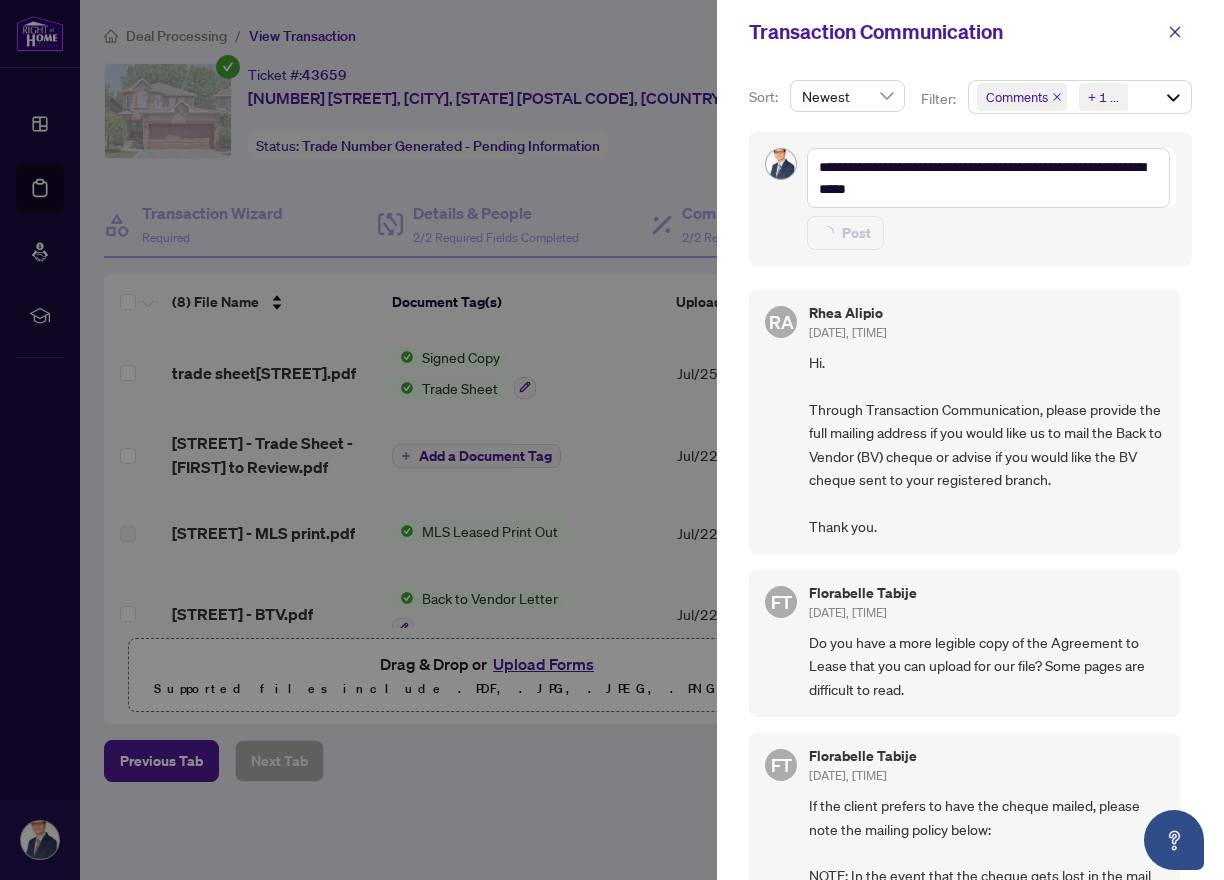 type on "**********" 